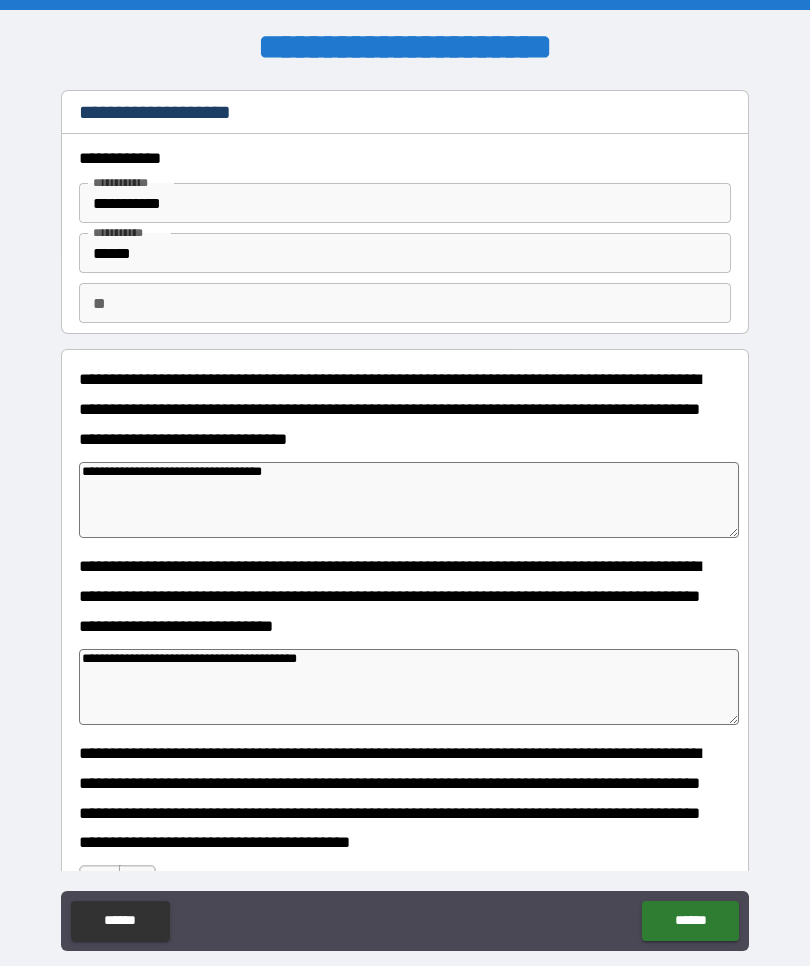 scroll, scrollTop: 0, scrollLeft: 0, axis: both 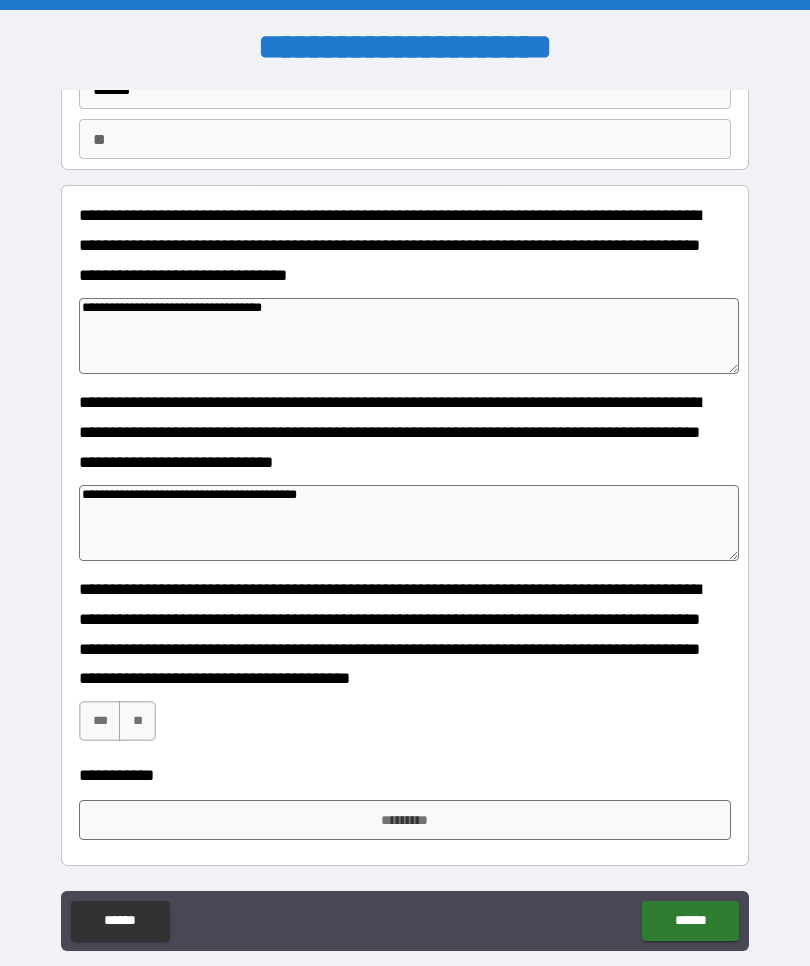 type on "**********" 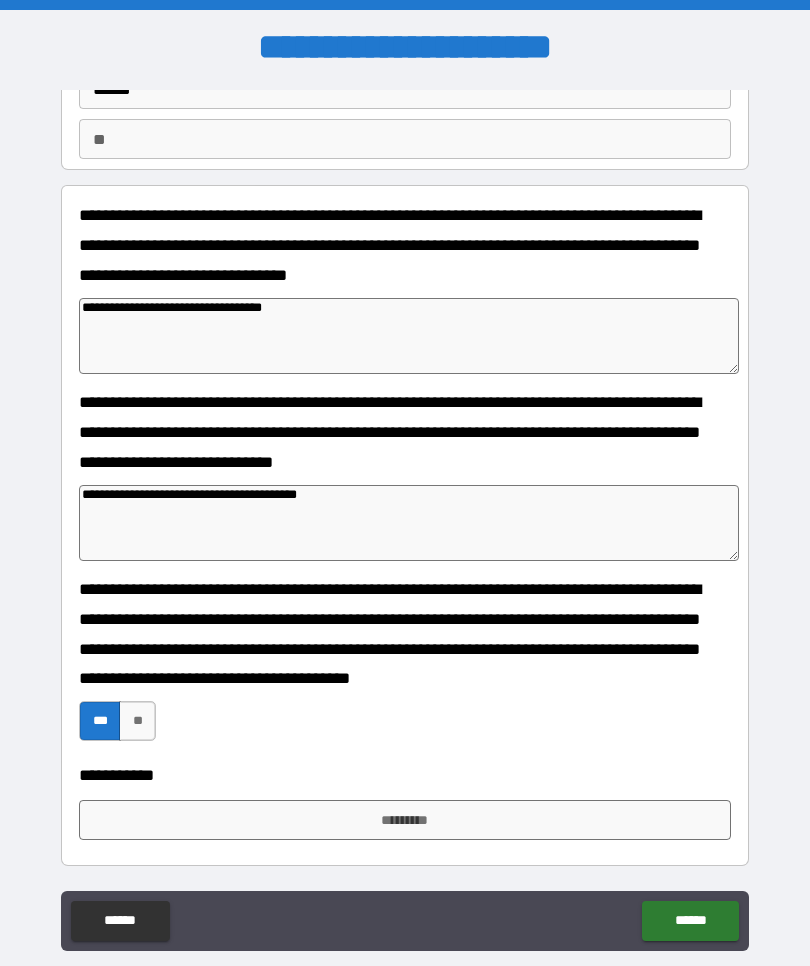 scroll, scrollTop: 151, scrollLeft: 0, axis: vertical 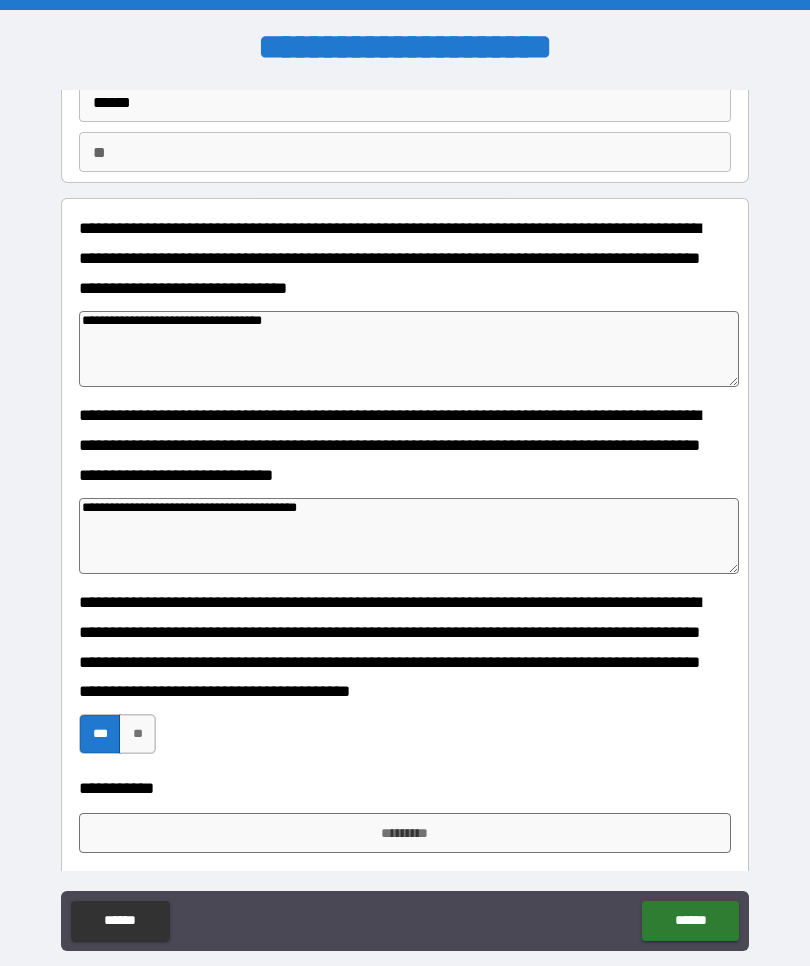 click on "******" at bounding box center (690, 921) 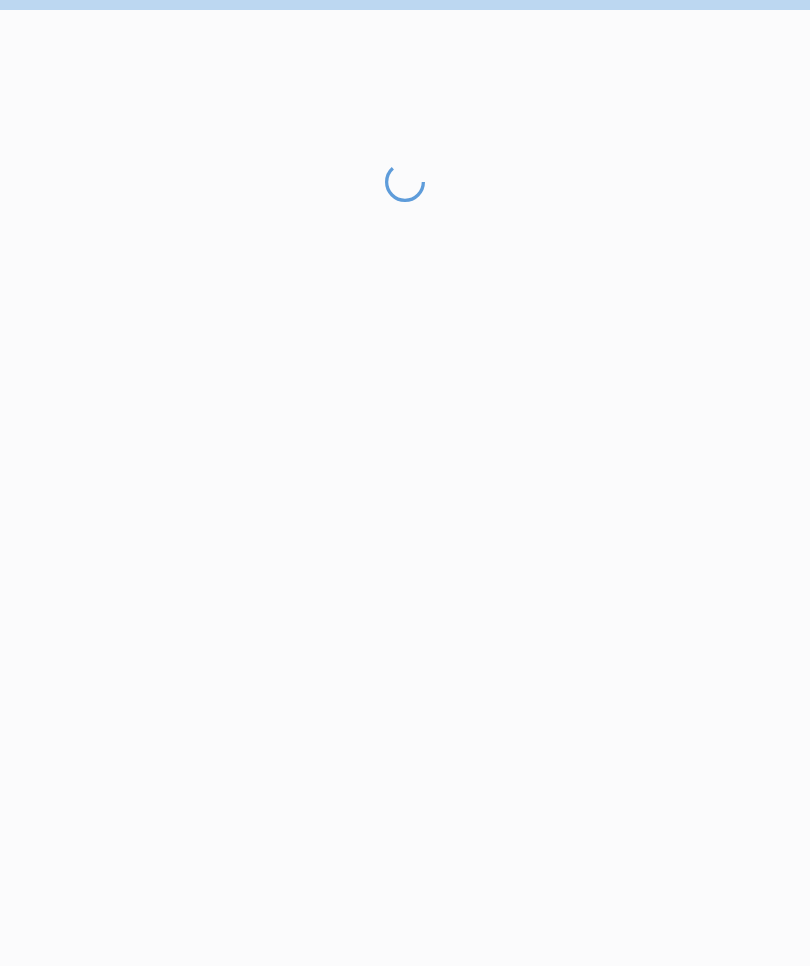 click at bounding box center [405, 564] 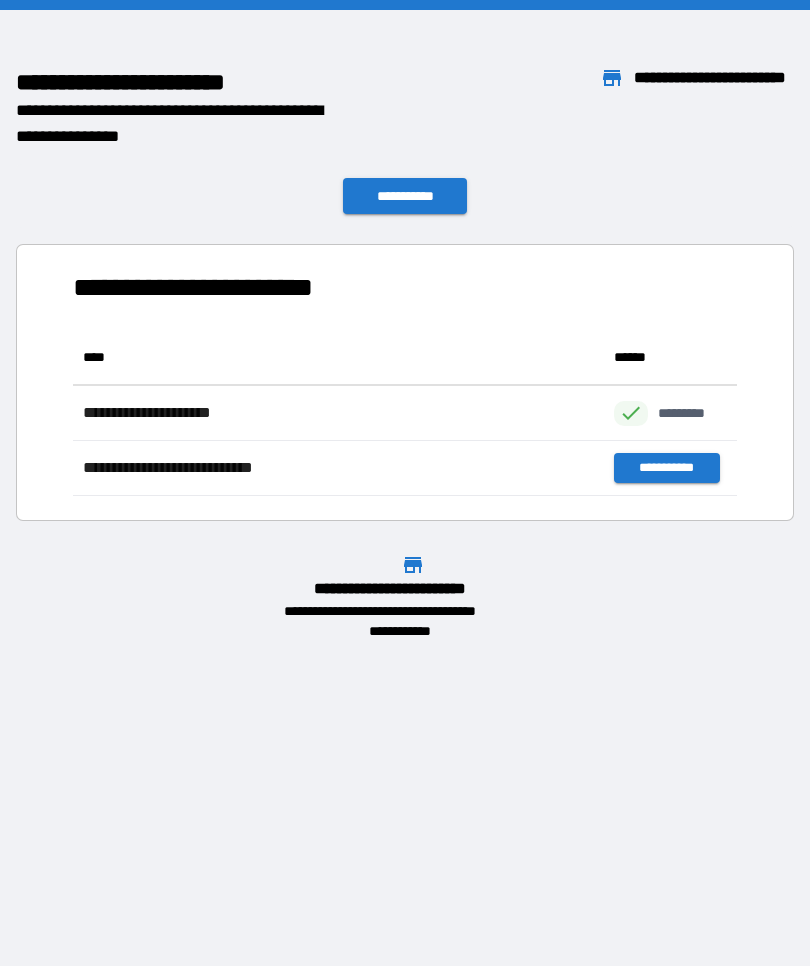 scroll, scrollTop: 166, scrollLeft: 664, axis: both 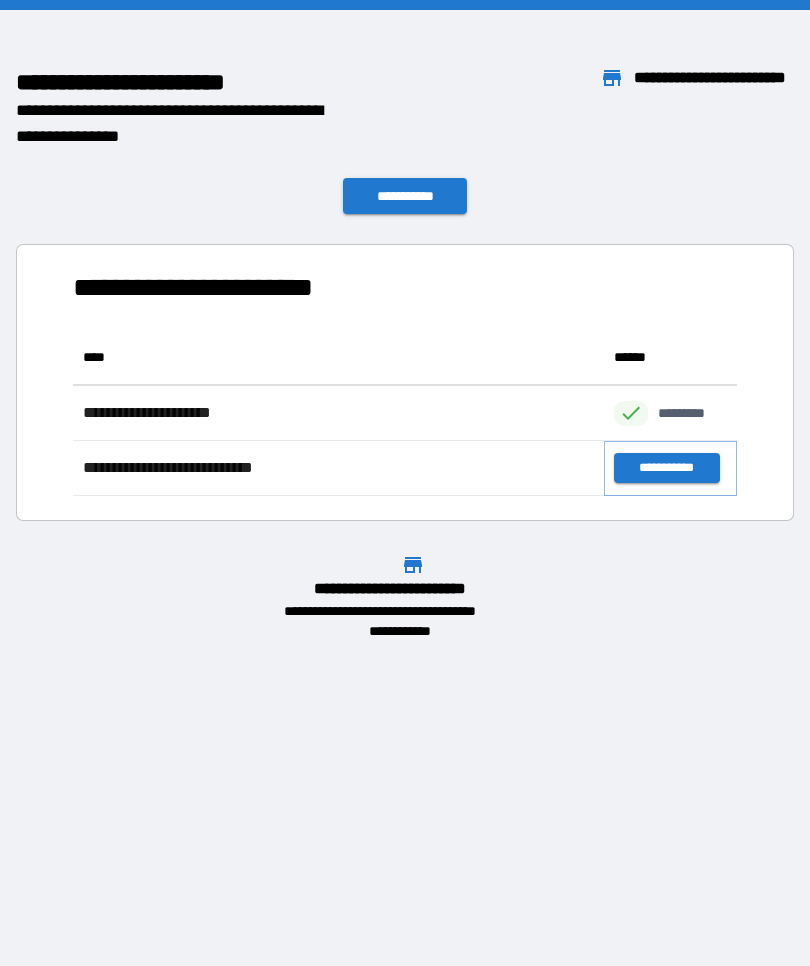 click on "**********" at bounding box center (666, 468) 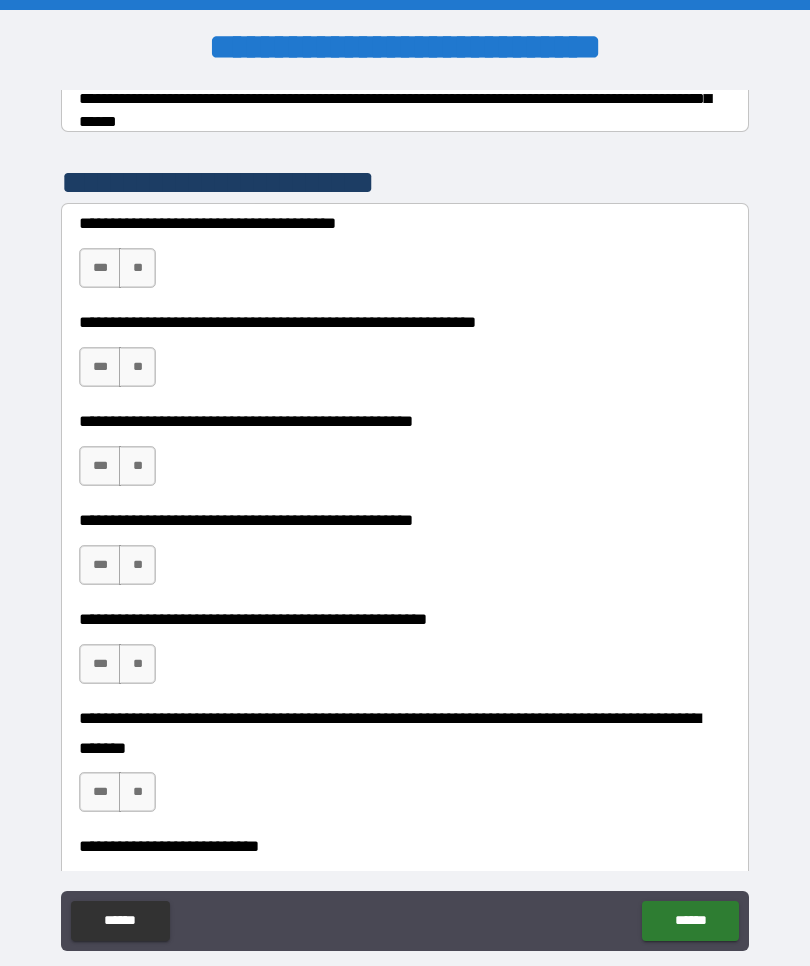 scroll, scrollTop: 379, scrollLeft: 0, axis: vertical 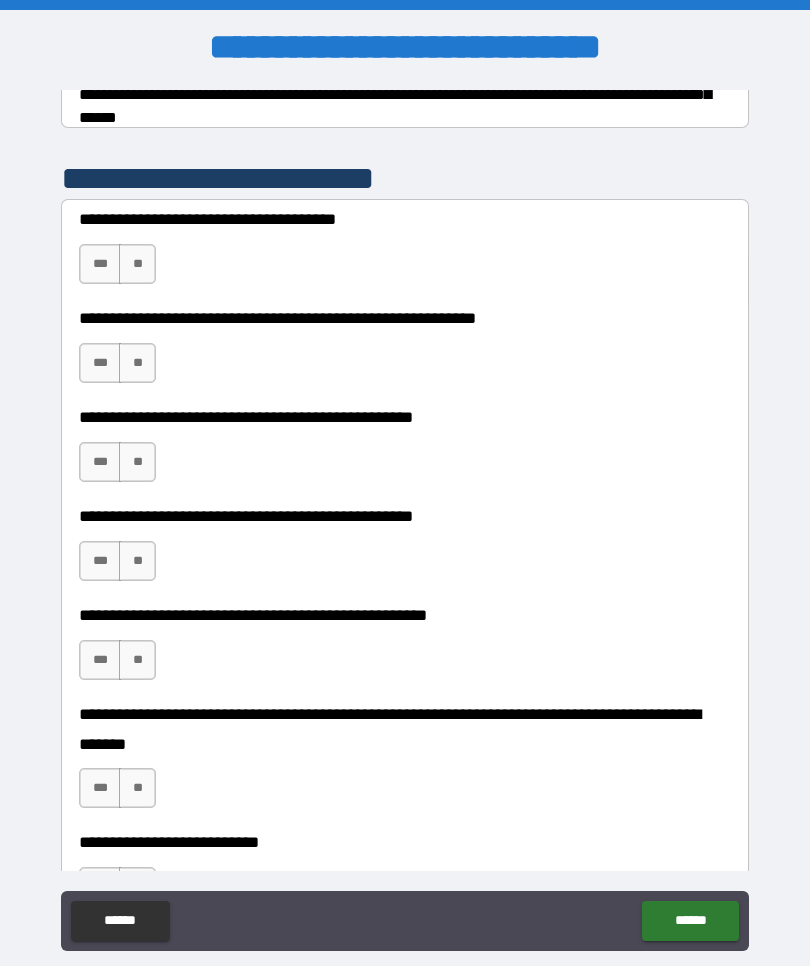 click on "***" at bounding box center [100, 264] 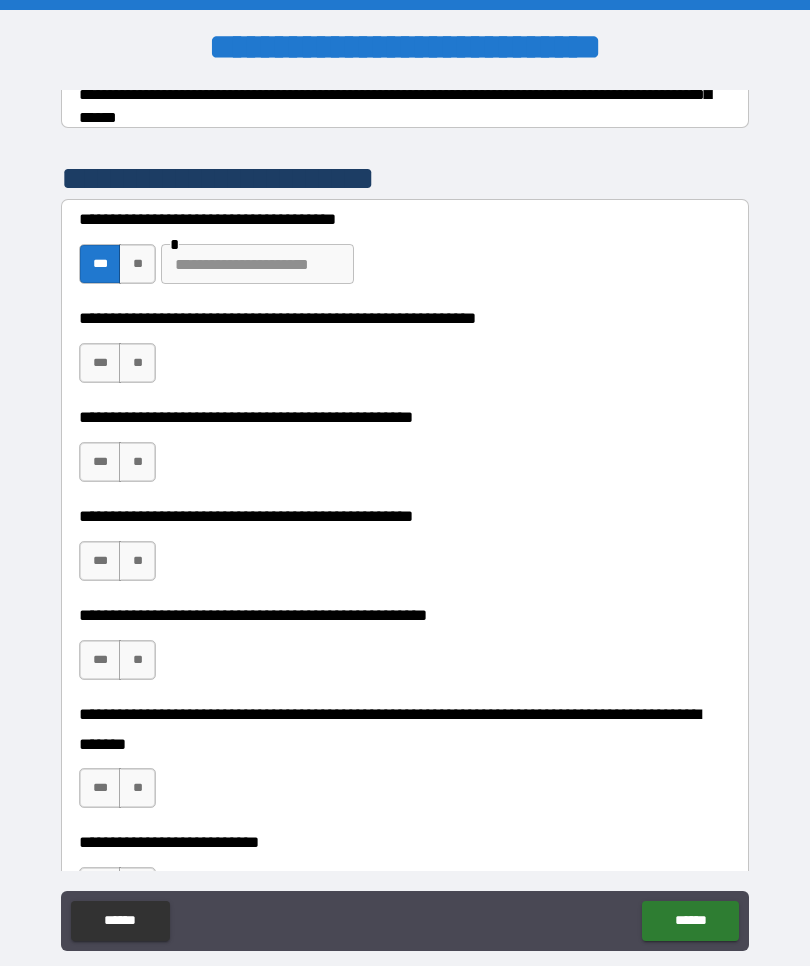 click on "**" at bounding box center [137, 264] 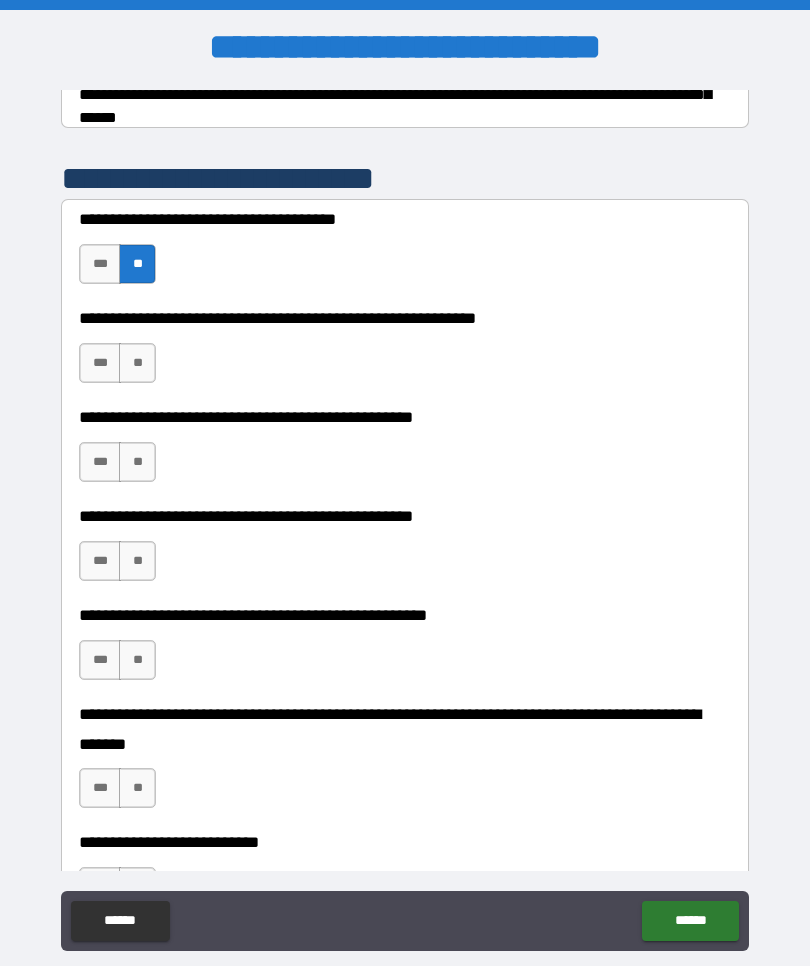 click on "**" at bounding box center [137, 363] 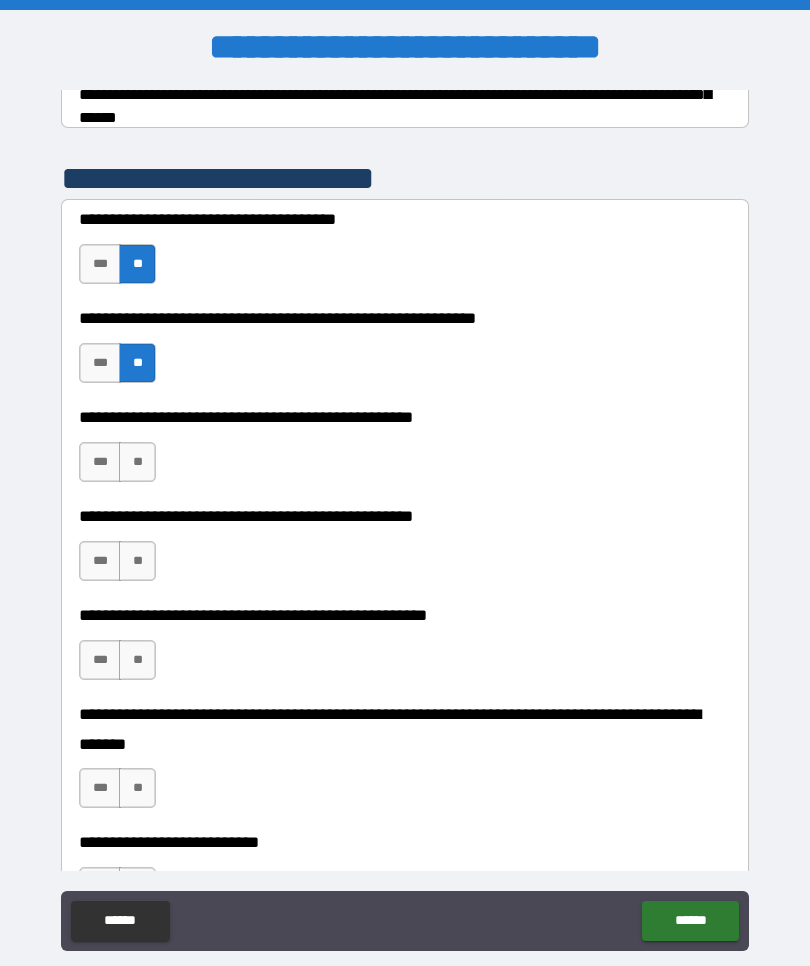 click on "**" at bounding box center [137, 462] 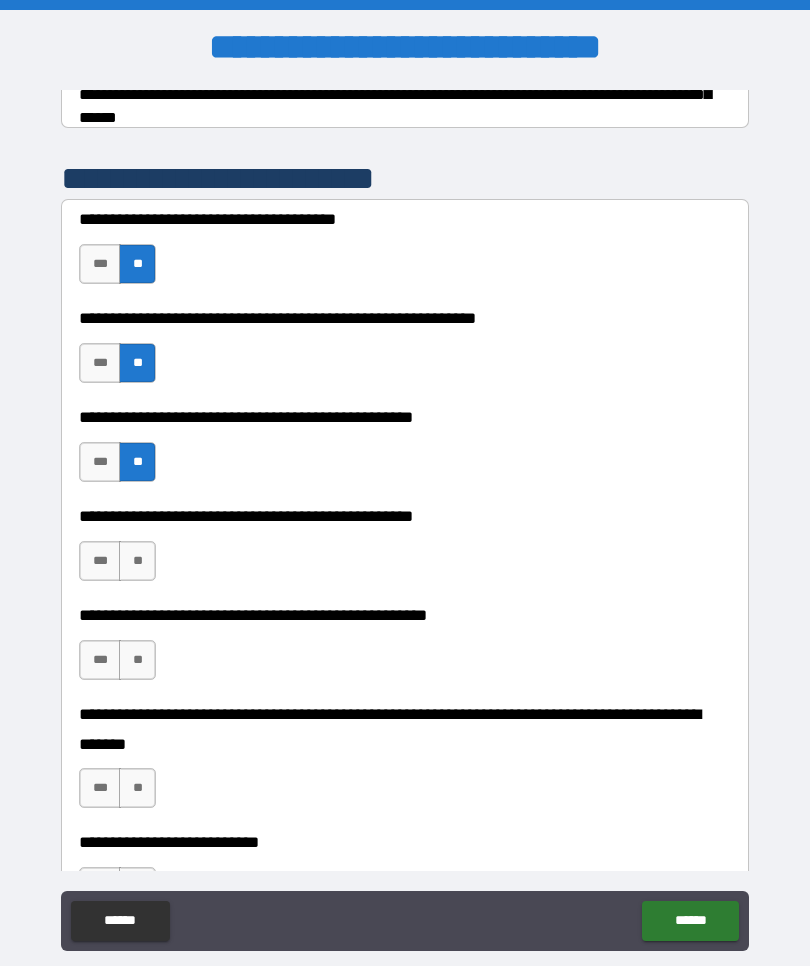 click on "***" at bounding box center (100, 561) 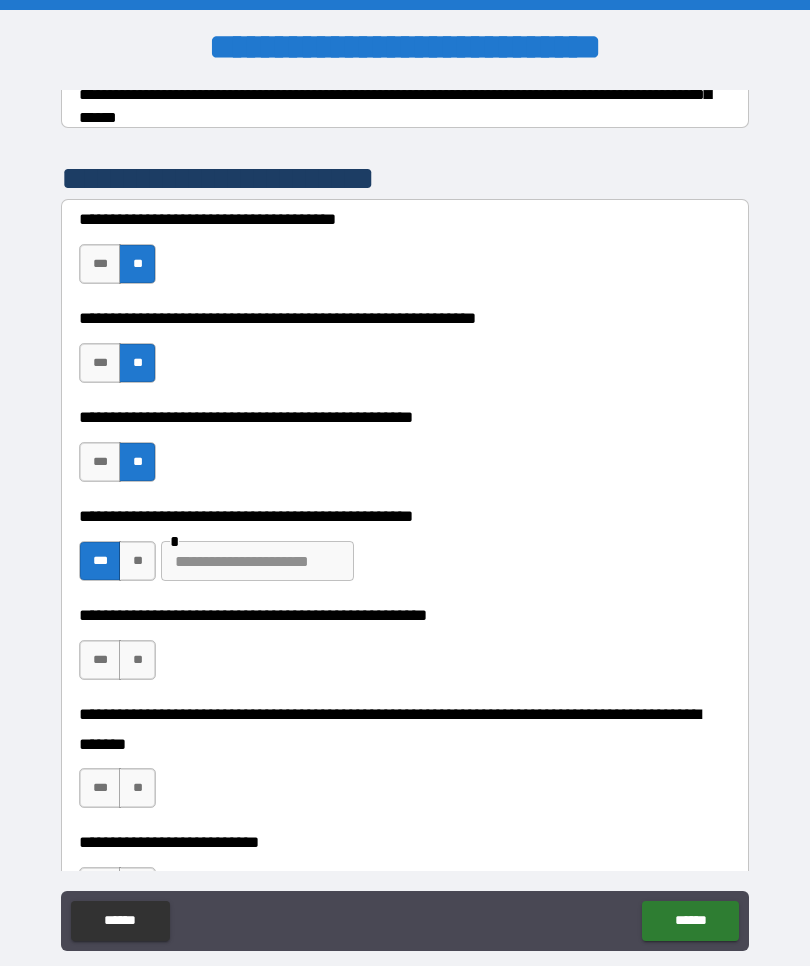 click at bounding box center [257, 561] 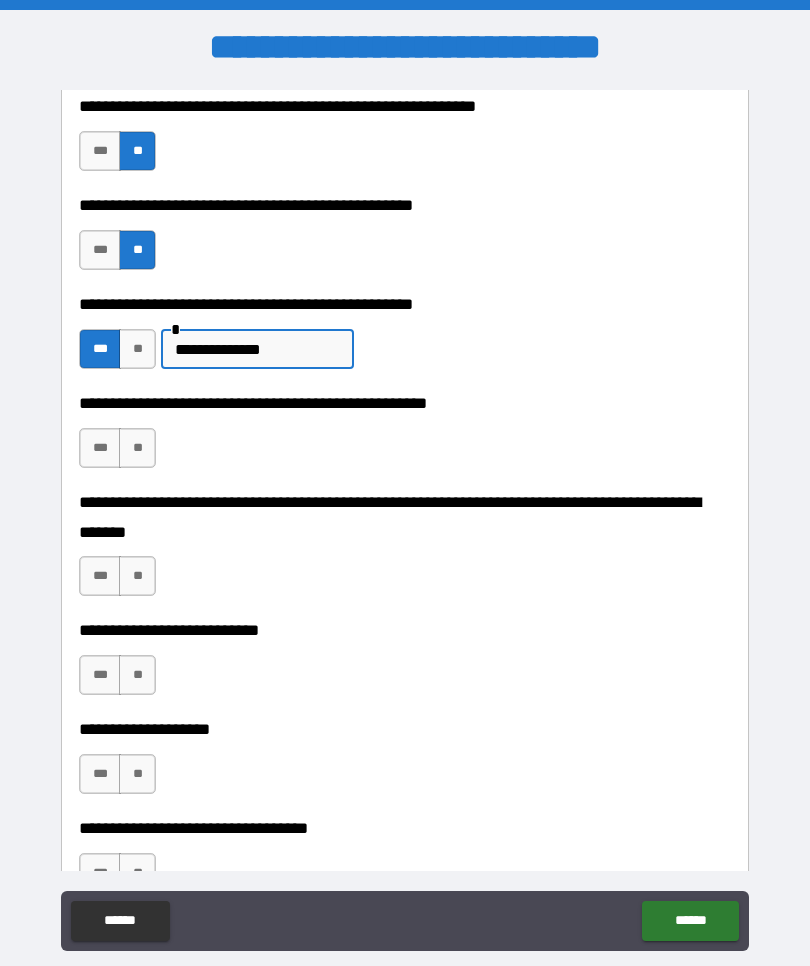 scroll, scrollTop: 597, scrollLeft: 0, axis: vertical 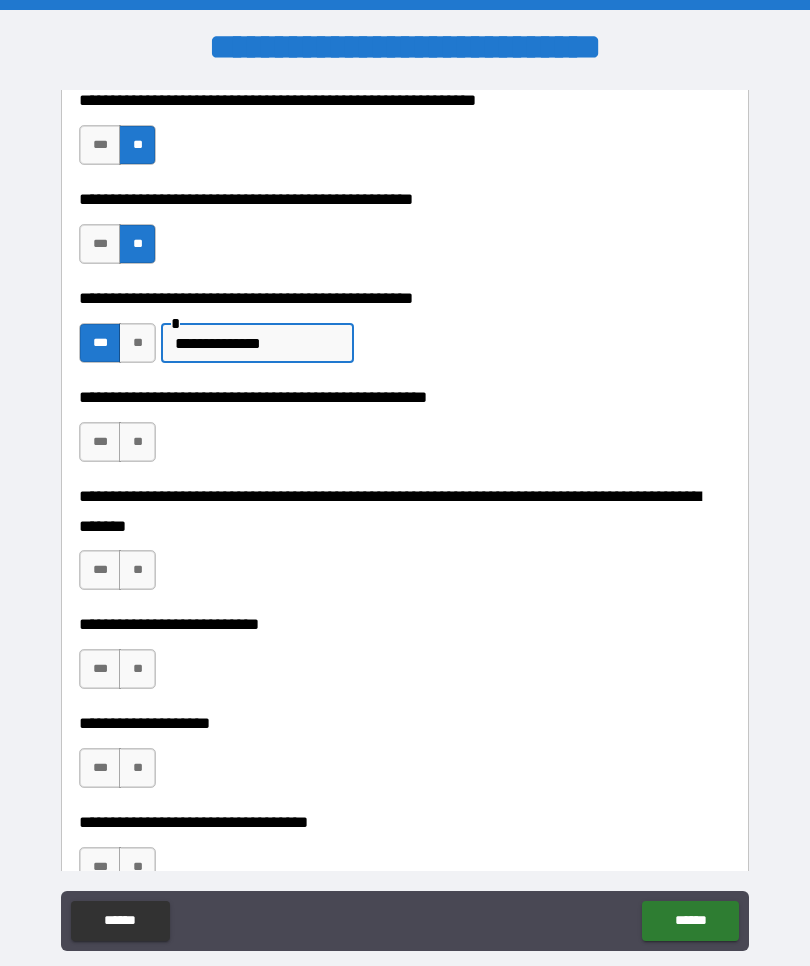 type on "**********" 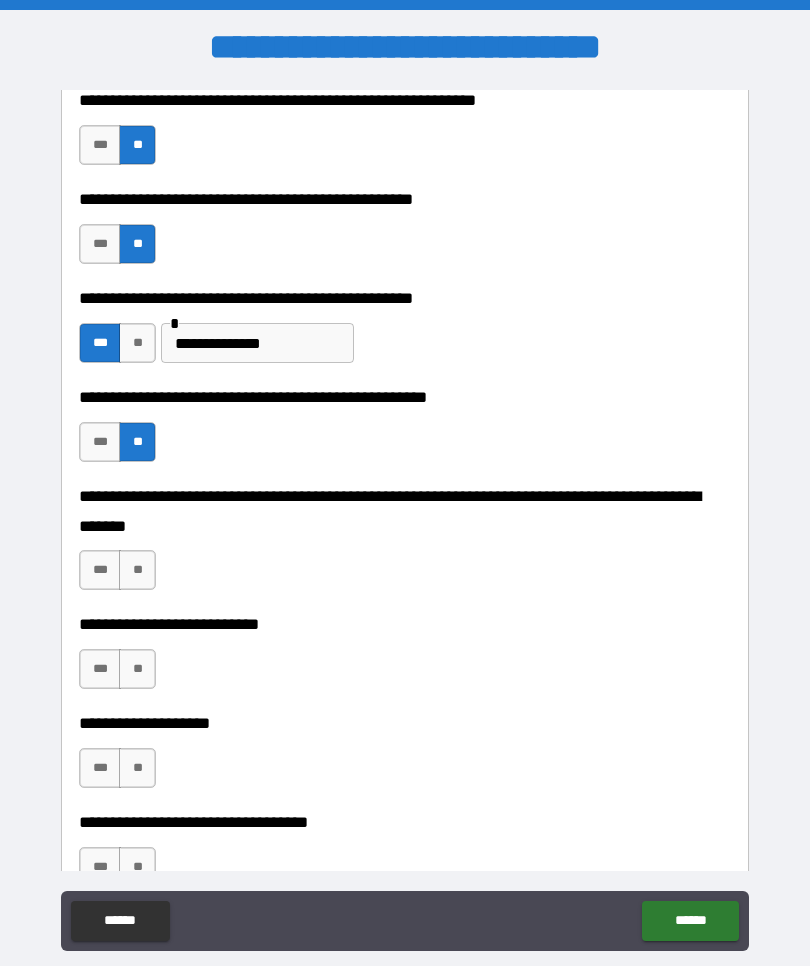 click on "**" at bounding box center [137, 570] 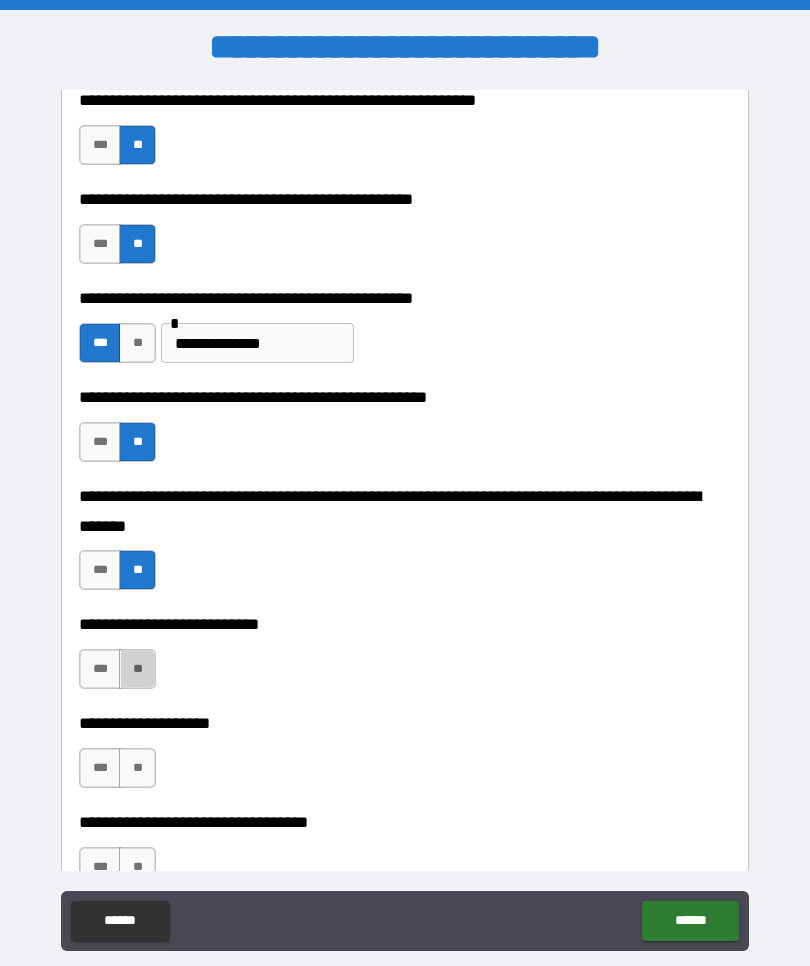 click on "**" at bounding box center (137, 669) 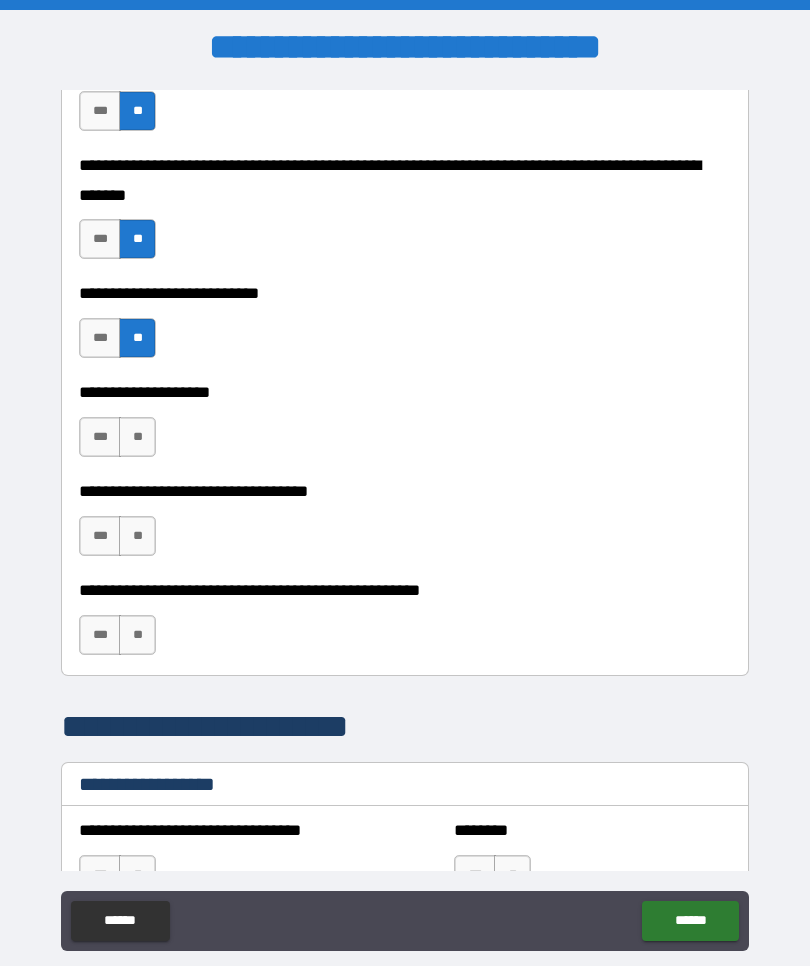 scroll, scrollTop: 930, scrollLeft: 0, axis: vertical 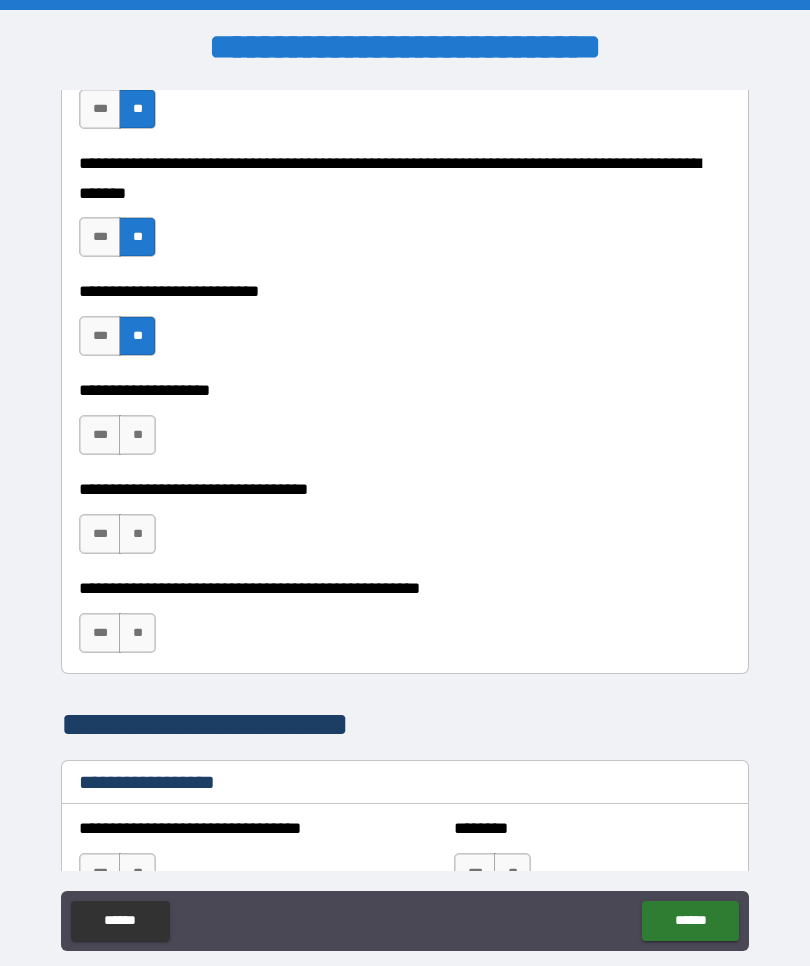 click on "***" at bounding box center [100, 435] 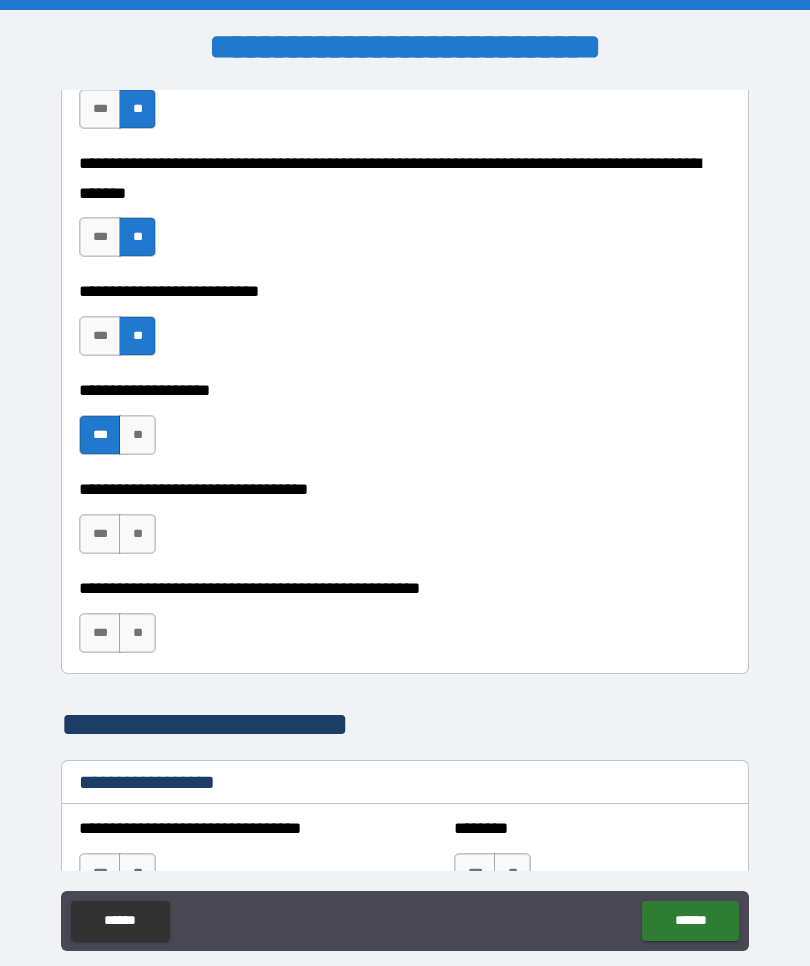 click on "**" at bounding box center [137, 534] 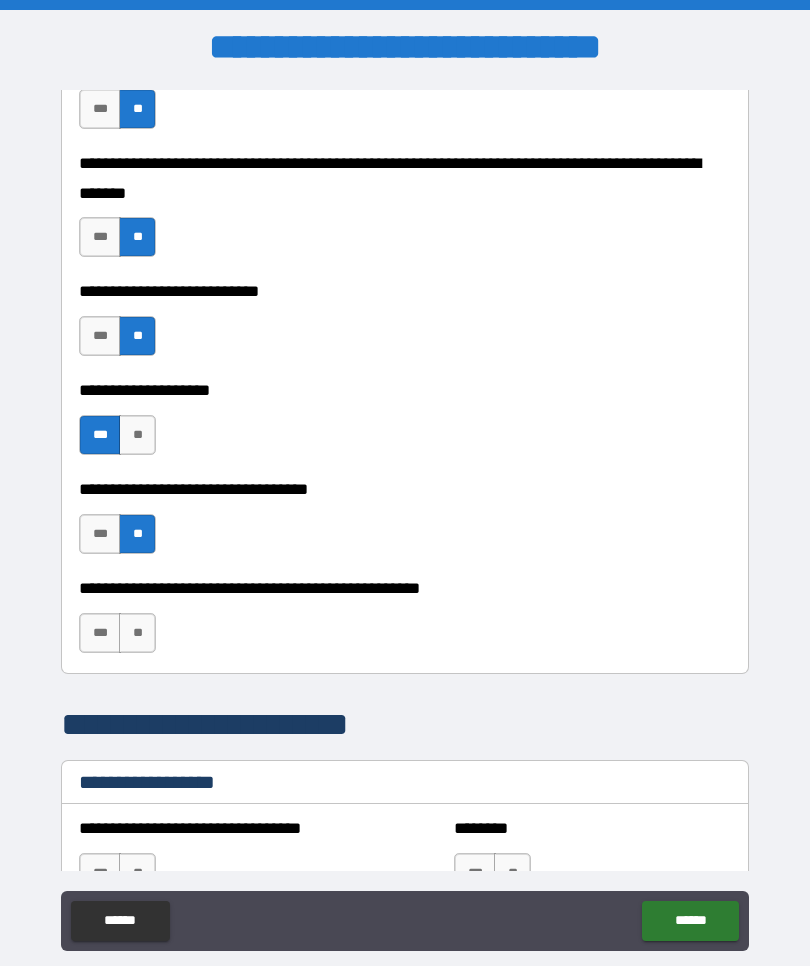 click on "**" at bounding box center [137, 633] 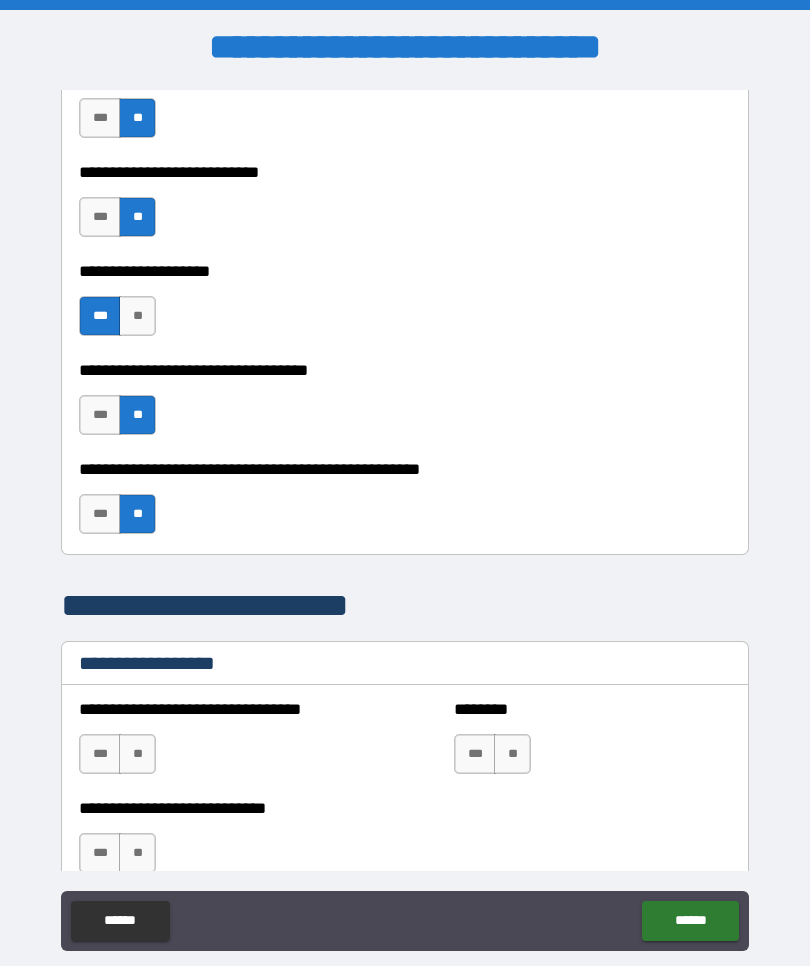 scroll, scrollTop: 1047, scrollLeft: 0, axis: vertical 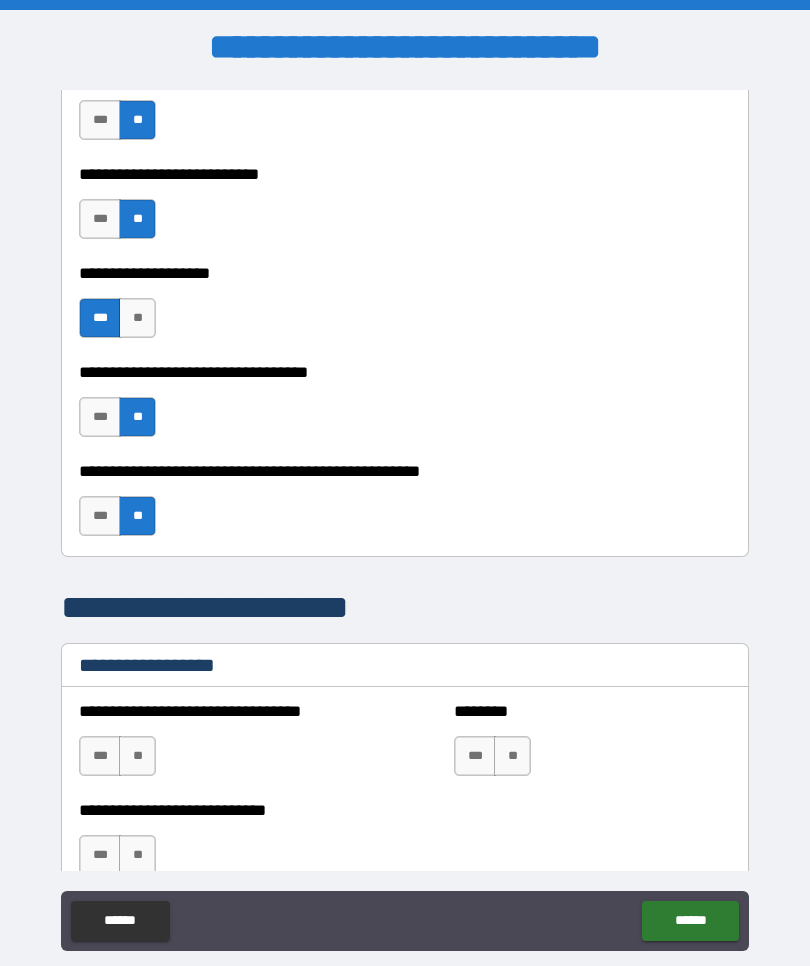 click on "**" at bounding box center (137, 318) 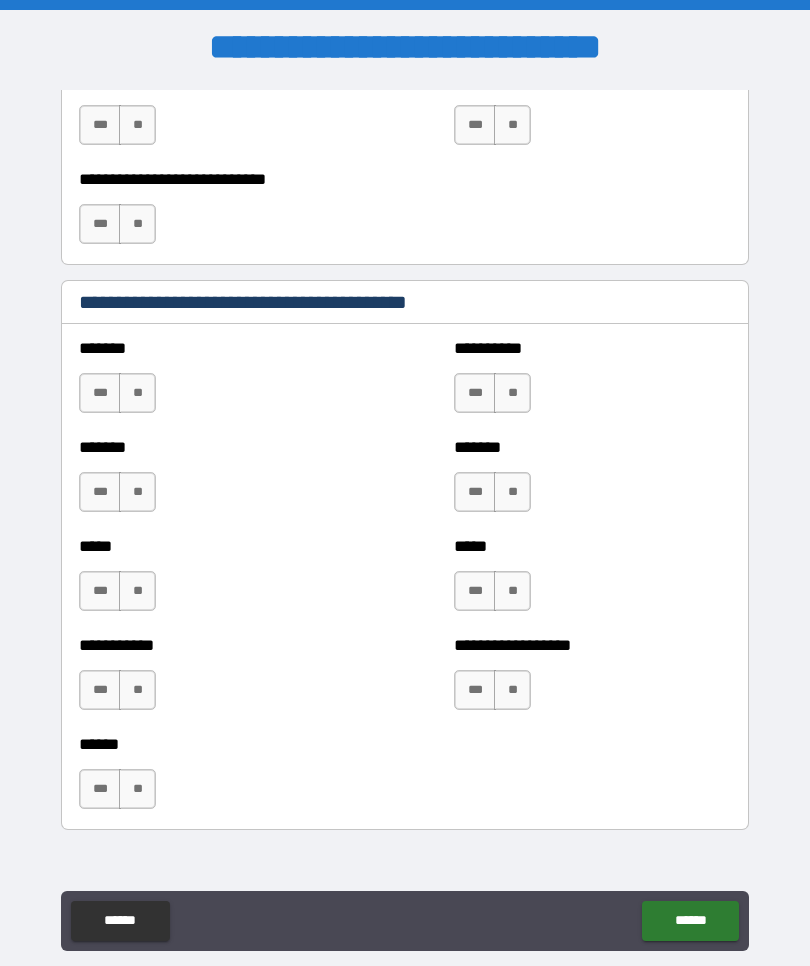 scroll, scrollTop: 1680, scrollLeft: 0, axis: vertical 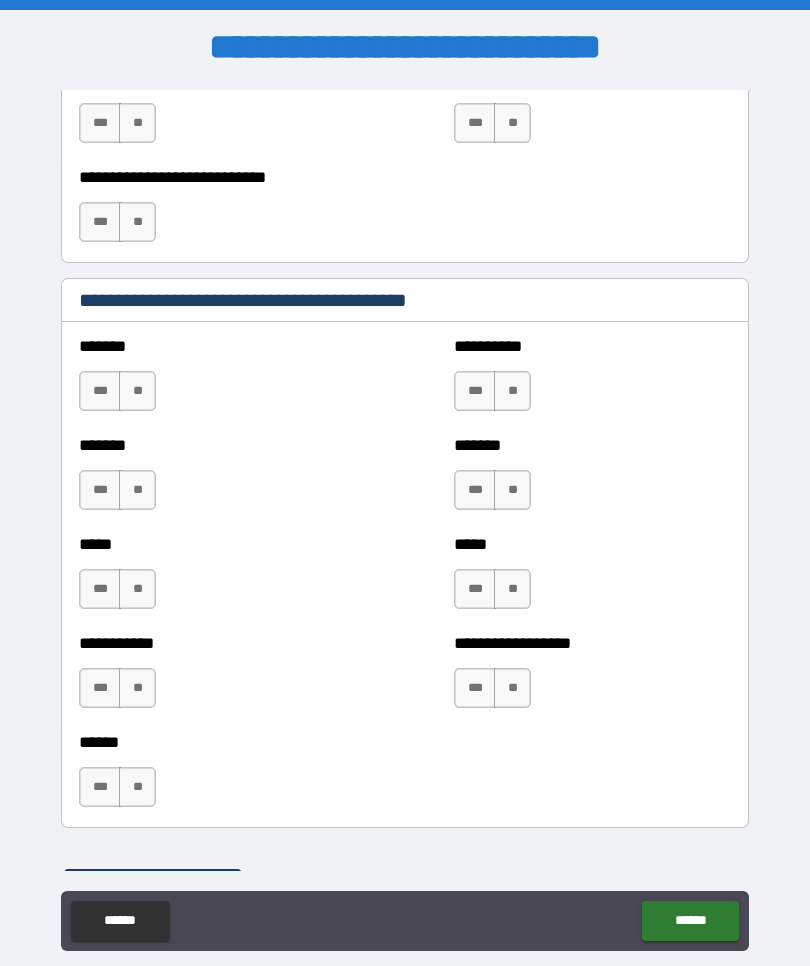 click on "**" at bounding box center [137, 391] 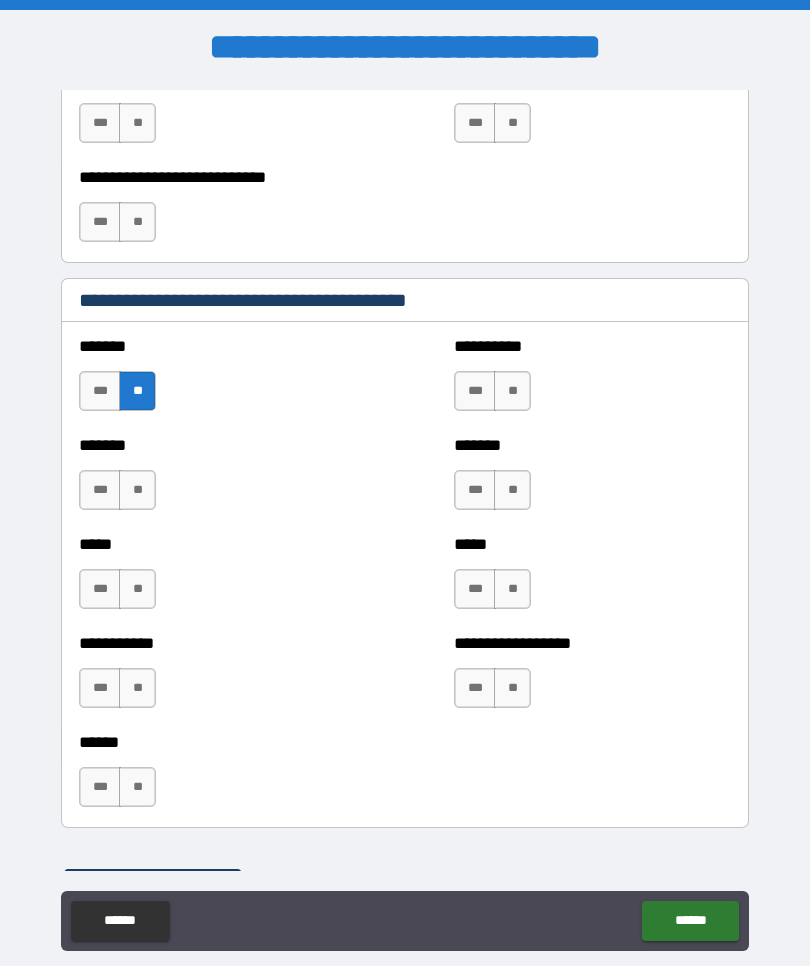 click on "*** **" at bounding box center (117, 490) 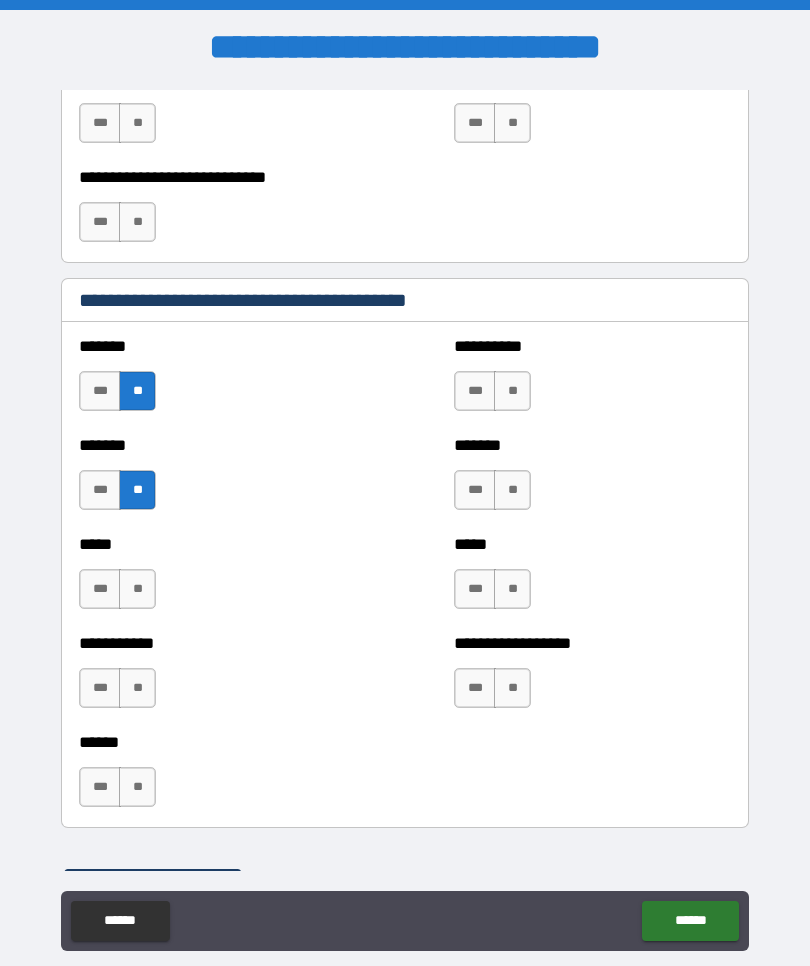 click on "**" at bounding box center (137, 589) 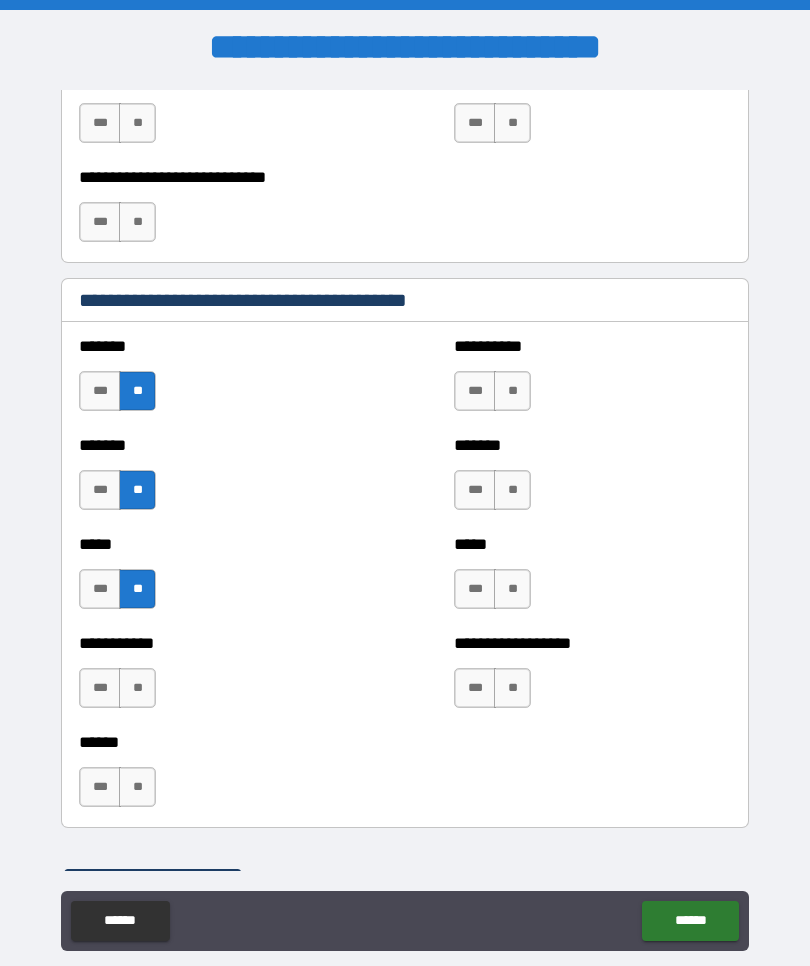 click on "**" at bounding box center (137, 688) 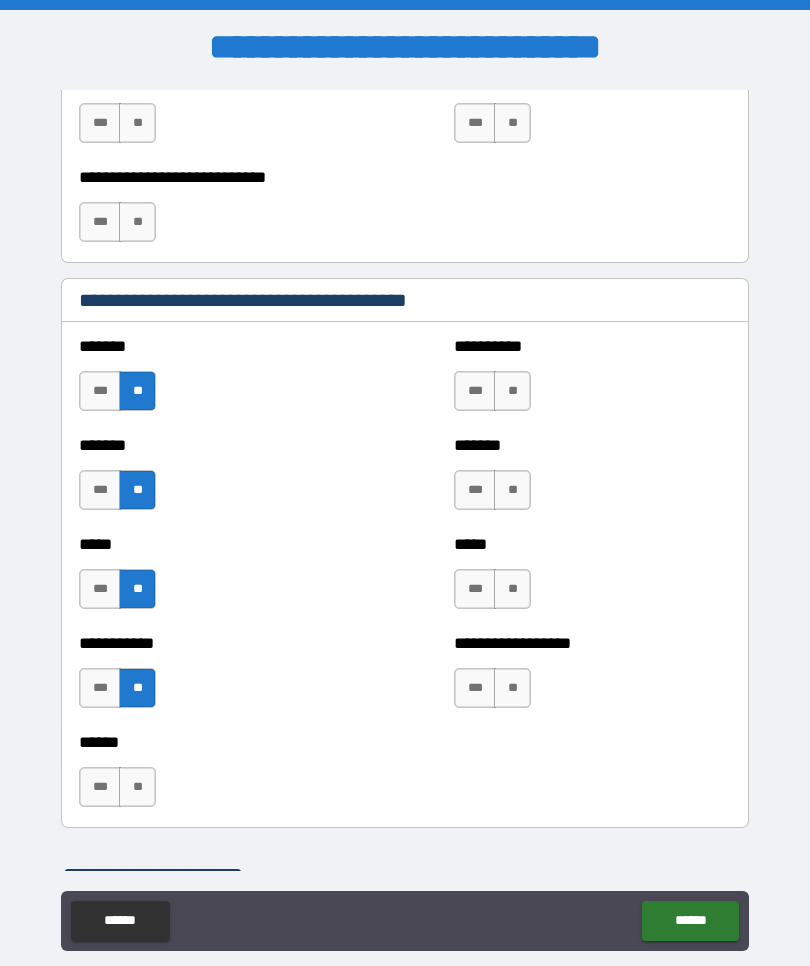 click on "**" at bounding box center [137, 787] 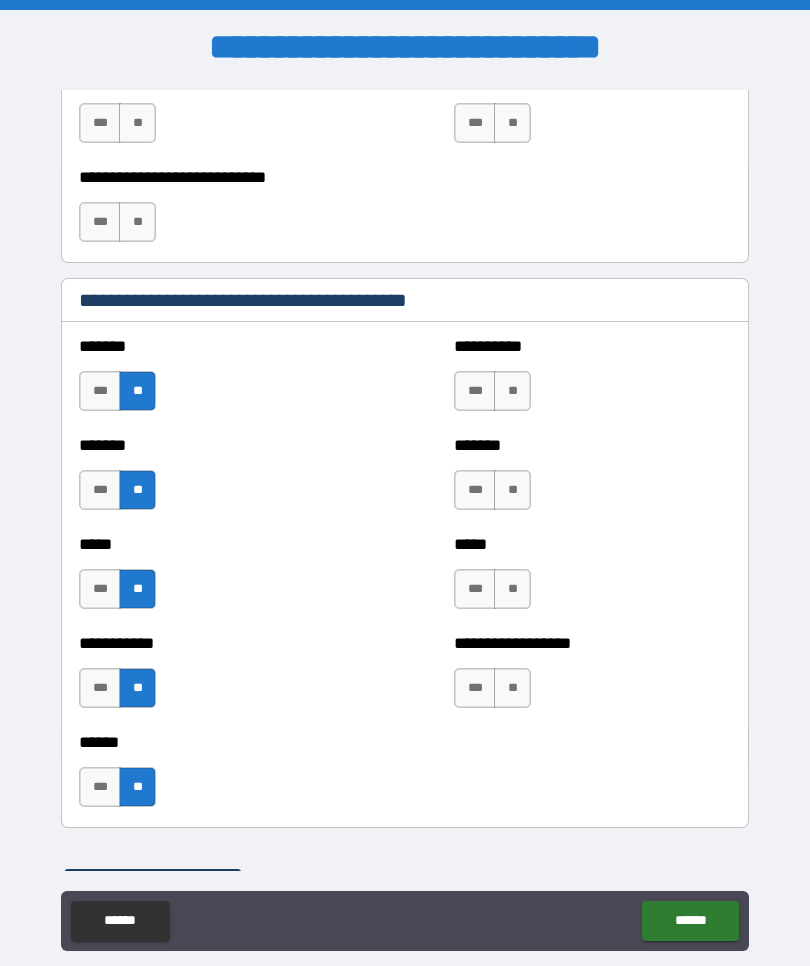 click on "**" at bounding box center [512, 391] 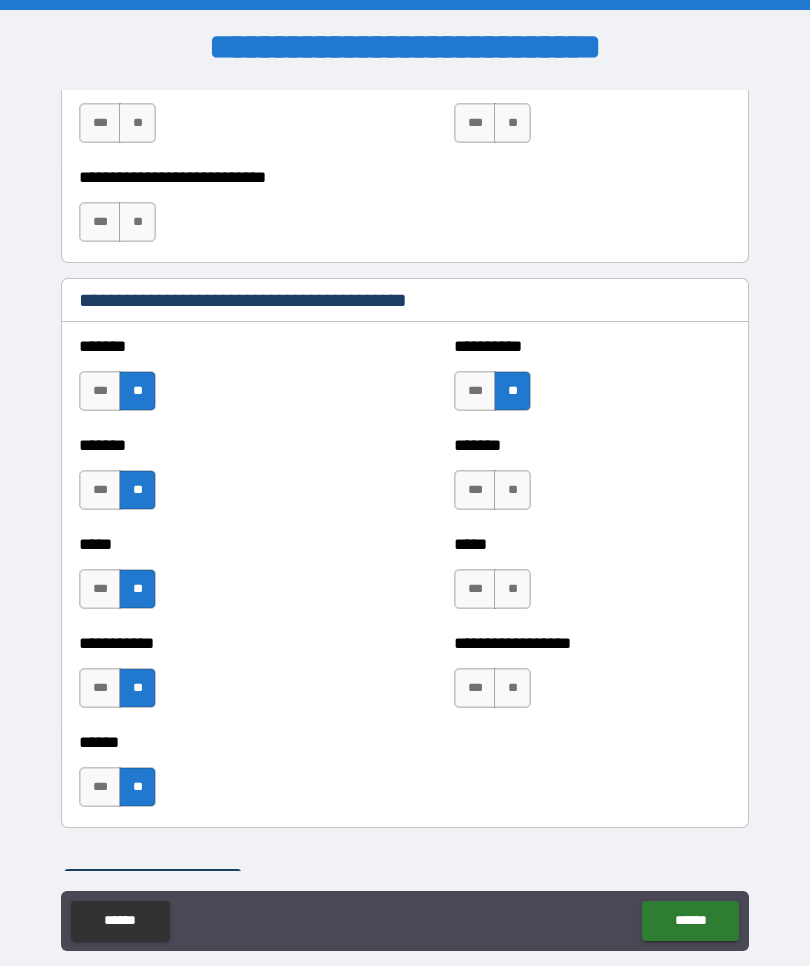 click on "**" at bounding box center [512, 490] 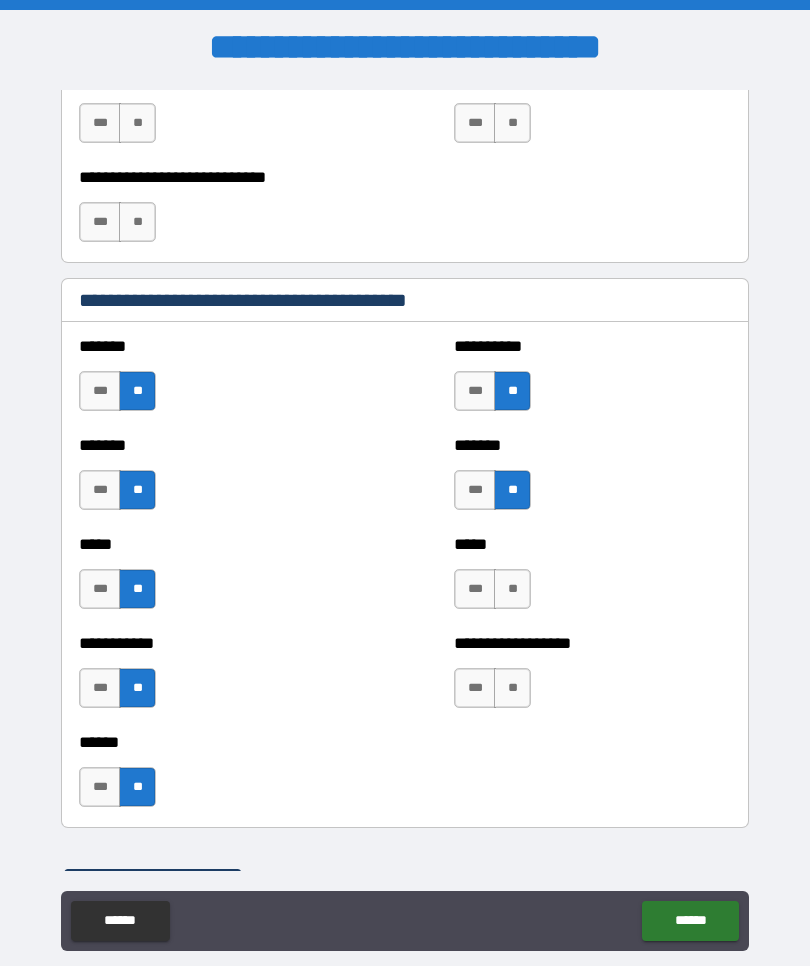 click on "**" at bounding box center [512, 589] 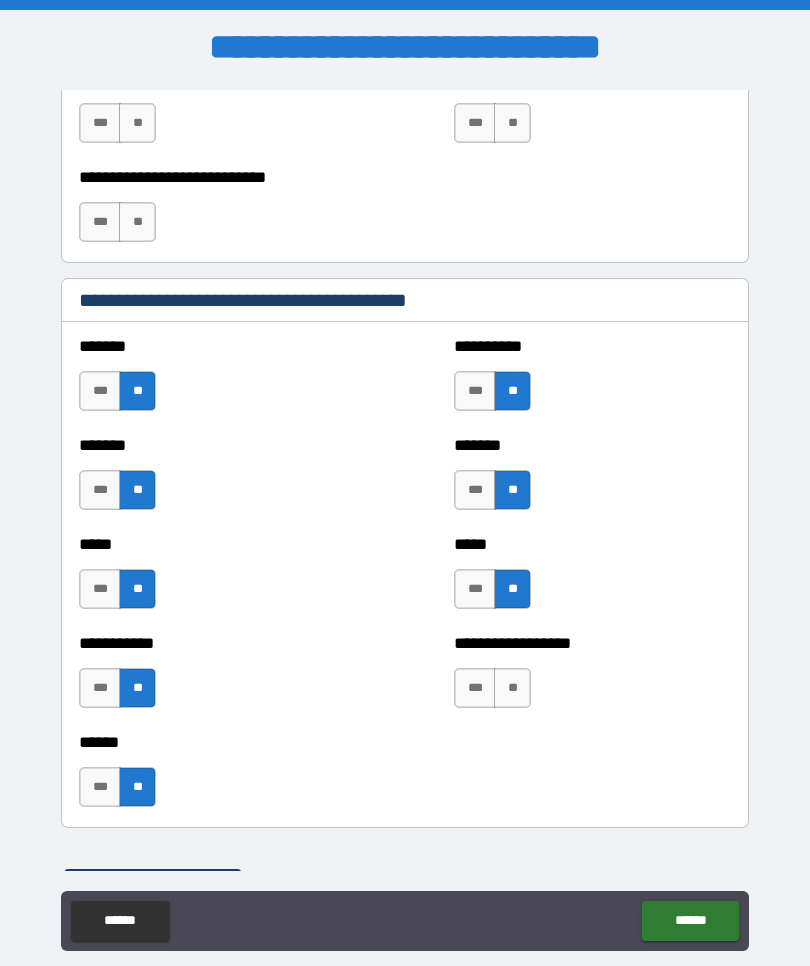 click on "**" at bounding box center [512, 688] 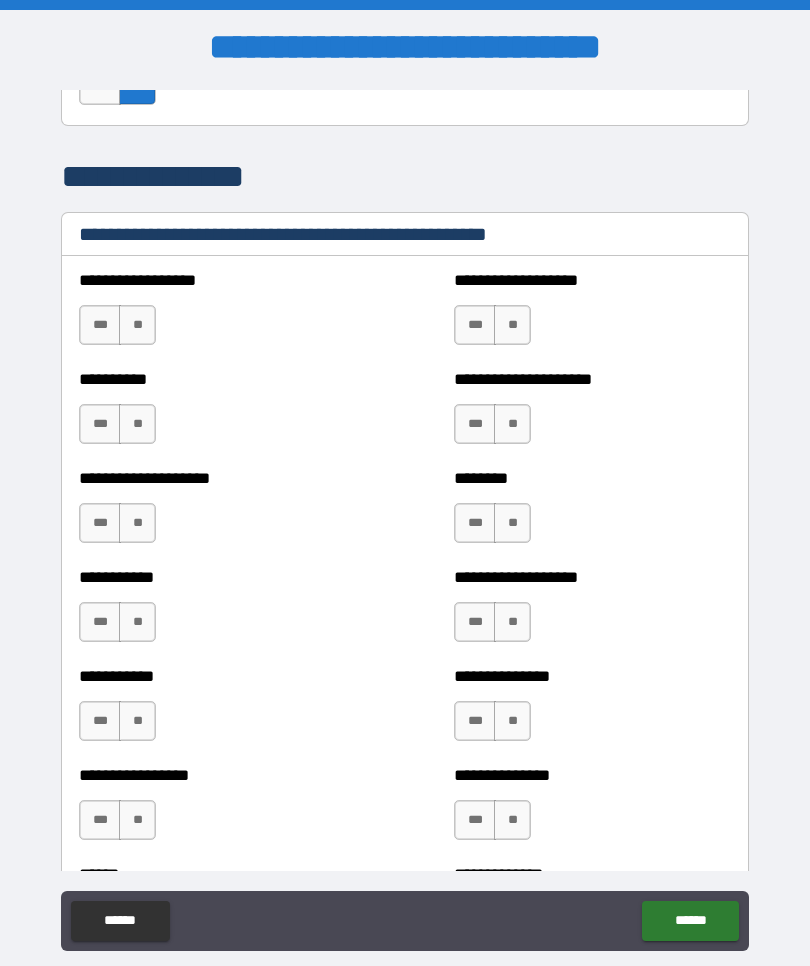 scroll, scrollTop: 2386, scrollLeft: 0, axis: vertical 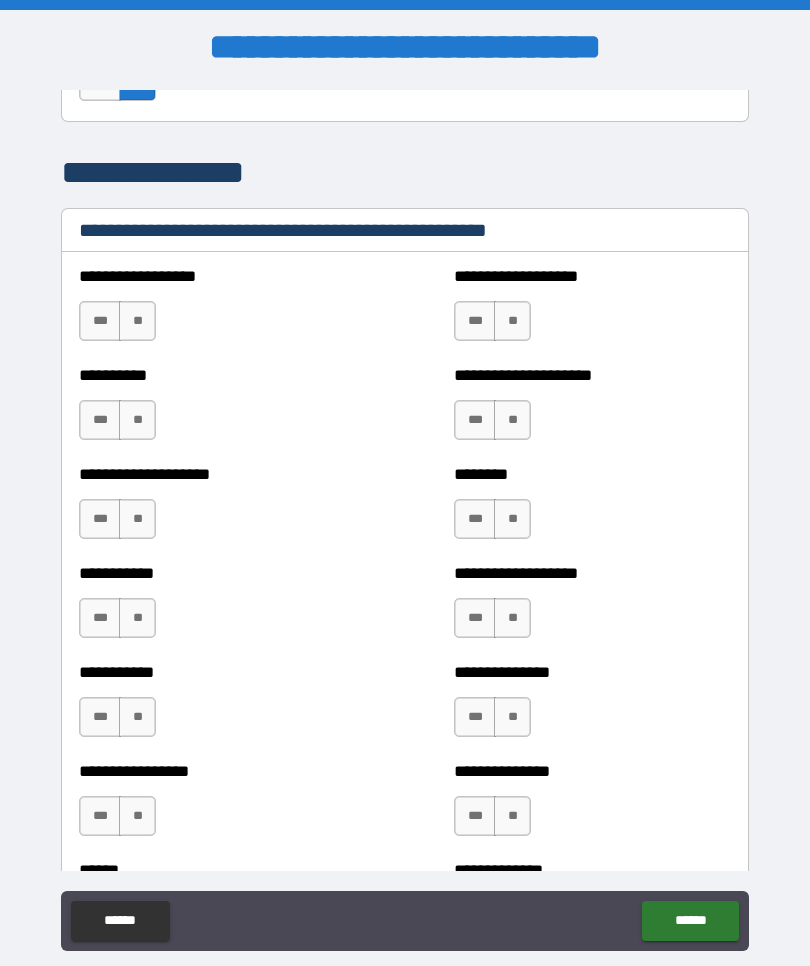 click on "**" at bounding box center (137, 321) 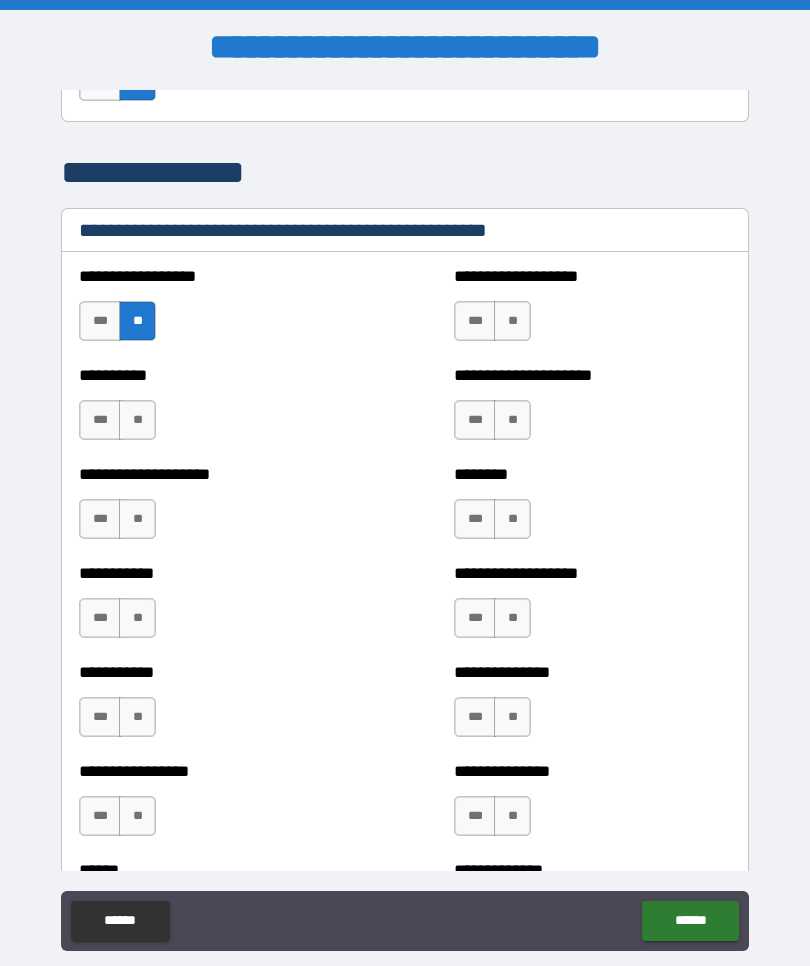 click on "**" at bounding box center [137, 420] 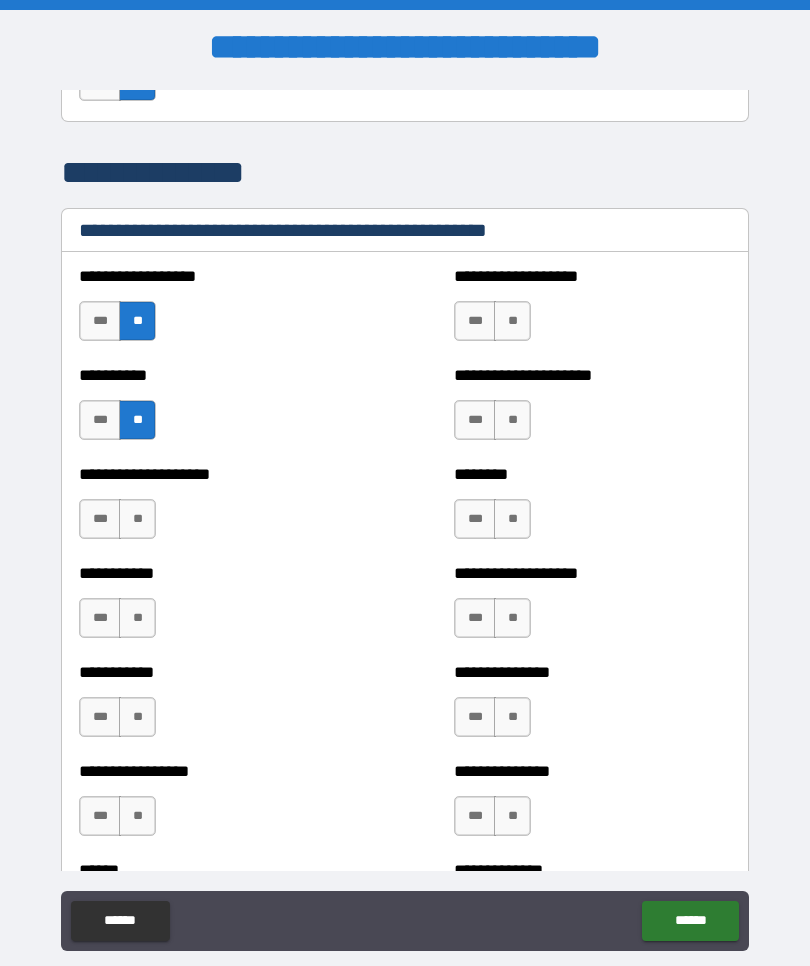 click on "**" at bounding box center (137, 519) 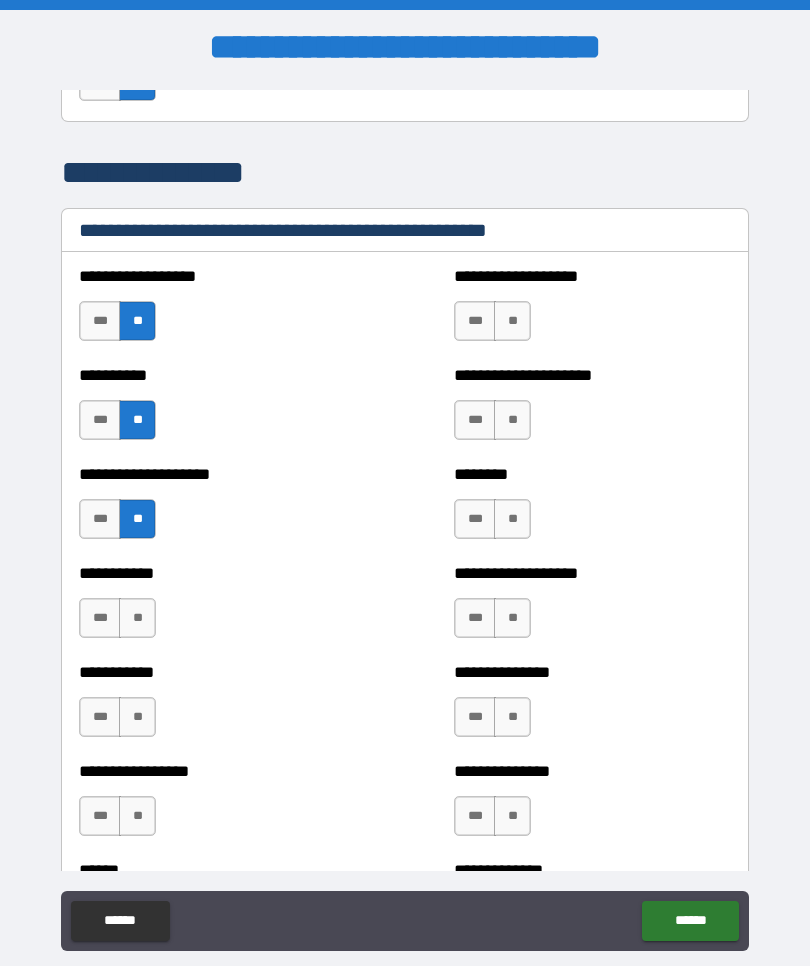 click on "**" at bounding box center [137, 618] 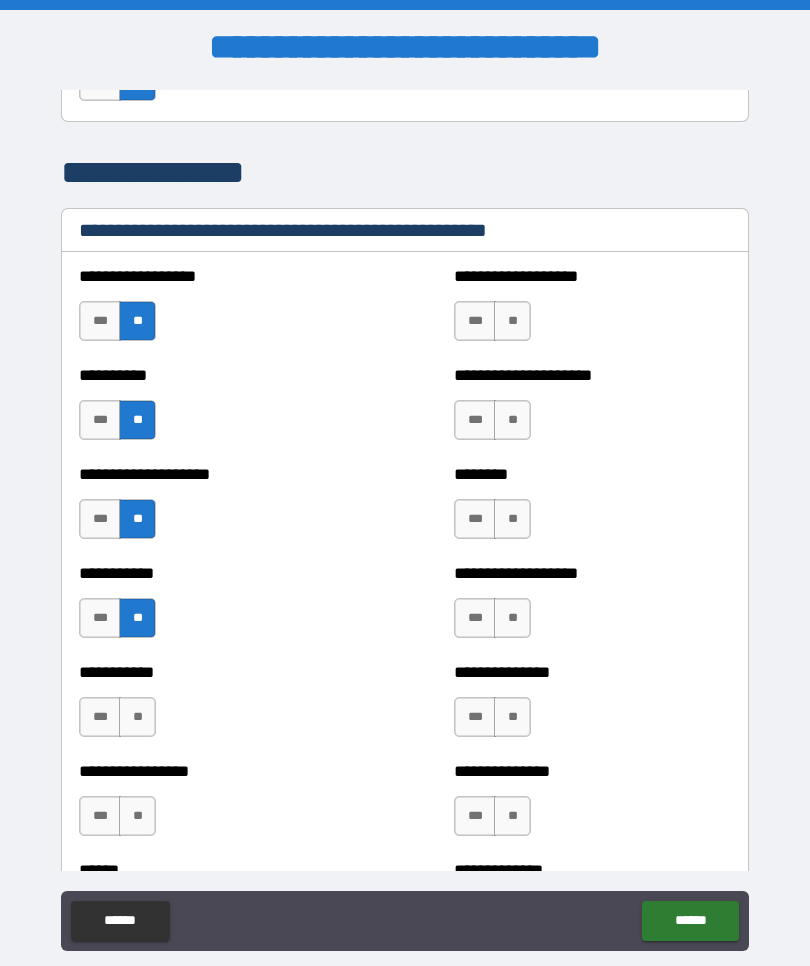 click on "**" at bounding box center [137, 717] 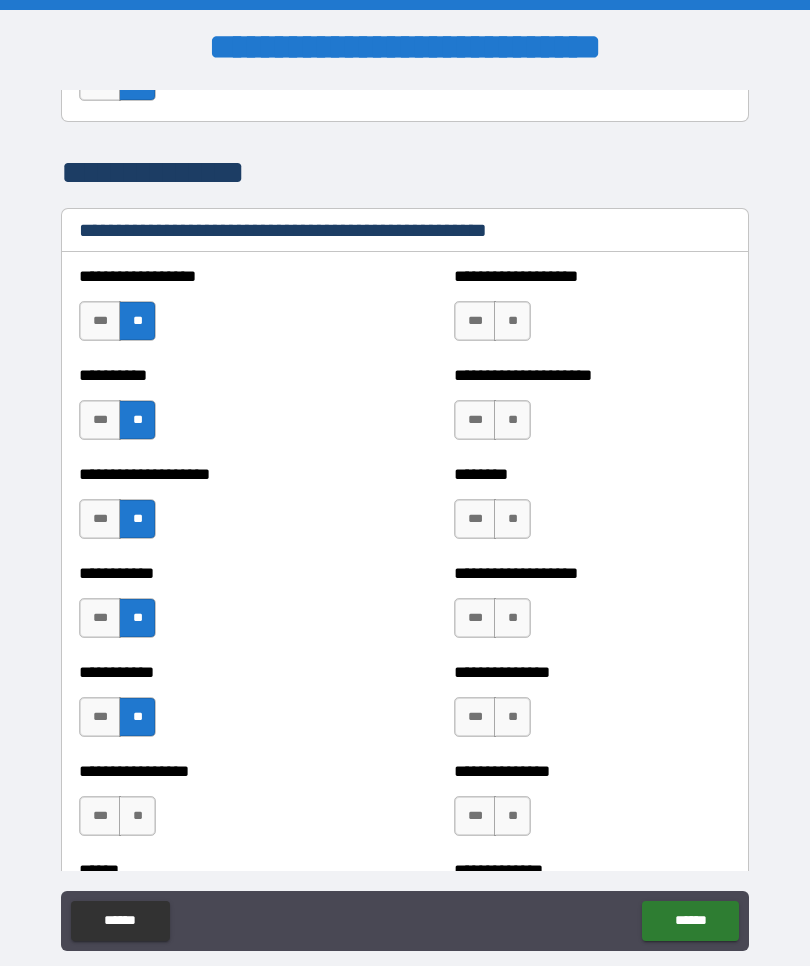 click on "**" at bounding box center (137, 816) 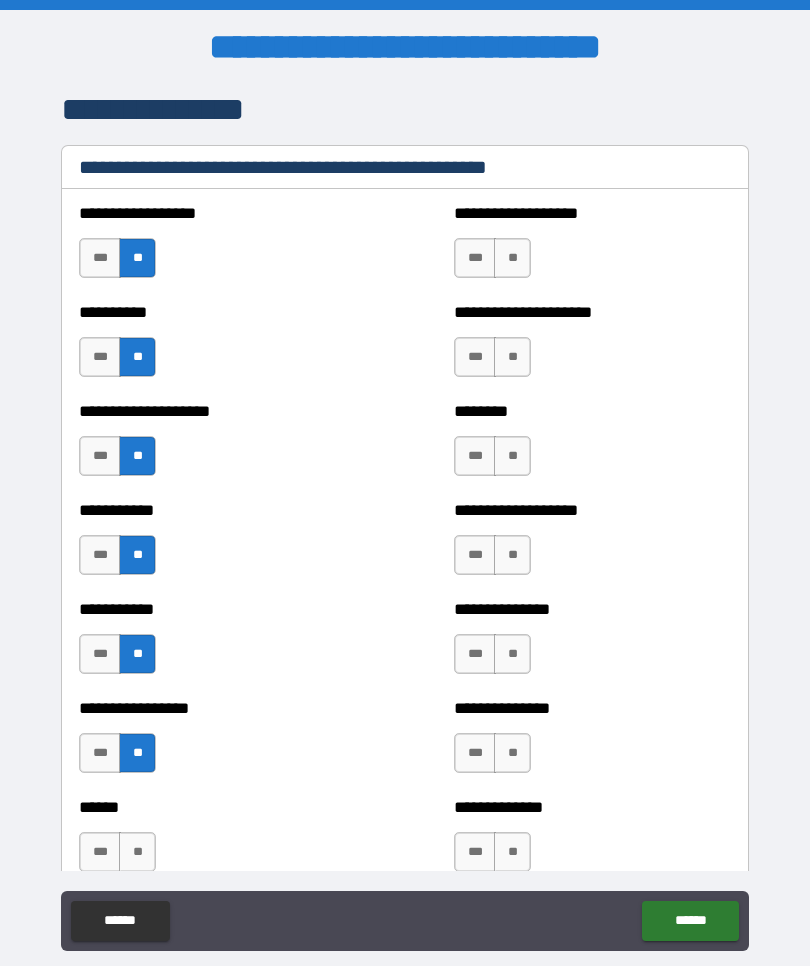 scroll, scrollTop: 2453, scrollLeft: 0, axis: vertical 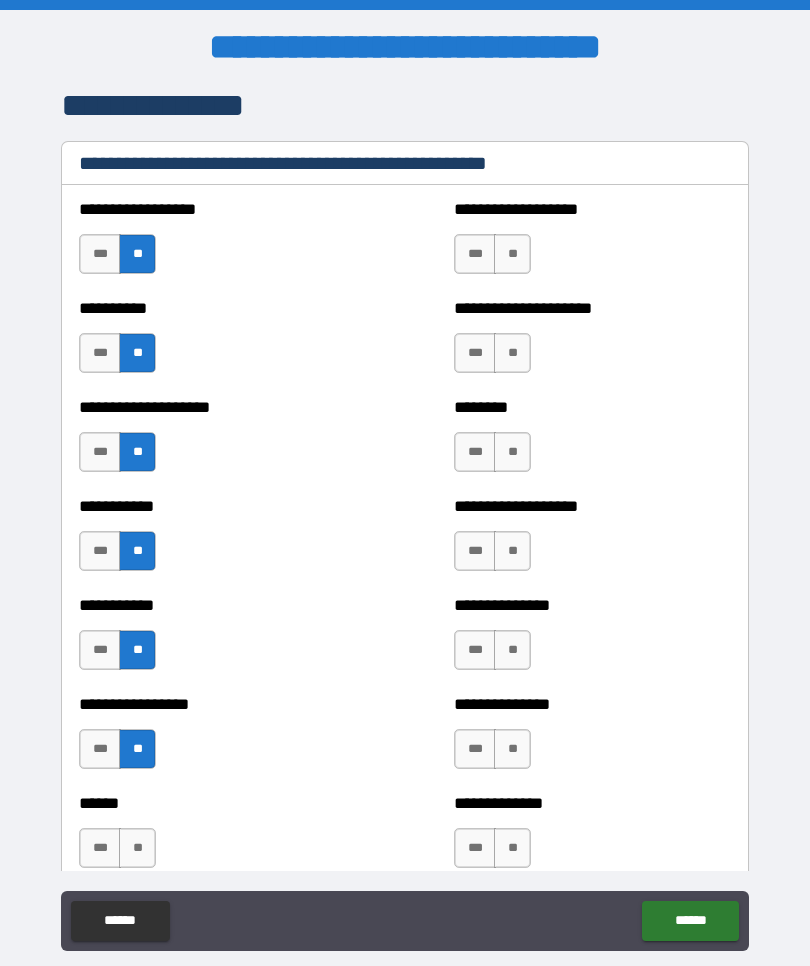 click on "**" at bounding box center [512, 254] 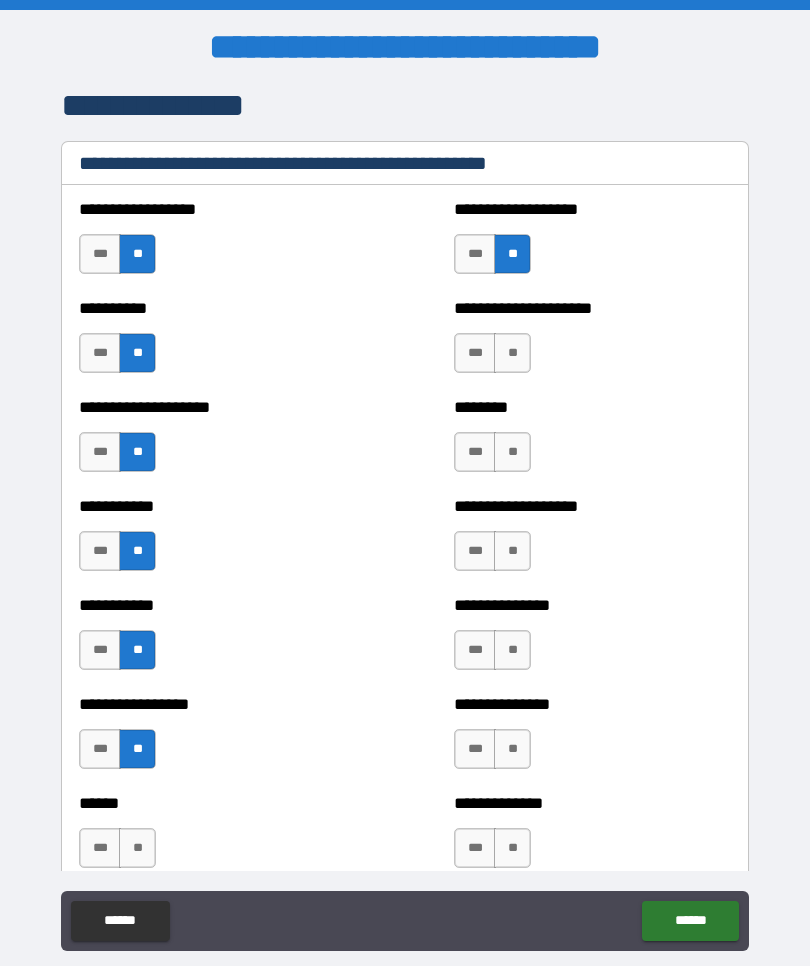 click on "**" at bounding box center [512, 353] 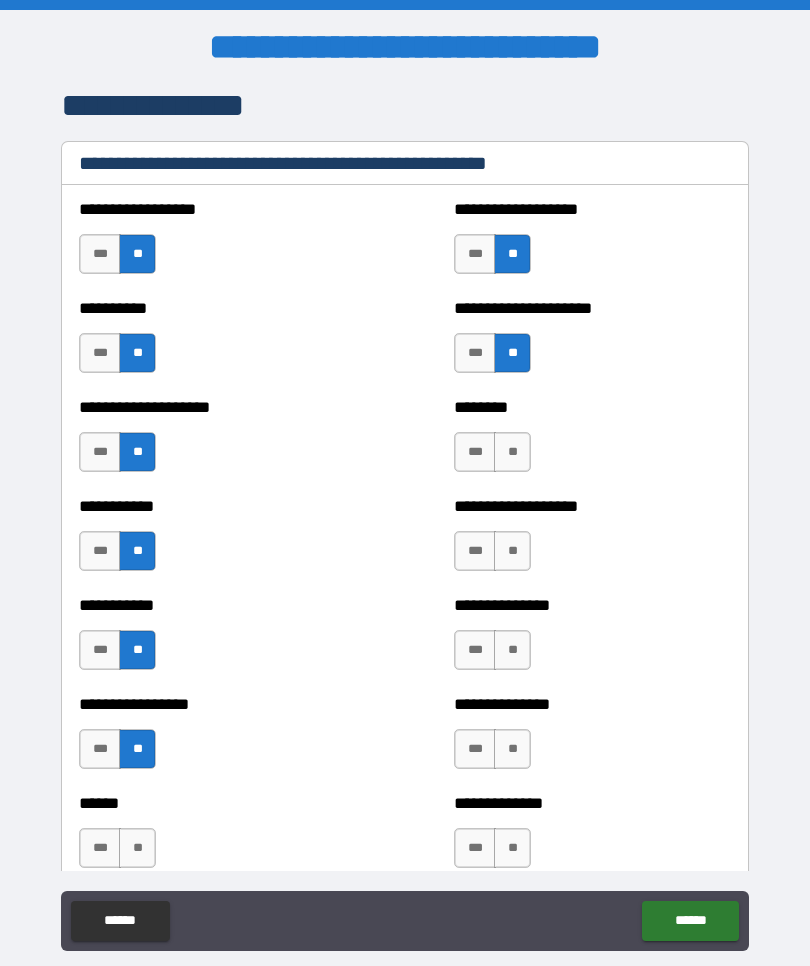 click on "**" at bounding box center (512, 452) 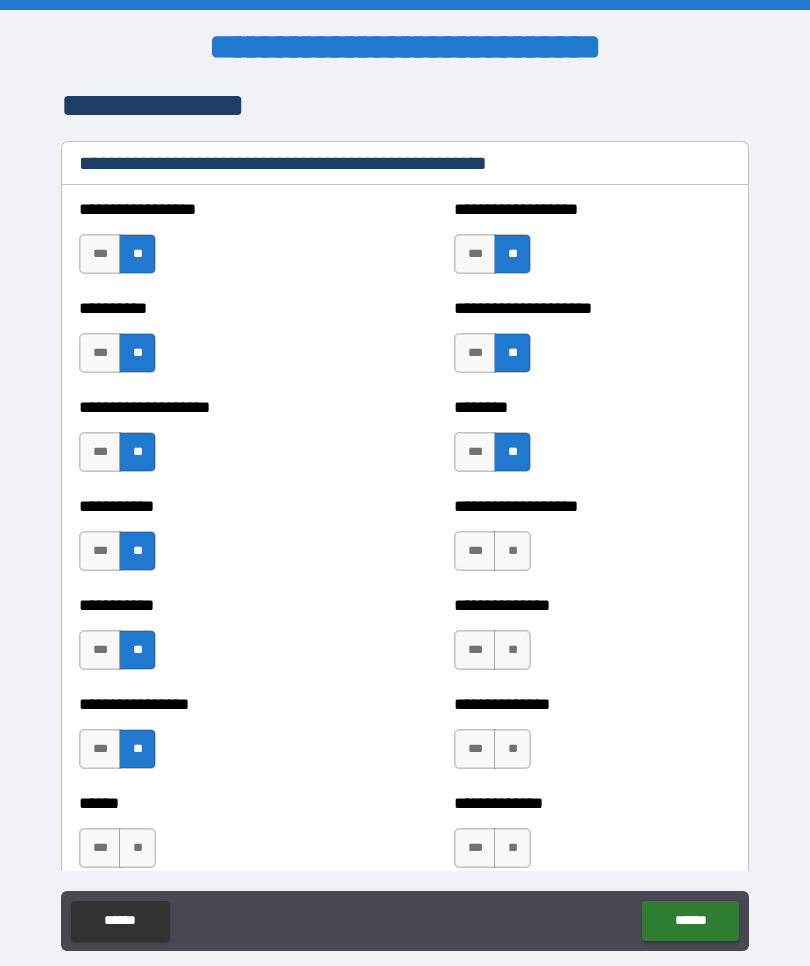 click on "**" at bounding box center (512, 551) 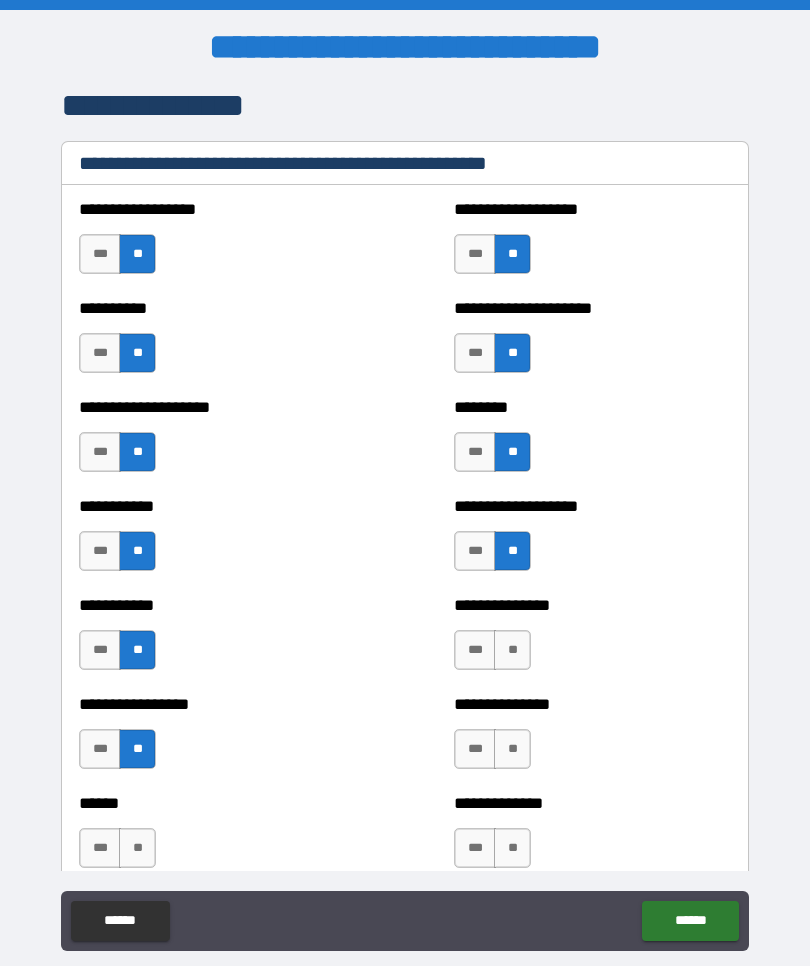 click on "**" at bounding box center [512, 650] 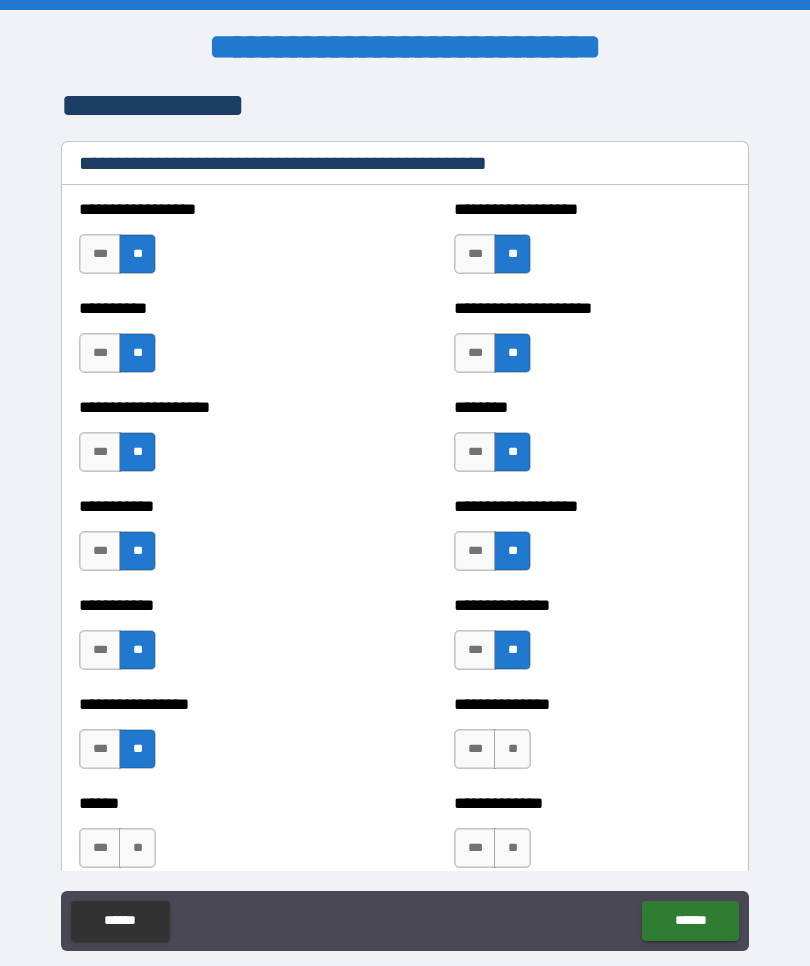 click on "**" at bounding box center [512, 749] 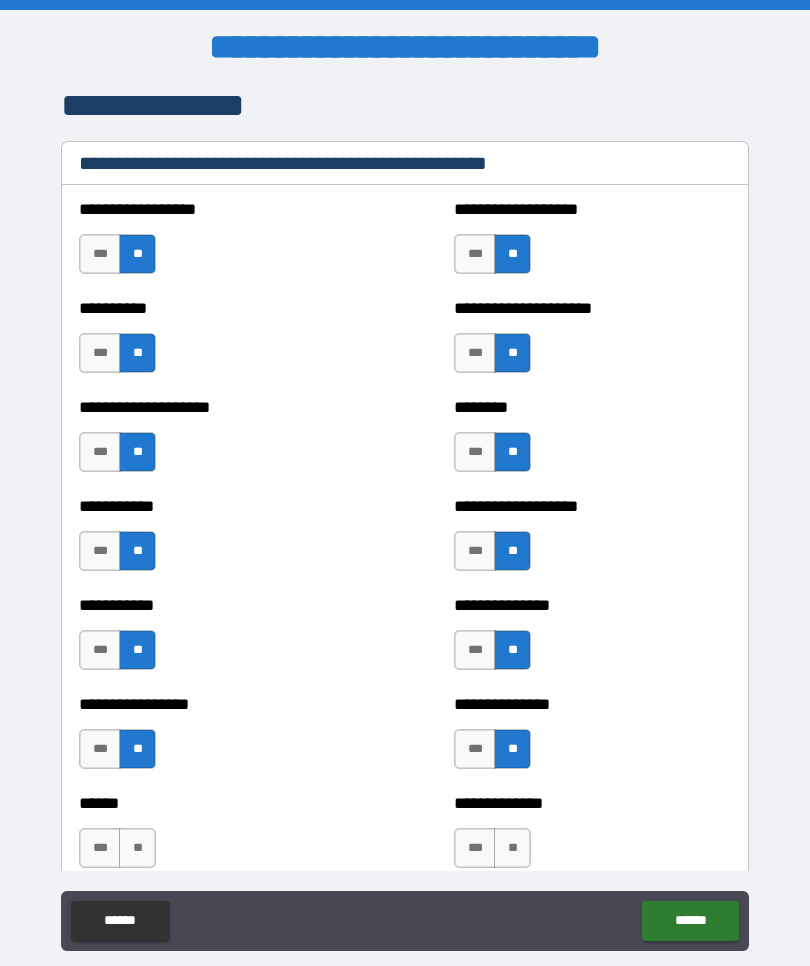 click on "**" at bounding box center (512, 848) 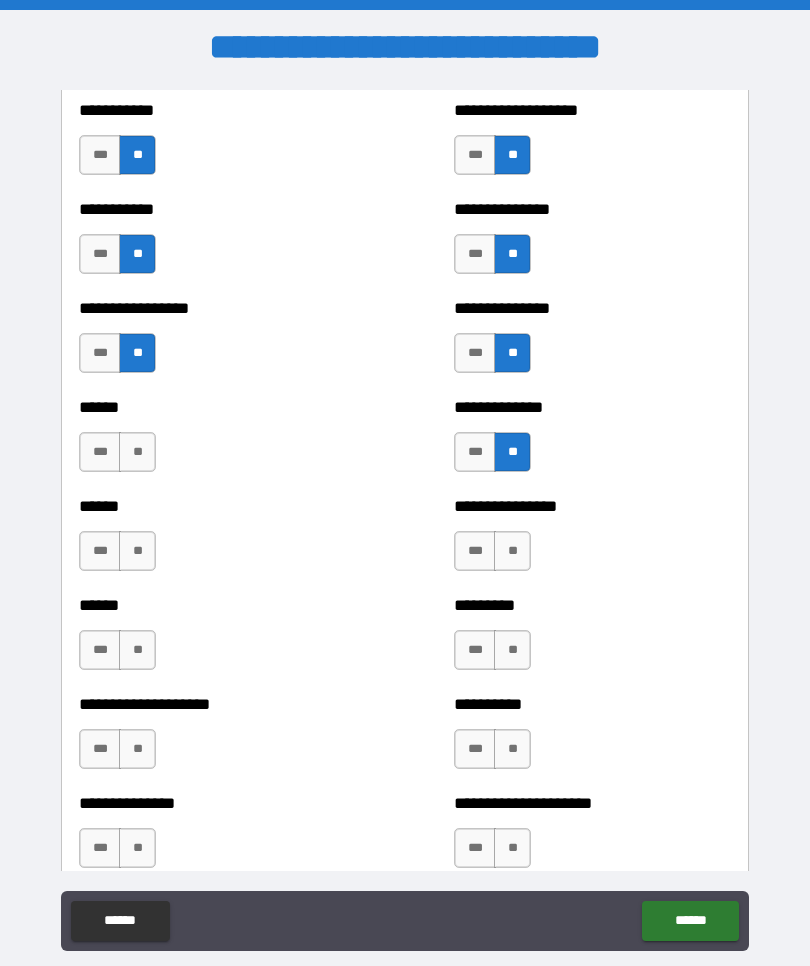scroll, scrollTop: 2850, scrollLeft: 0, axis: vertical 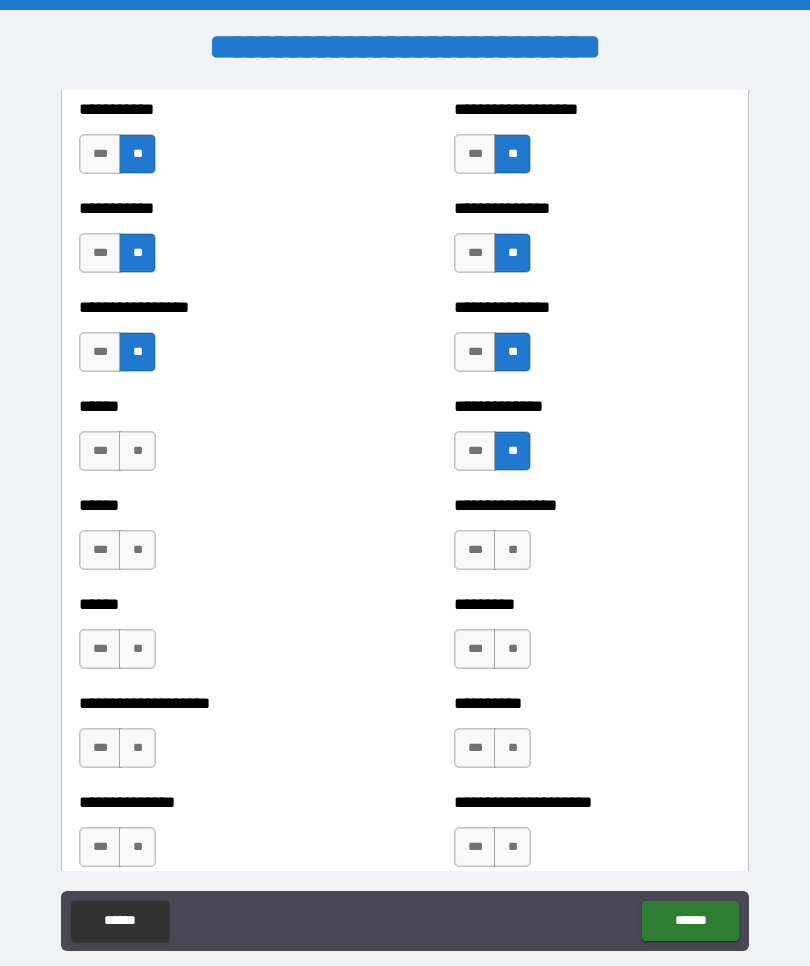 click on "**" at bounding box center (137, 451) 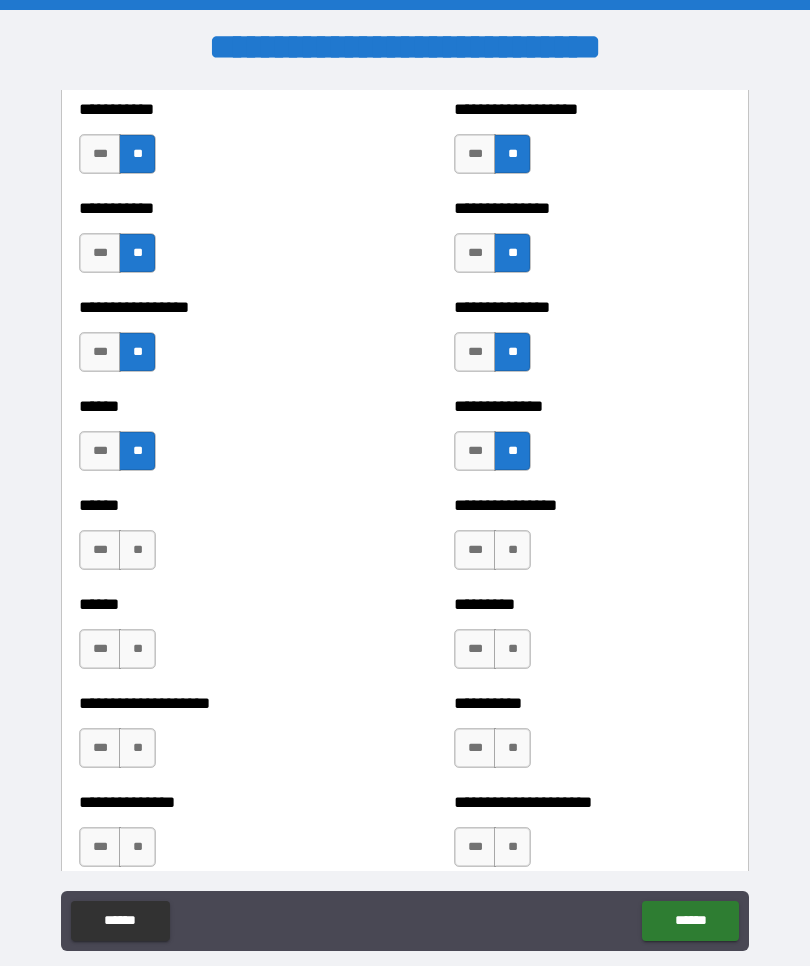 click on "**" at bounding box center (137, 550) 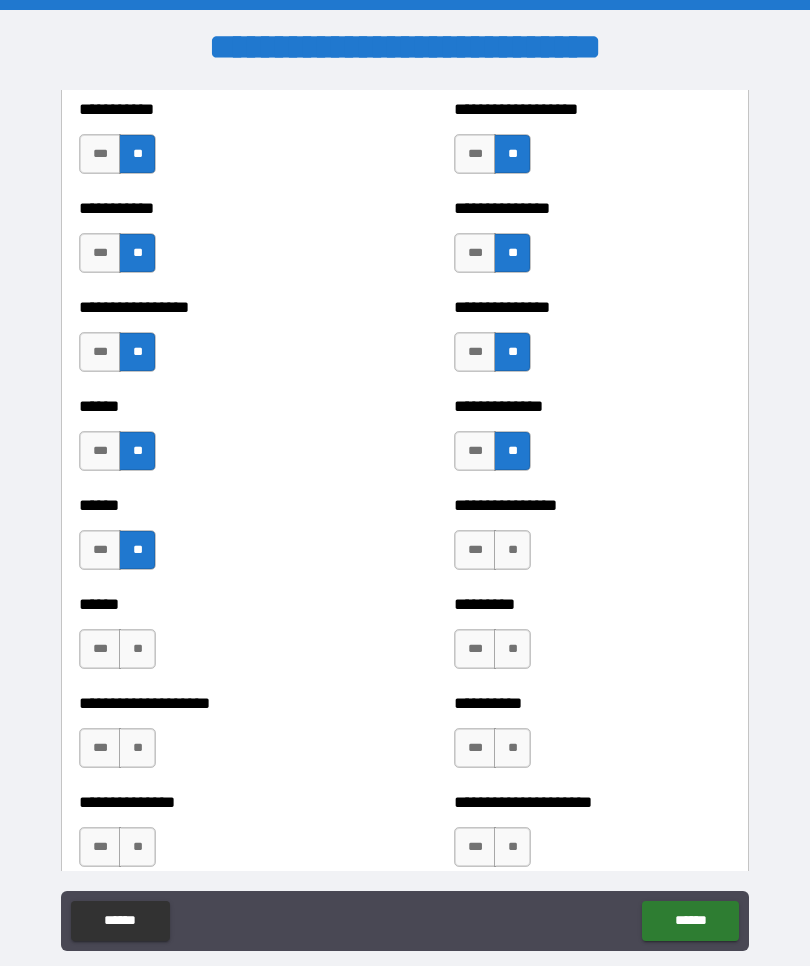 click on "**" at bounding box center (137, 649) 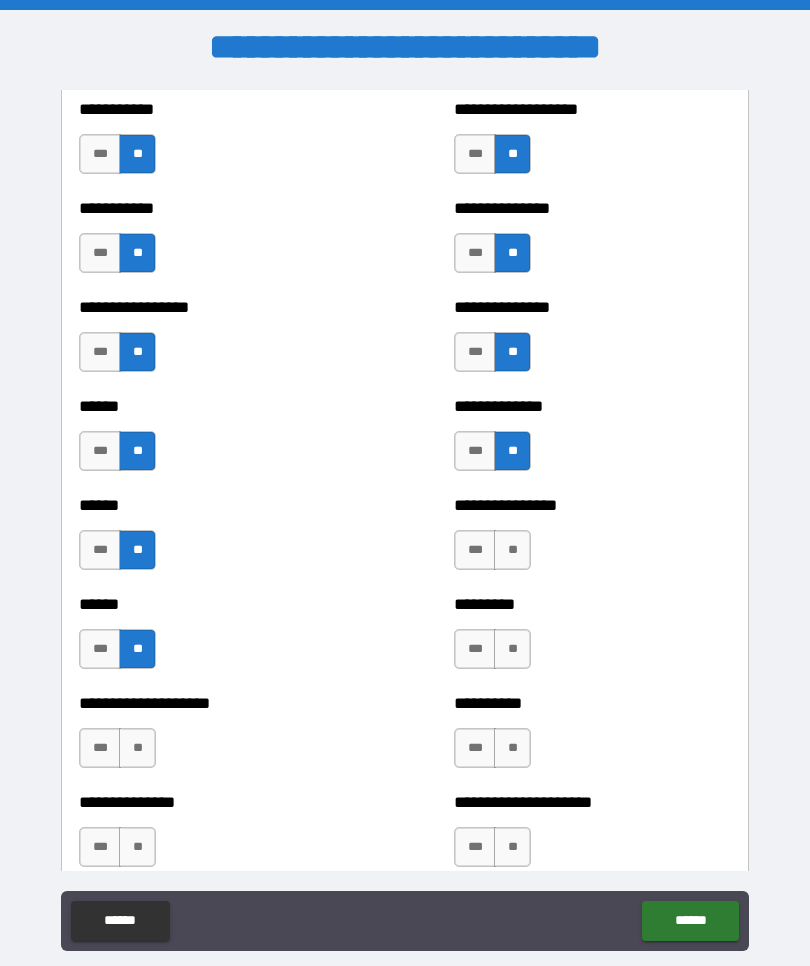 click on "**" at bounding box center (137, 748) 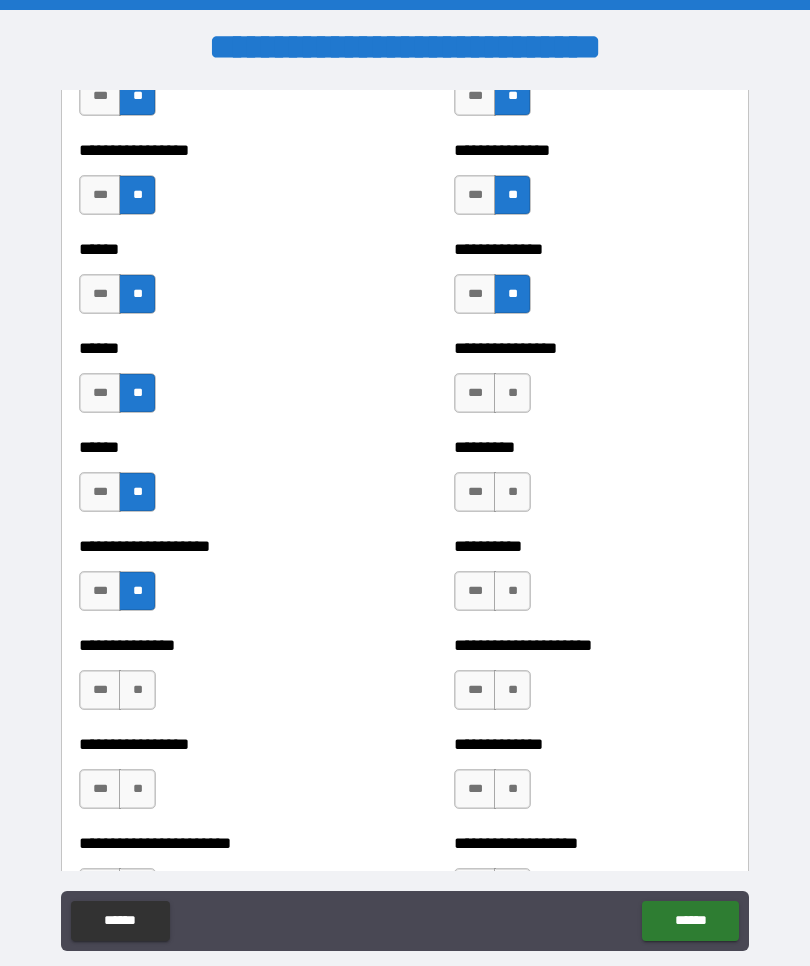 scroll, scrollTop: 3009, scrollLeft: 0, axis: vertical 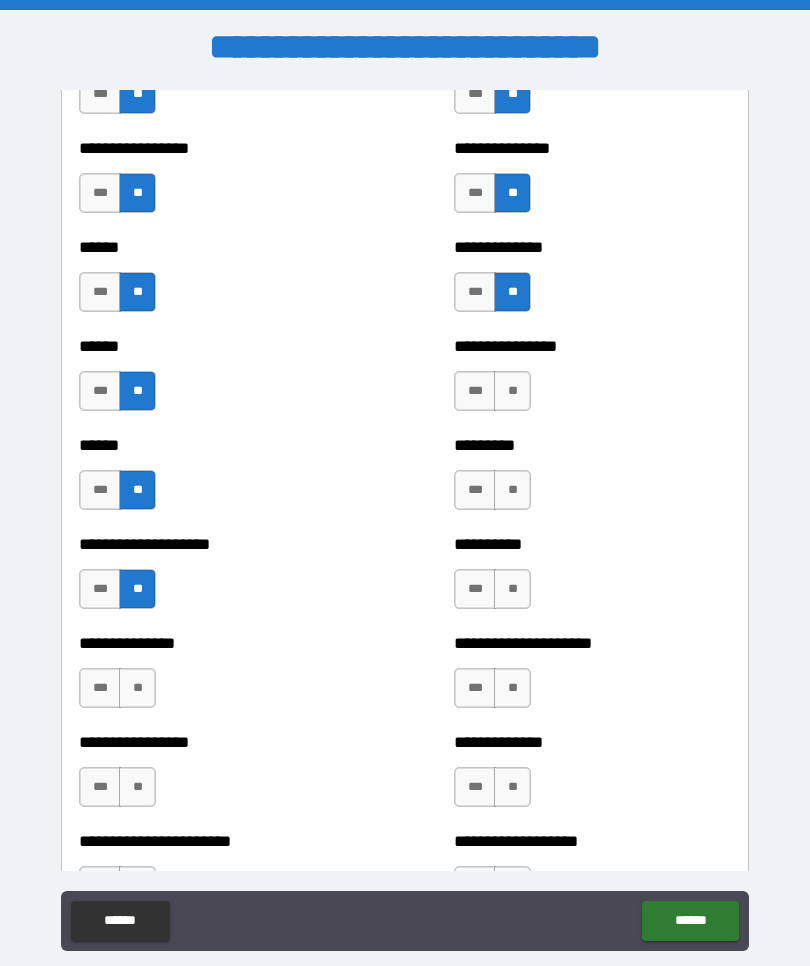 click on "**" at bounding box center (137, 688) 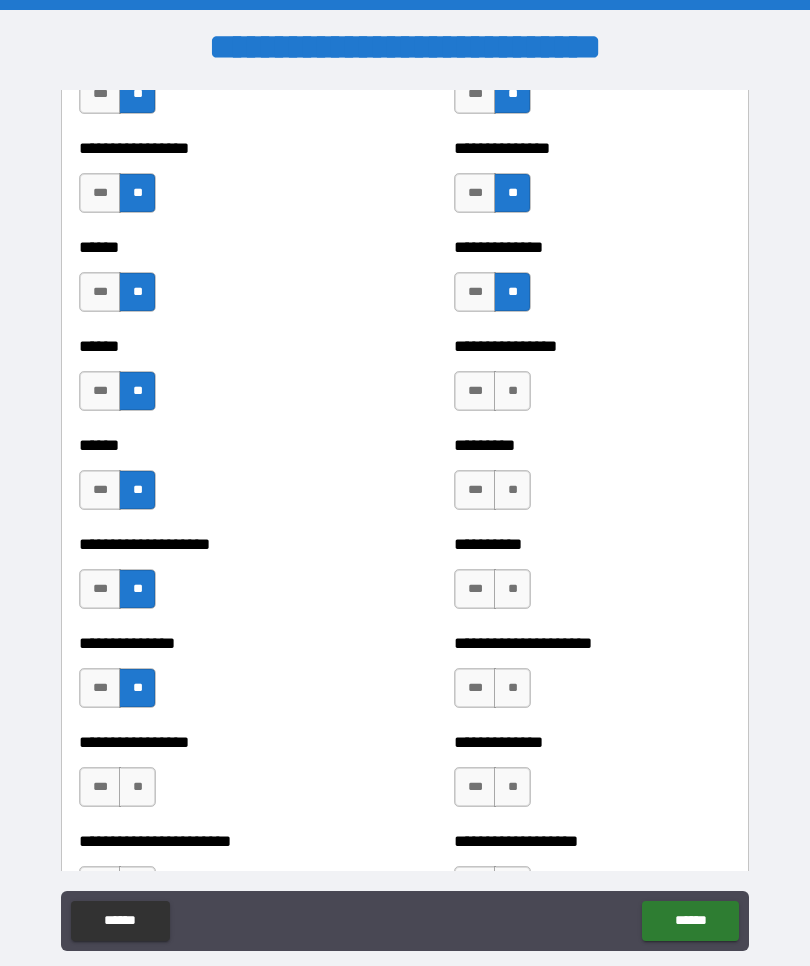 click on "**" at bounding box center (137, 787) 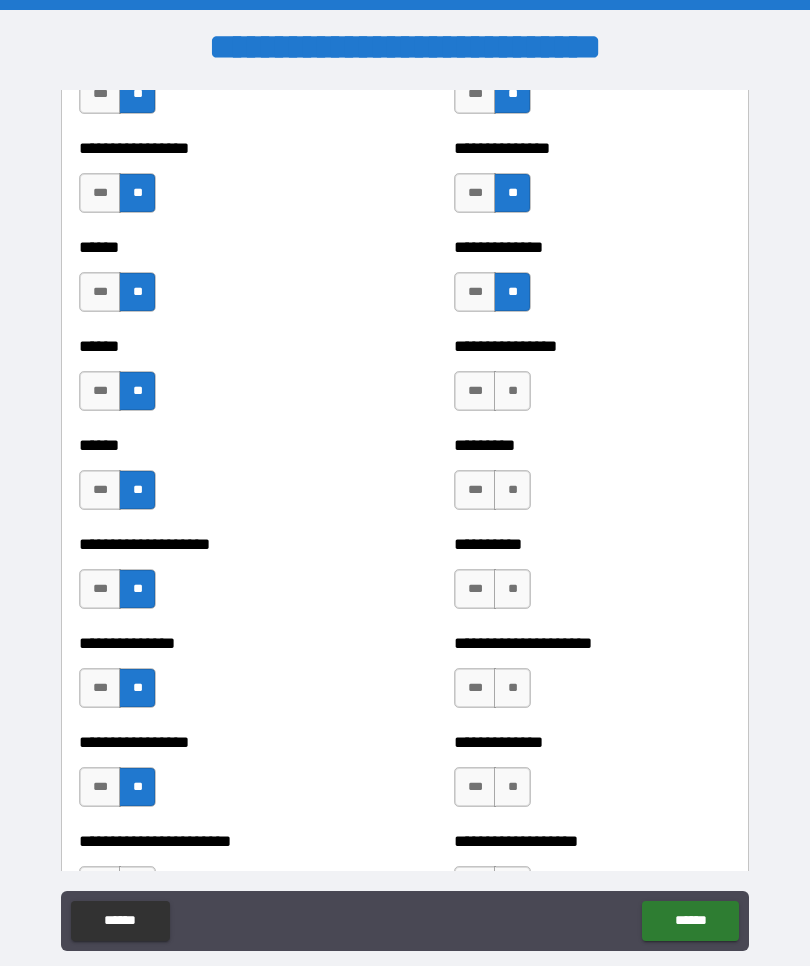 click on "**" at bounding box center [512, 391] 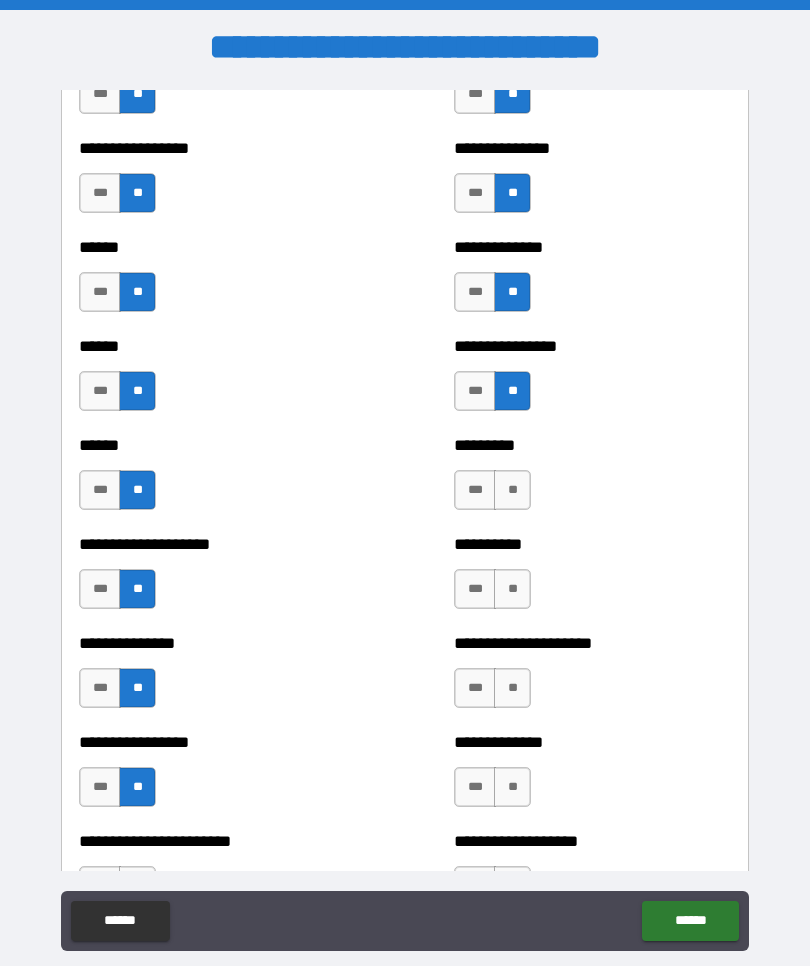 click on "**" at bounding box center [512, 490] 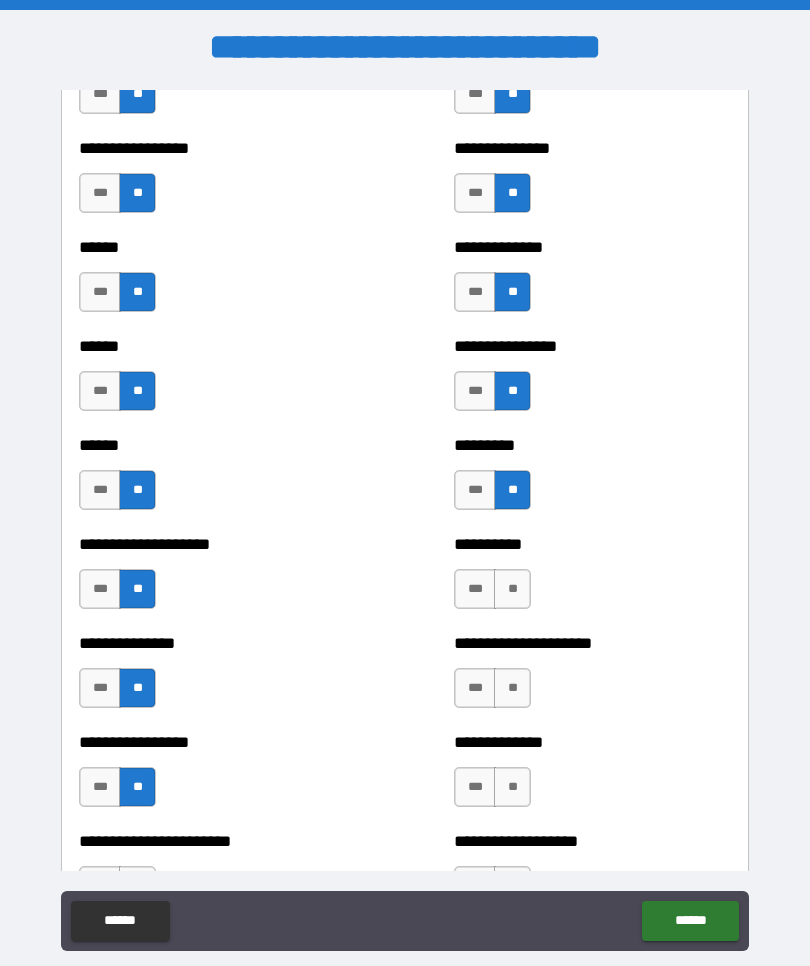 click on "**" at bounding box center (512, 589) 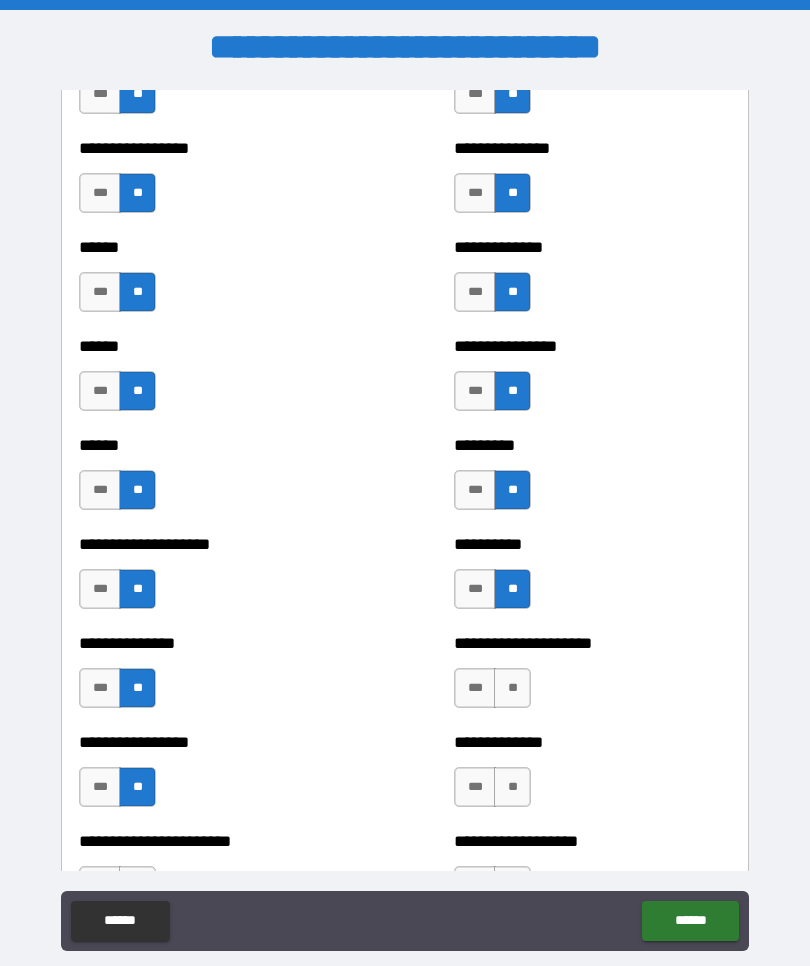 click on "**" at bounding box center [512, 688] 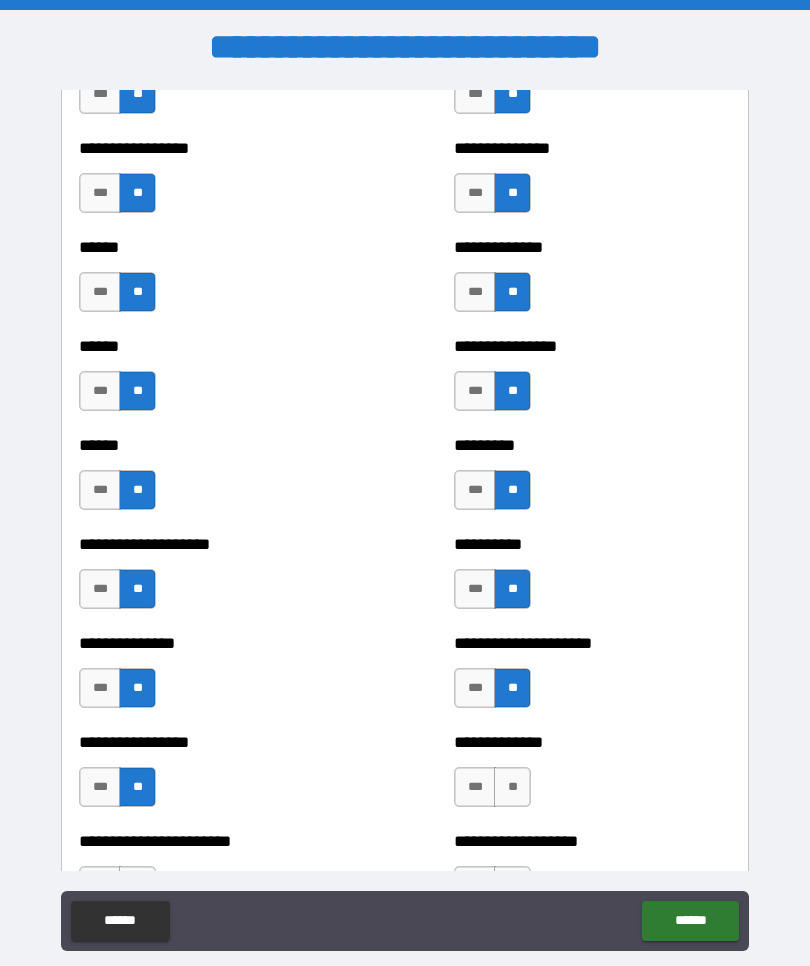 click on "**" at bounding box center [512, 787] 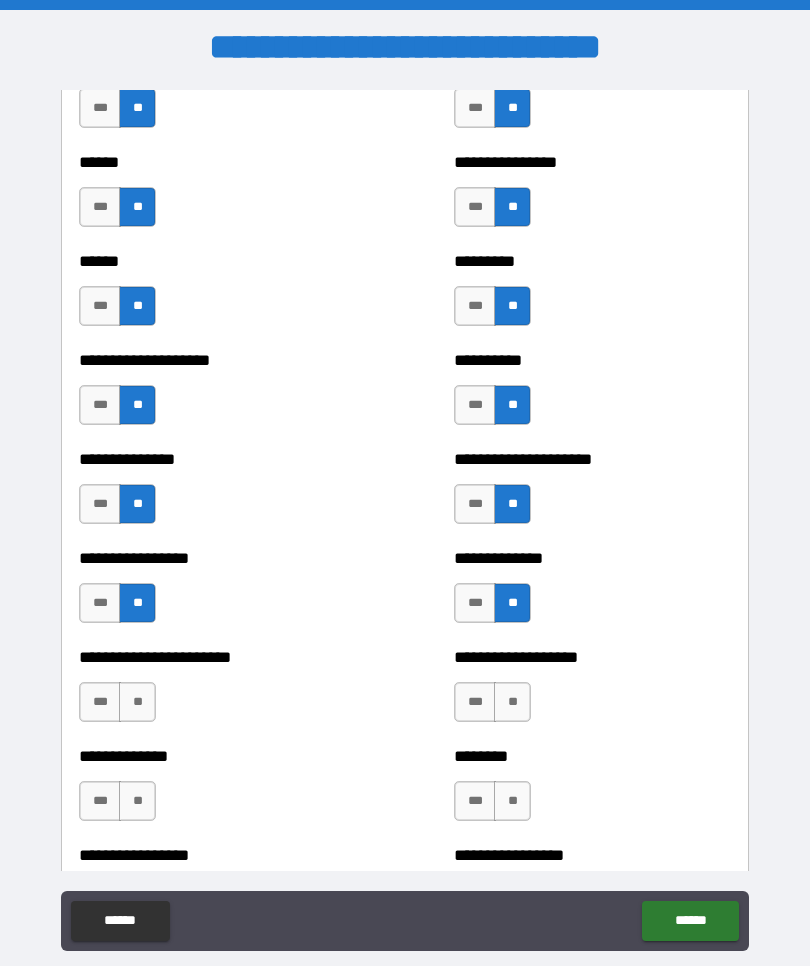 scroll, scrollTop: 3213, scrollLeft: 0, axis: vertical 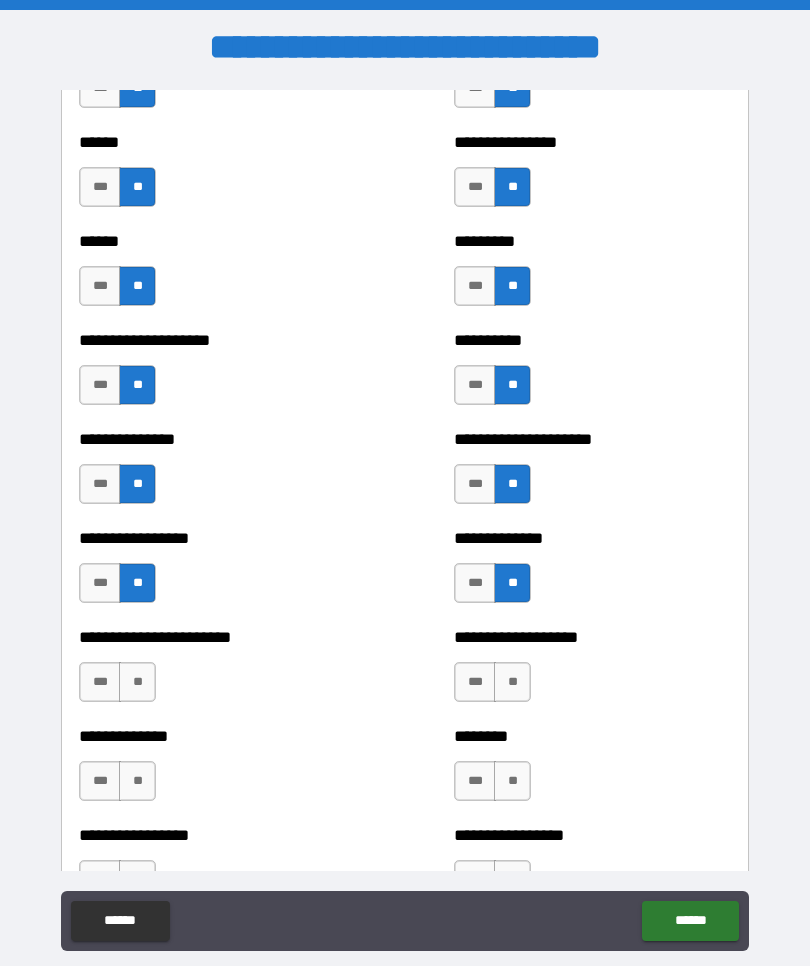 click on "**" at bounding box center [137, 682] 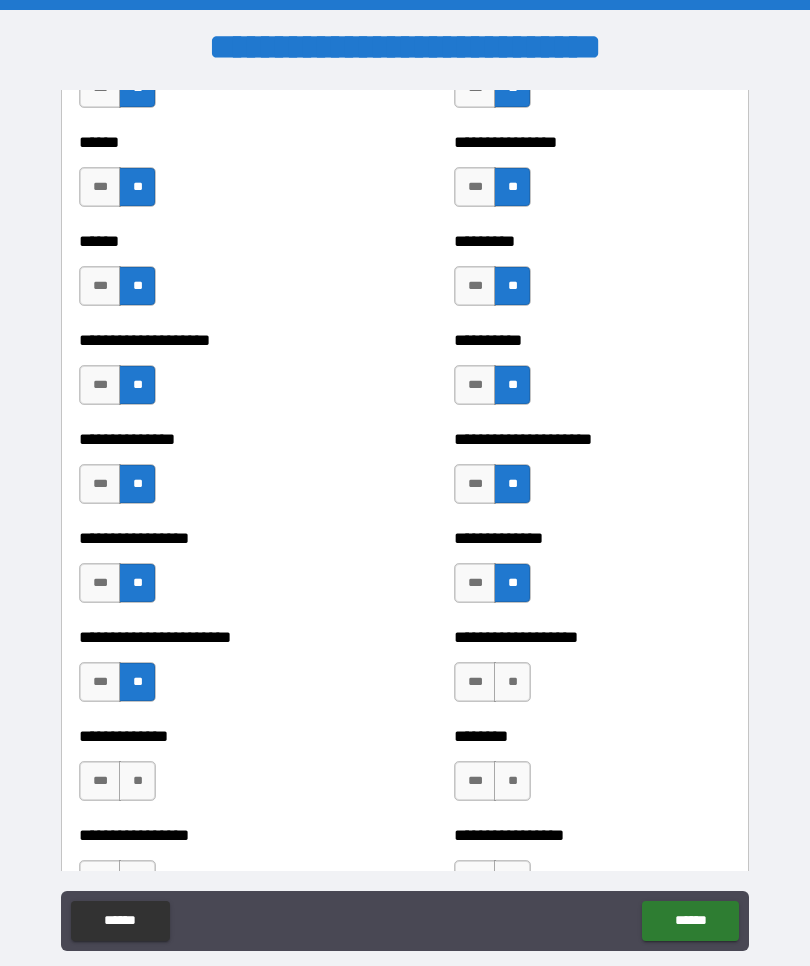 click on "**" at bounding box center (137, 781) 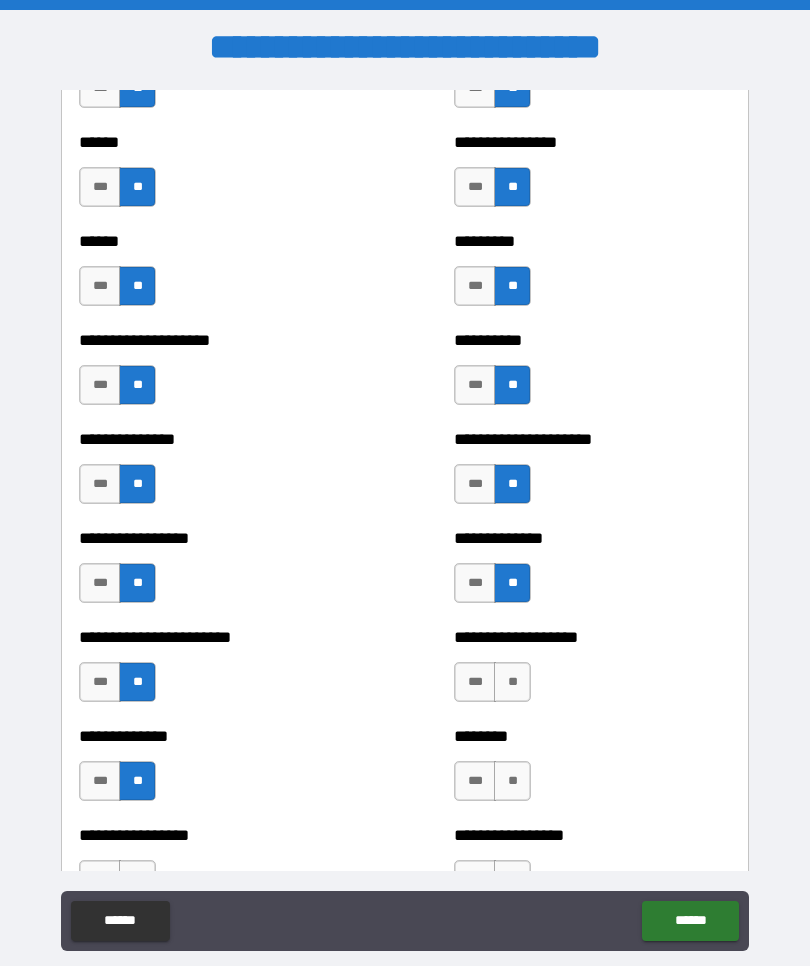 click on "**" at bounding box center [512, 682] 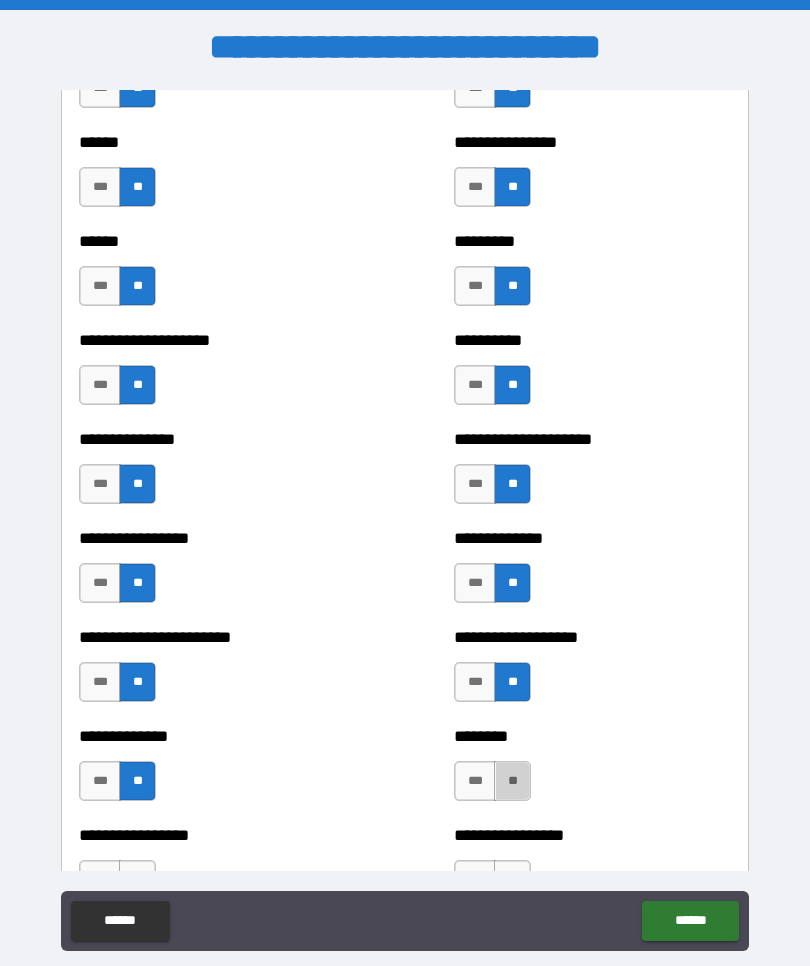 click on "**" at bounding box center (512, 781) 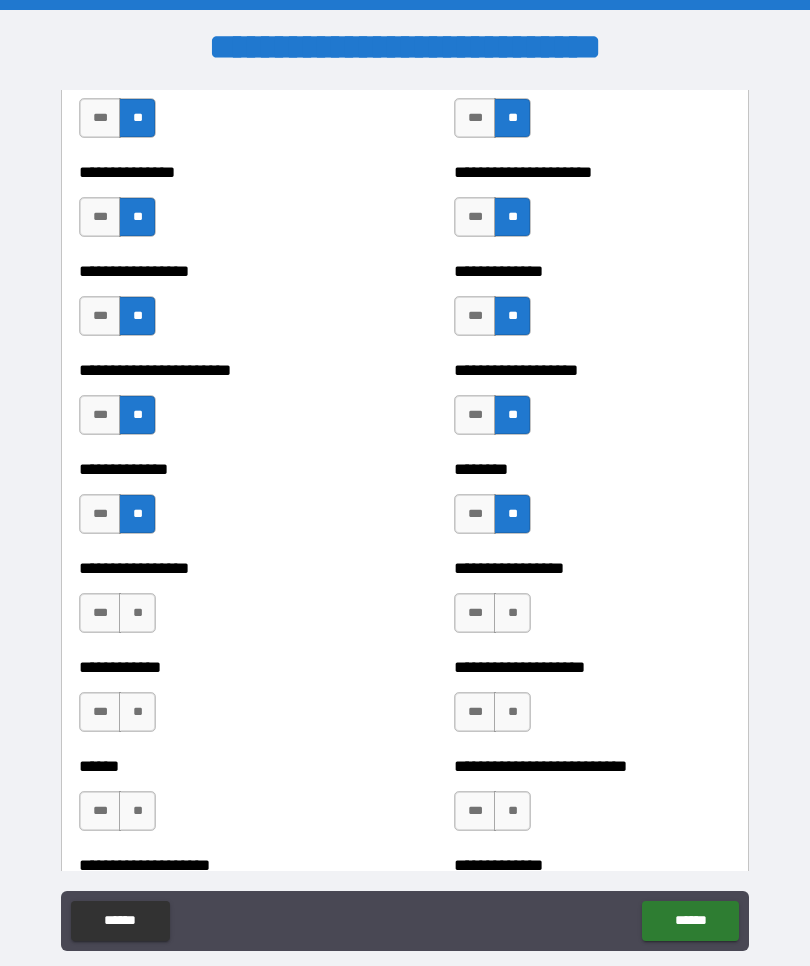 scroll, scrollTop: 3482, scrollLeft: 0, axis: vertical 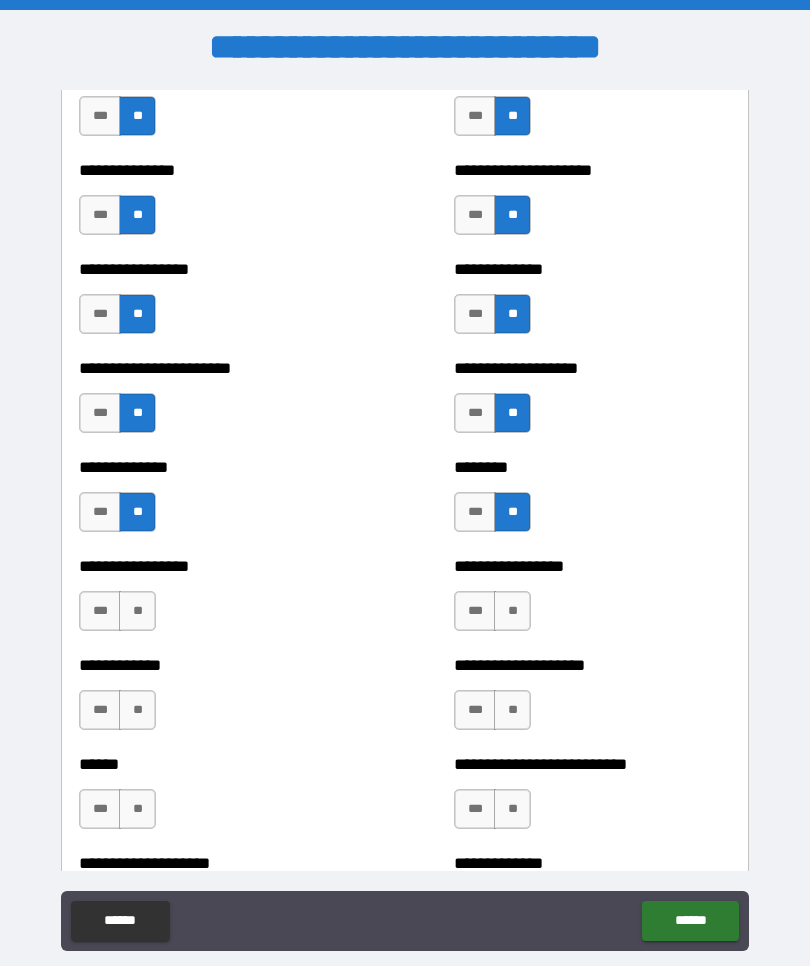 click on "**" at bounding box center [137, 611] 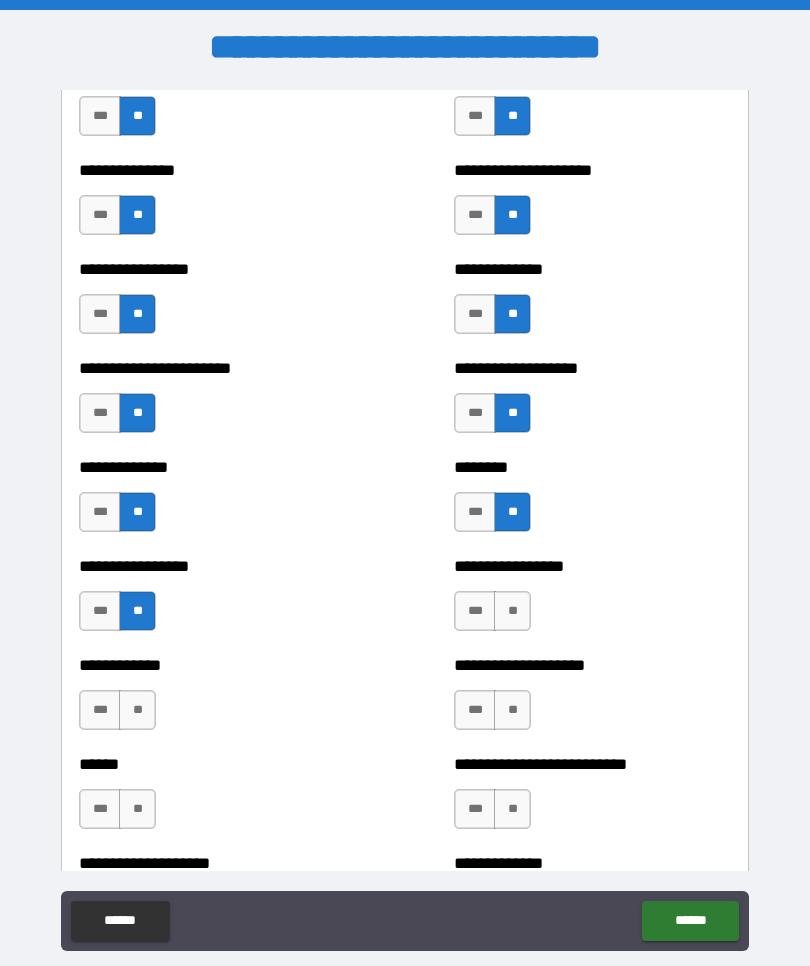 click on "**" at bounding box center (137, 710) 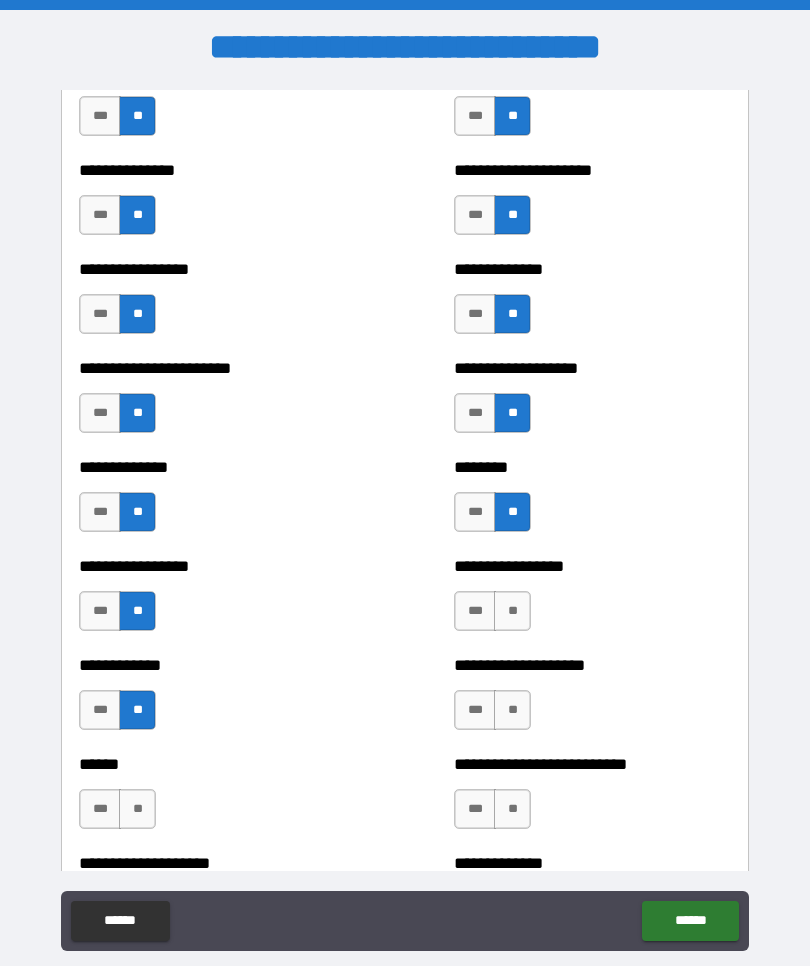 click on "**" at bounding box center [512, 611] 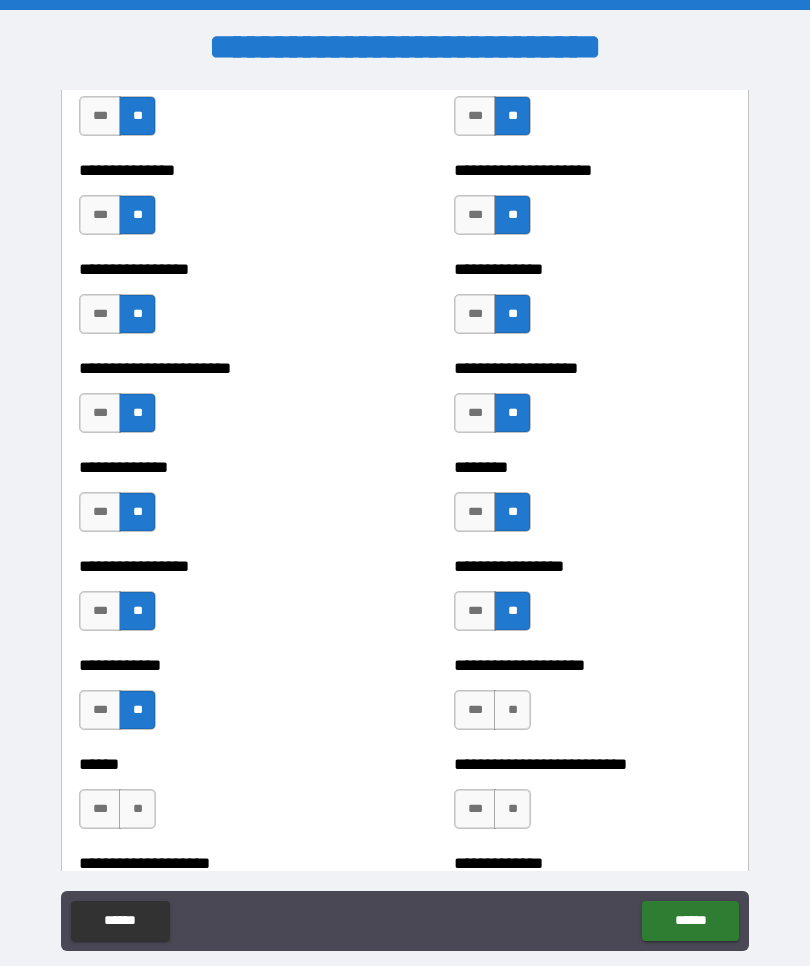 click on "**" at bounding box center (512, 710) 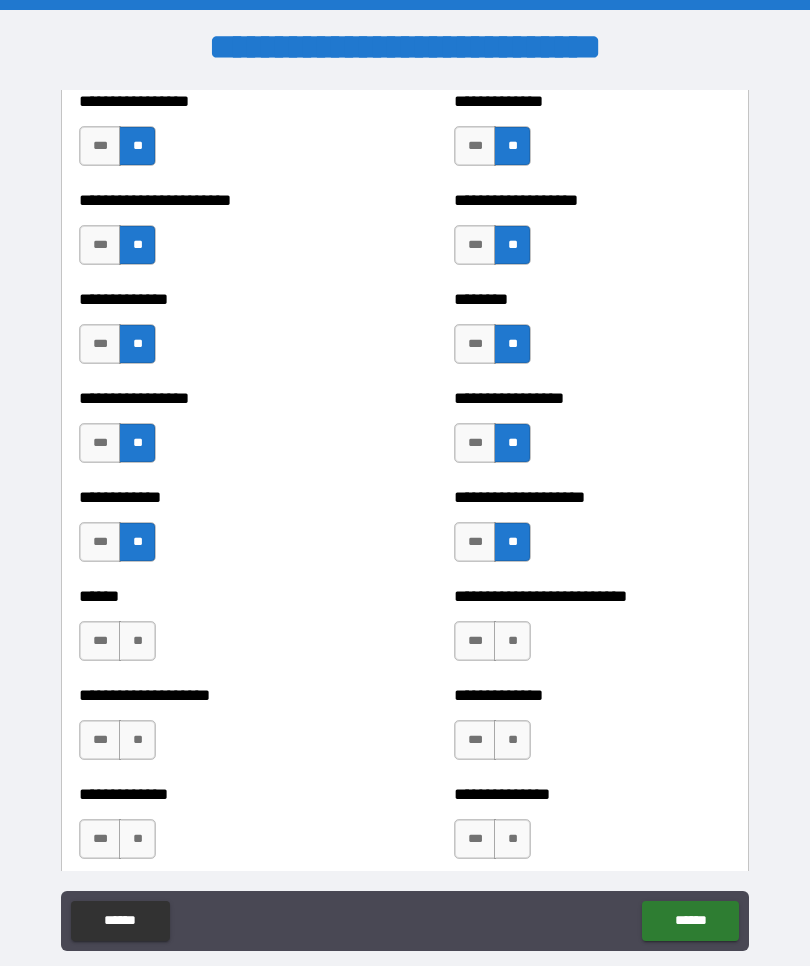 scroll, scrollTop: 3676, scrollLeft: 0, axis: vertical 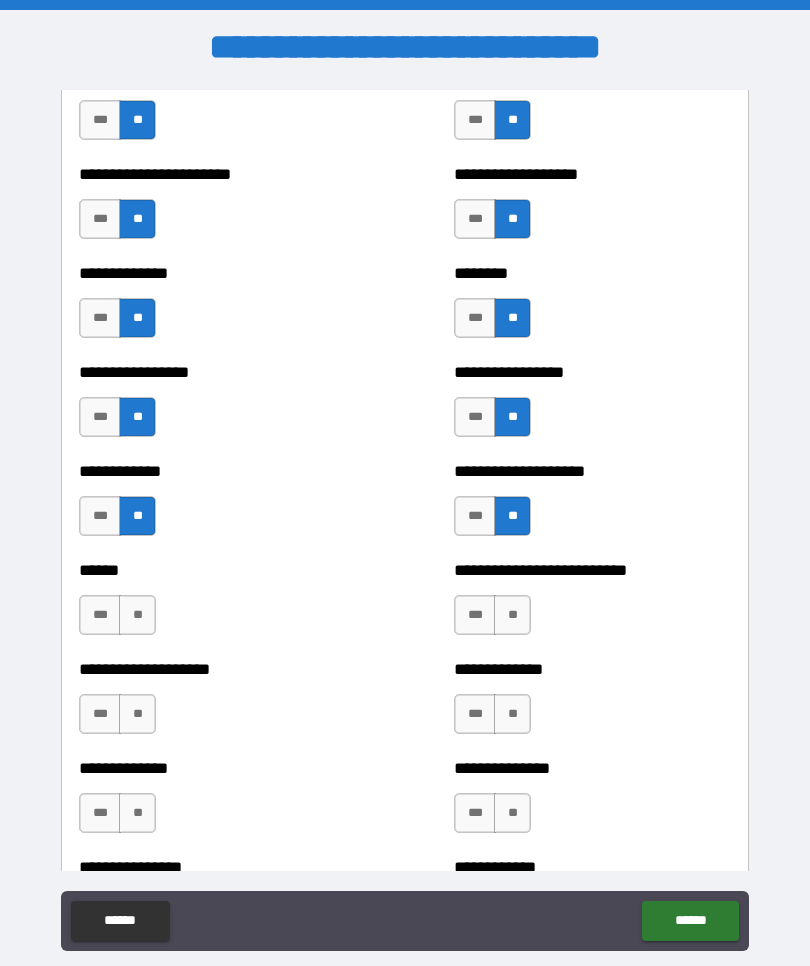 click on "**" at bounding box center (137, 615) 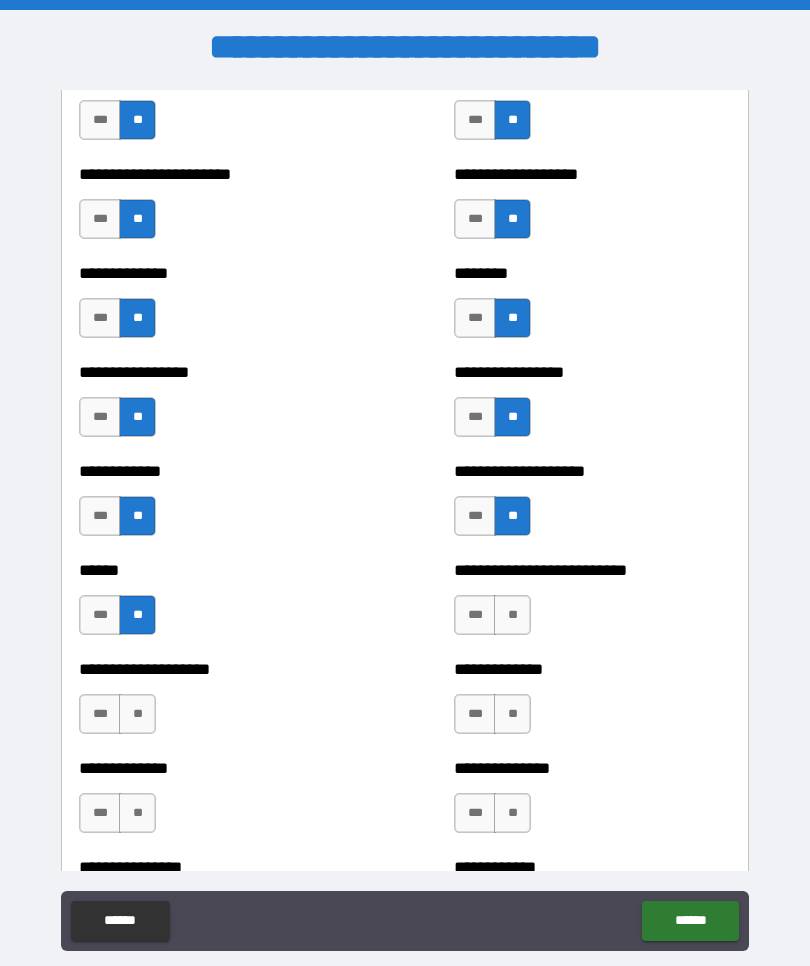 click on "**" at bounding box center [512, 615] 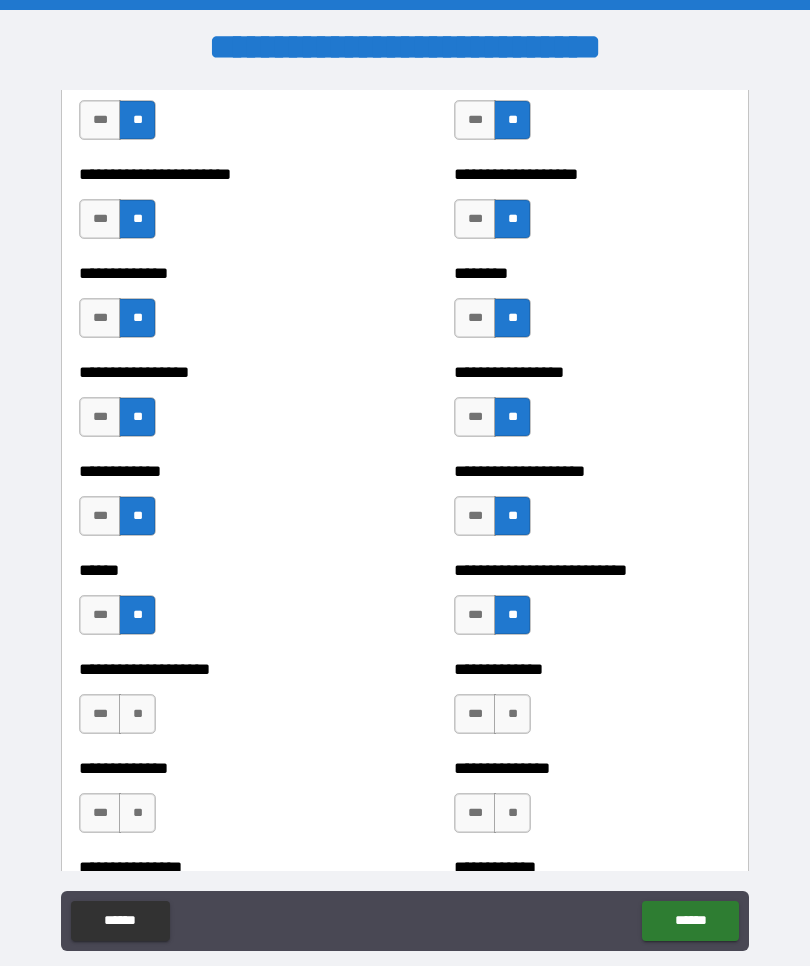 click on "**" at bounding box center (512, 714) 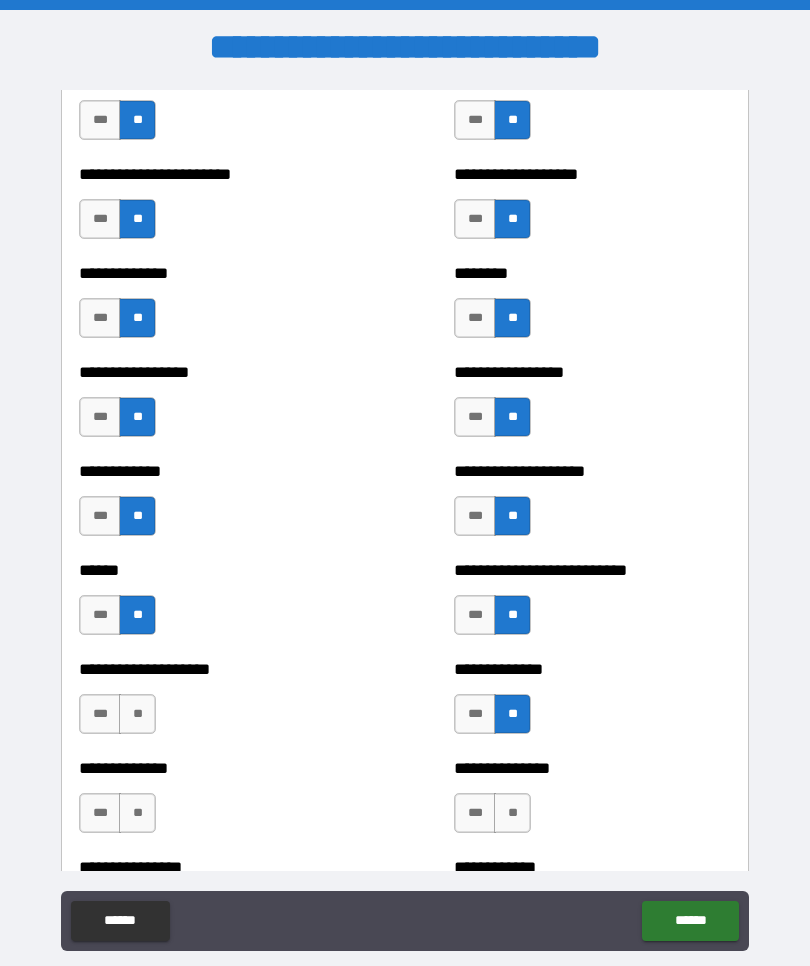 click on "**" at bounding box center [137, 714] 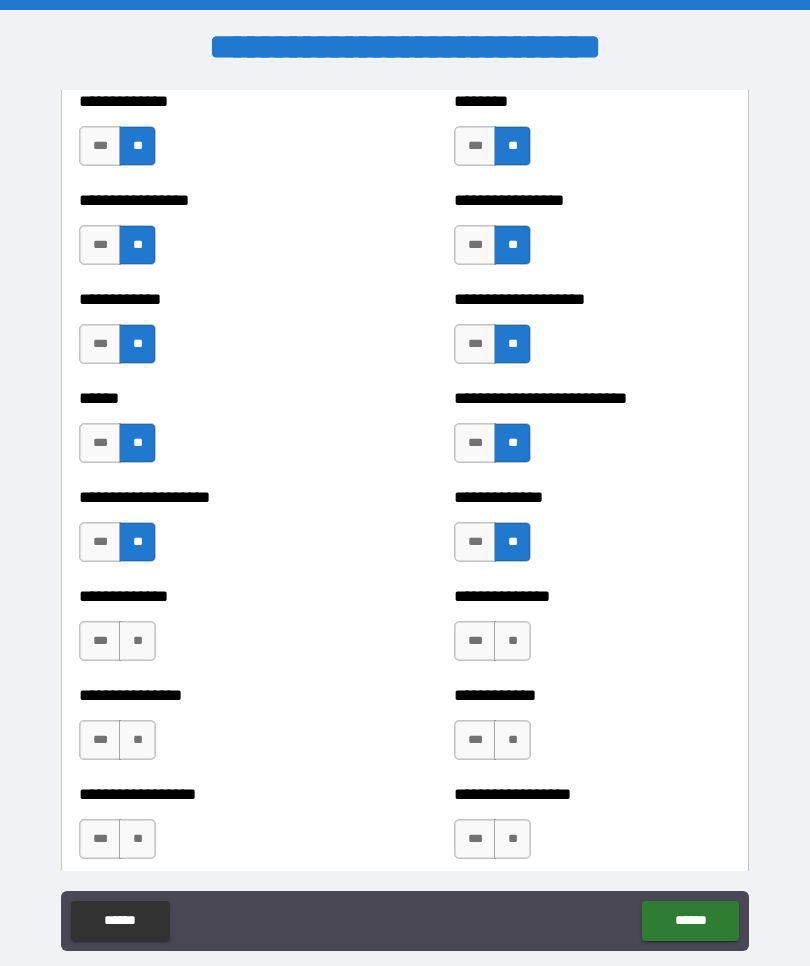 scroll, scrollTop: 3850, scrollLeft: 0, axis: vertical 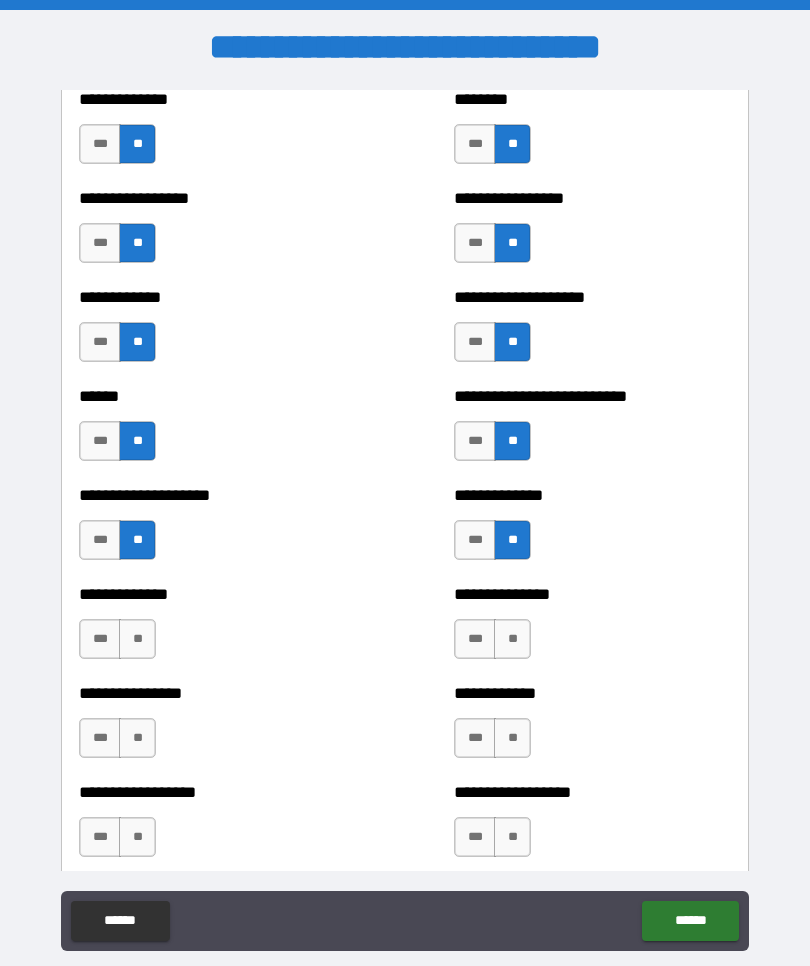 click on "**" at bounding box center (512, 639) 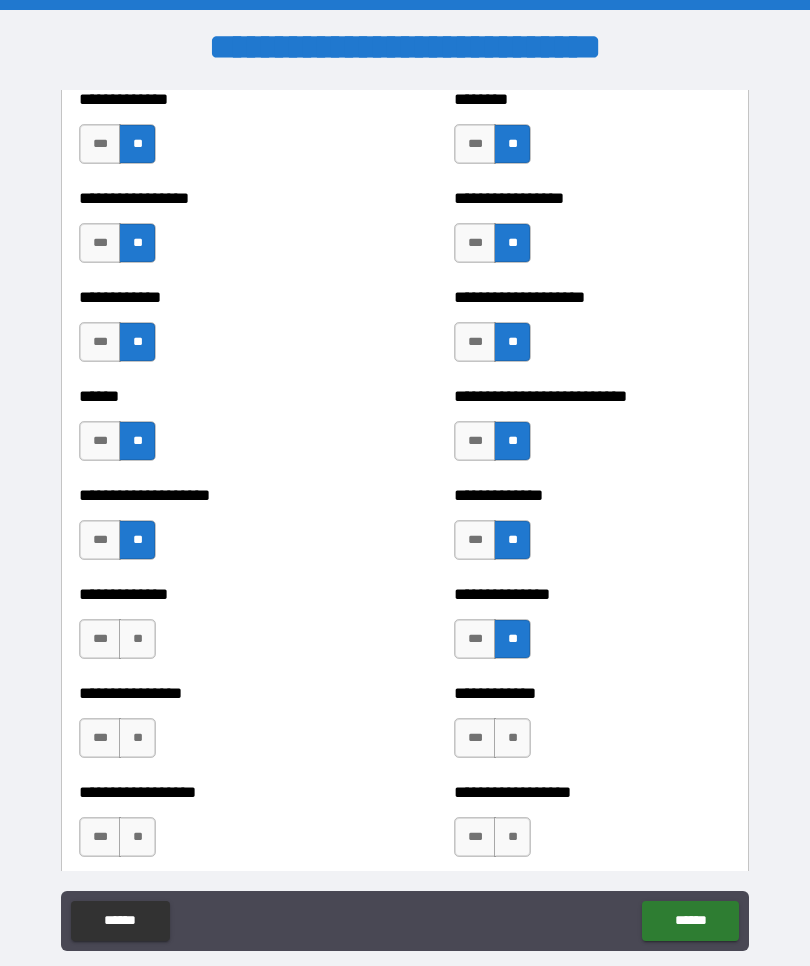 click on "**" at bounding box center [137, 639] 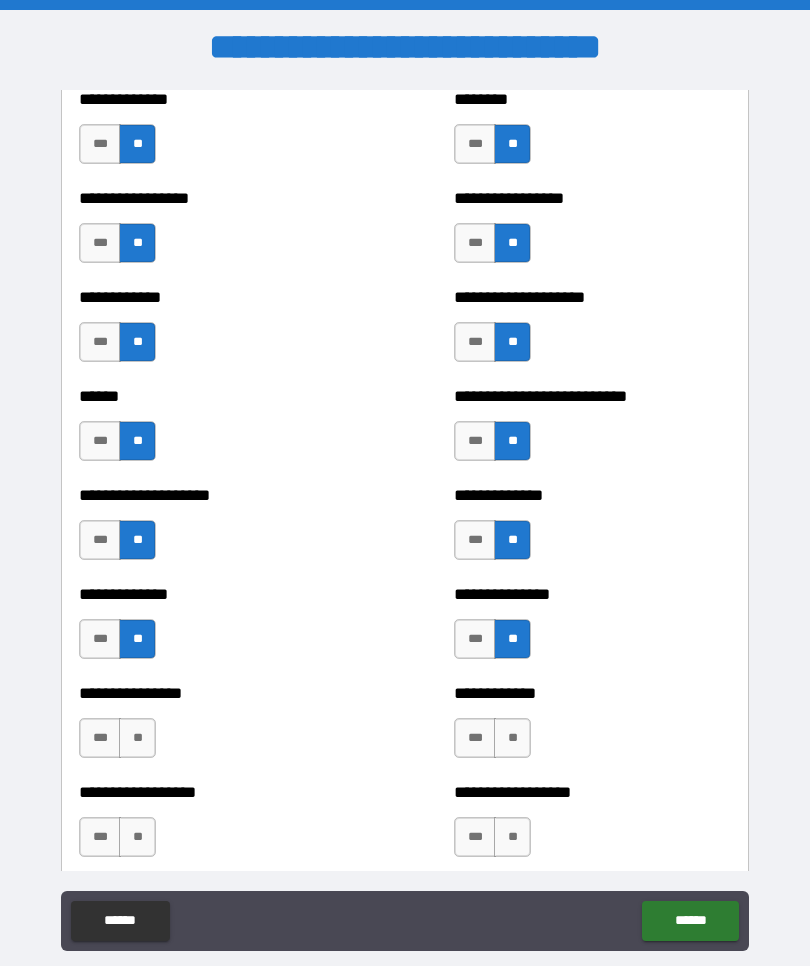 click on "**" at bounding box center (512, 738) 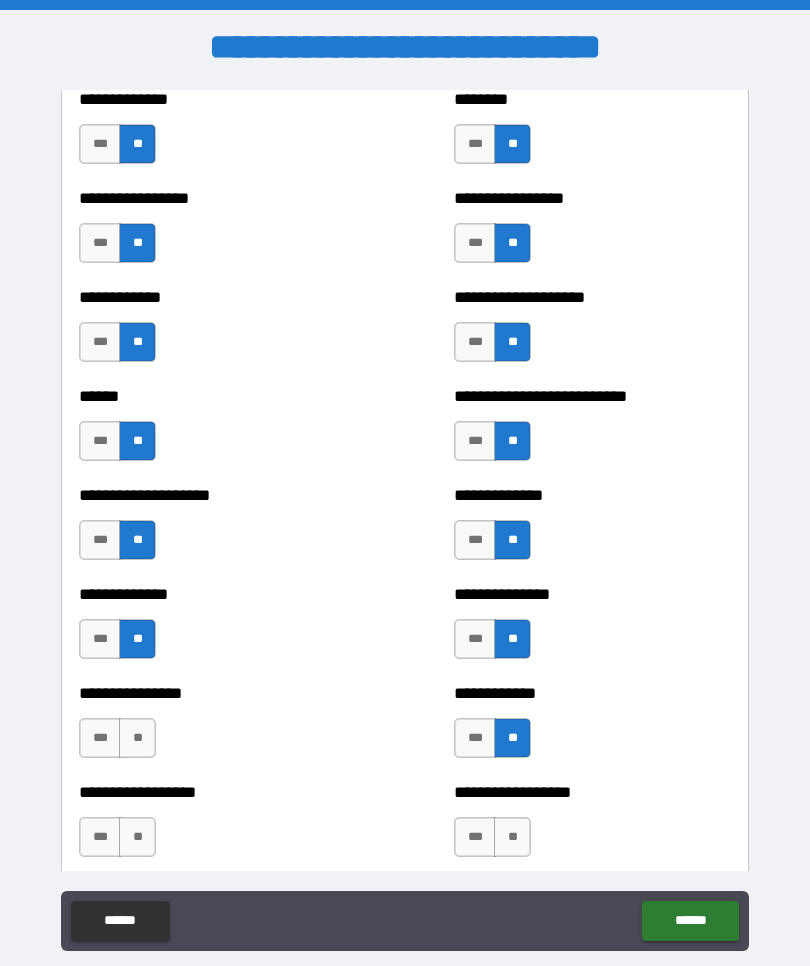 click on "**" at bounding box center [137, 738] 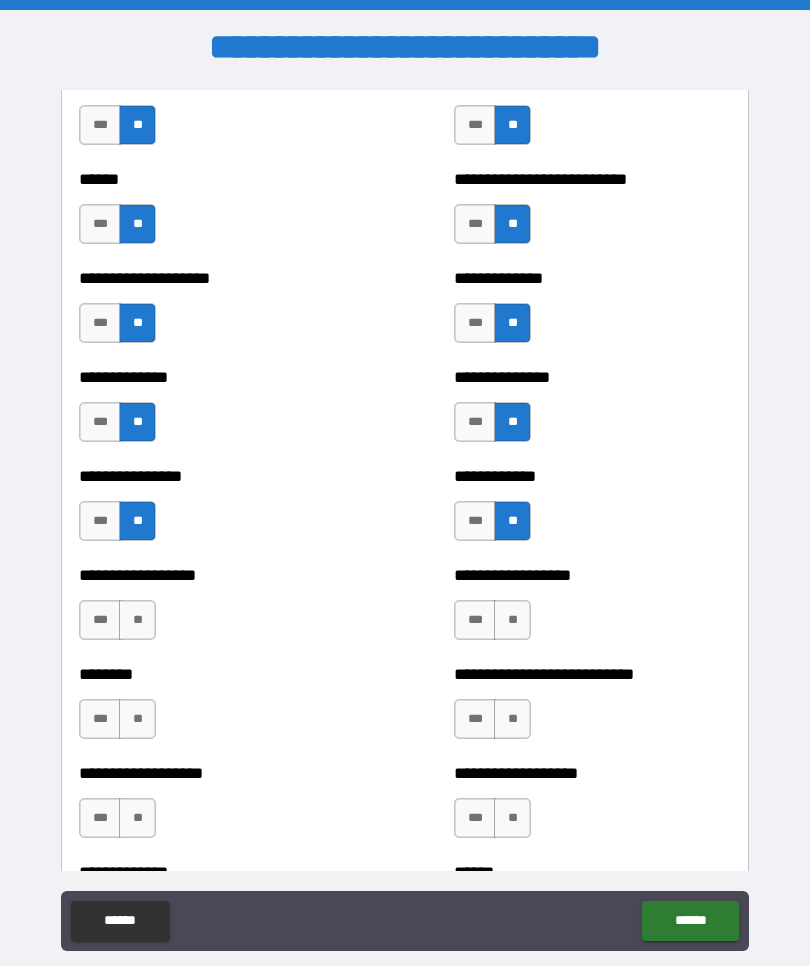 scroll, scrollTop: 4068, scrollLeft: 0, axis: vertical 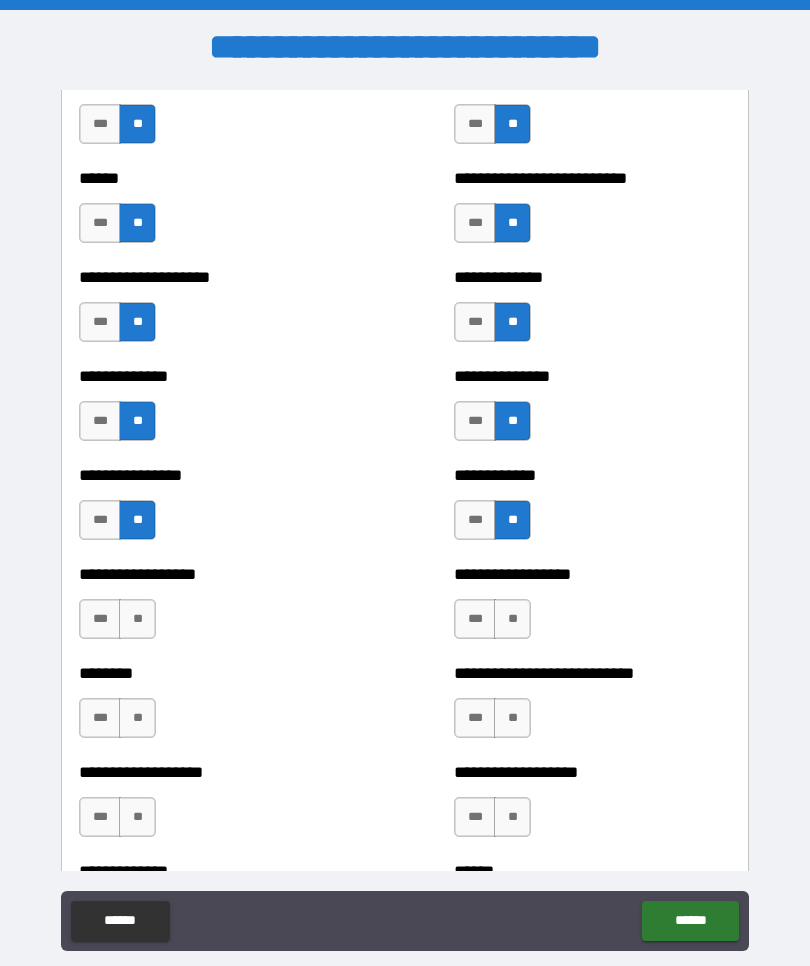 click on "**" at bounding box center [512, 619] 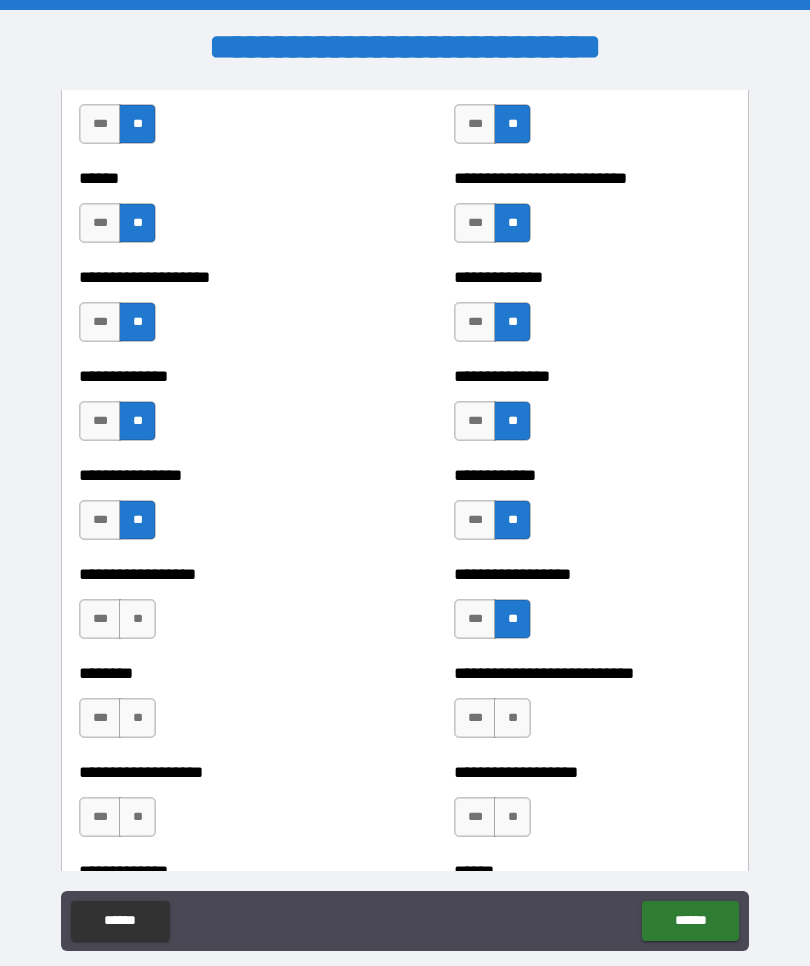 click on "**" at bounding box center (137, 619) 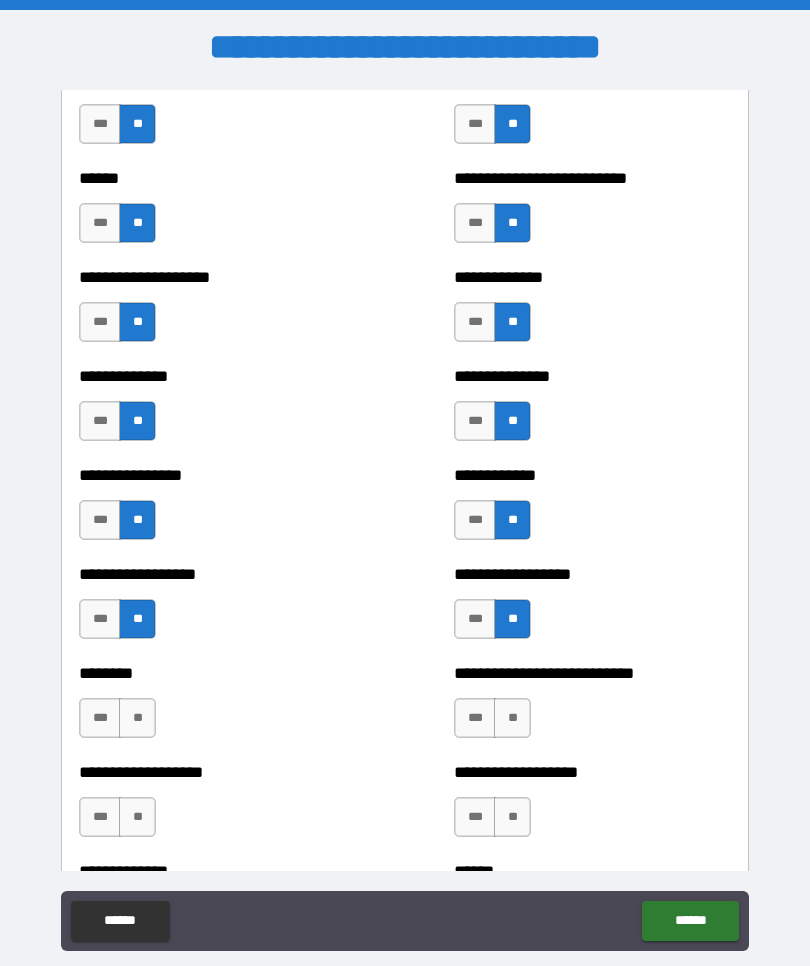 click on "**" at bounding box center [512, 718] 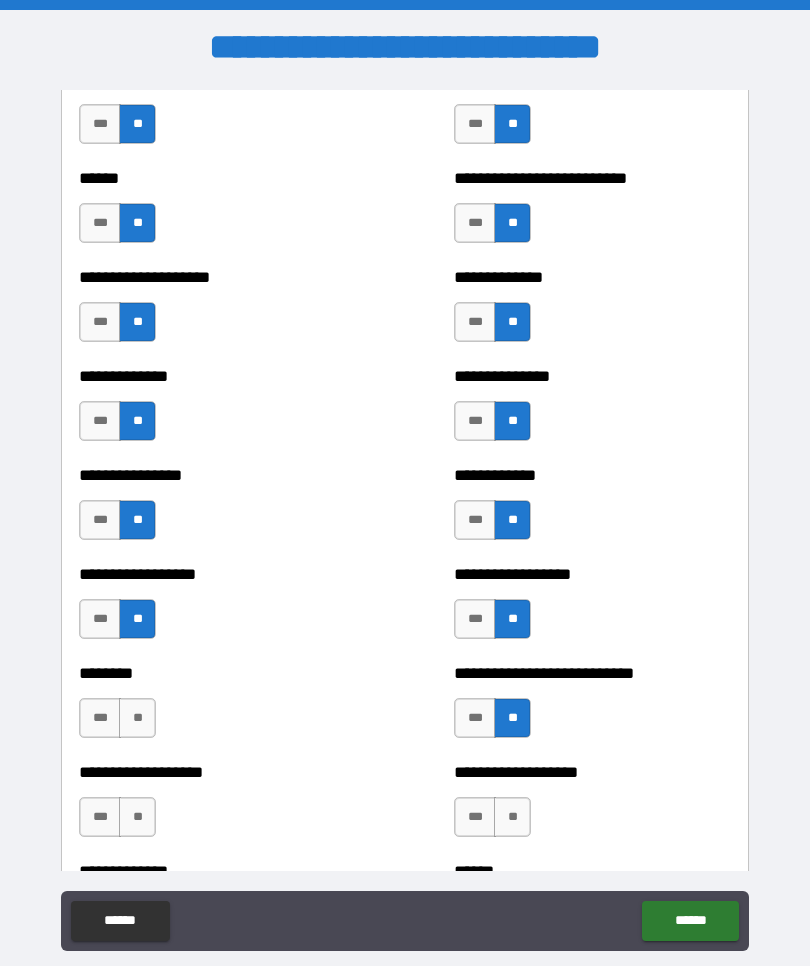 click on "**" at bounding box center (137, 718) 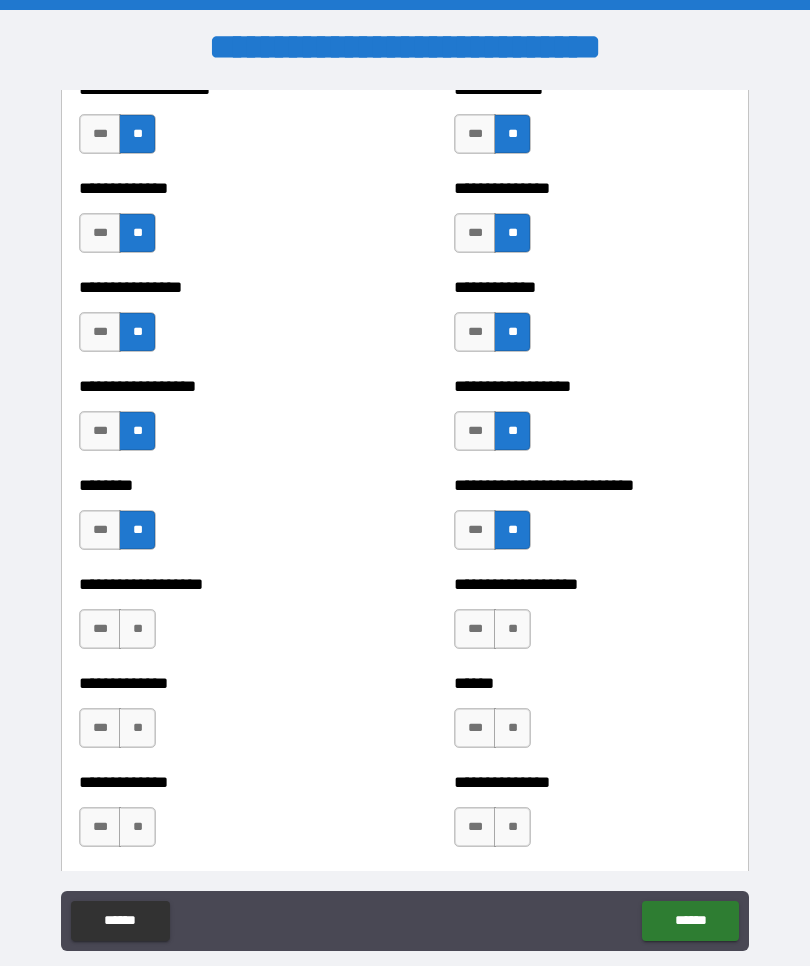 scroll, scrollTop: 4262, scrollLeft: 0, axis: vertical 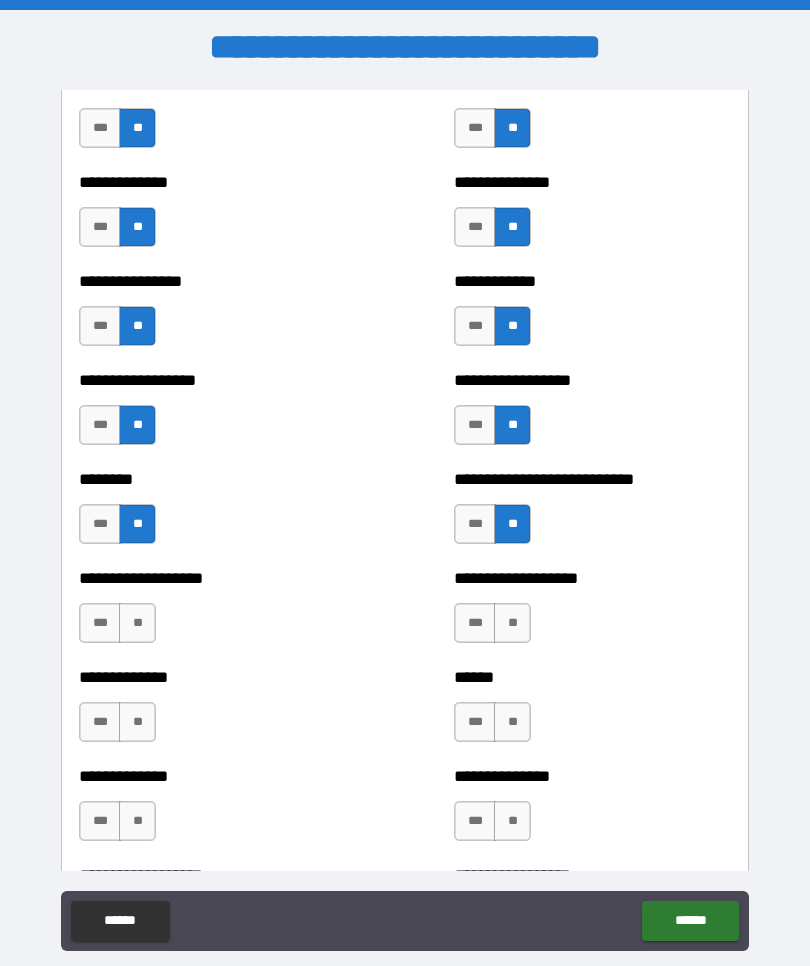 click on "**" at bounding box center [512, 623] 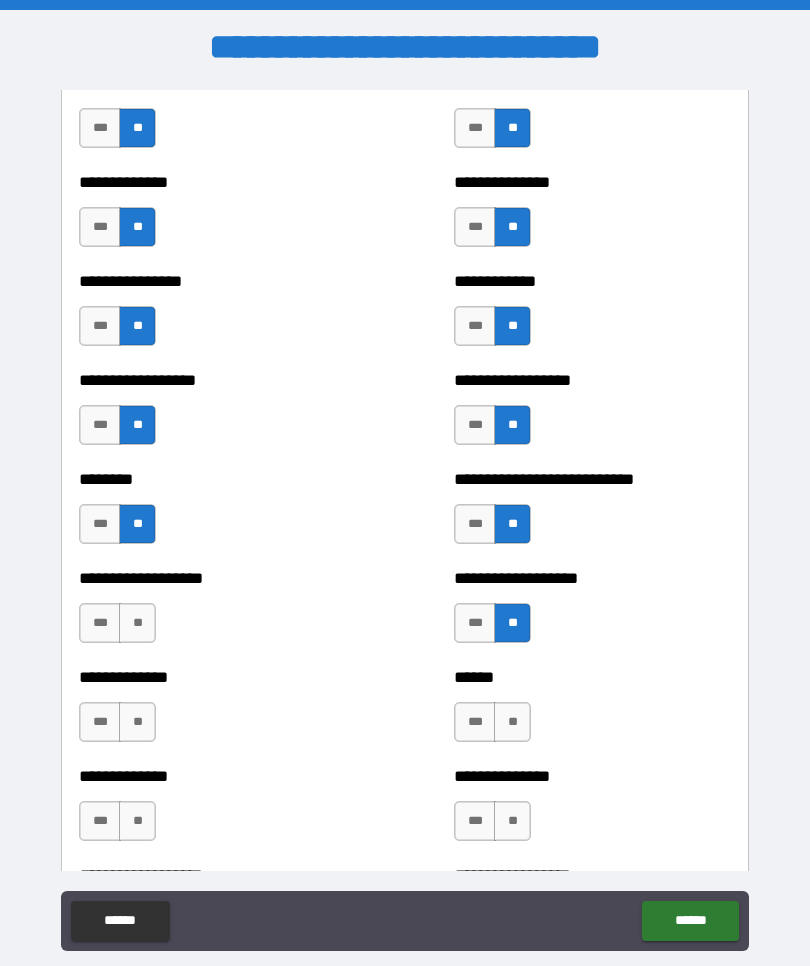 click on "**********" at bounding box center [217, 613] 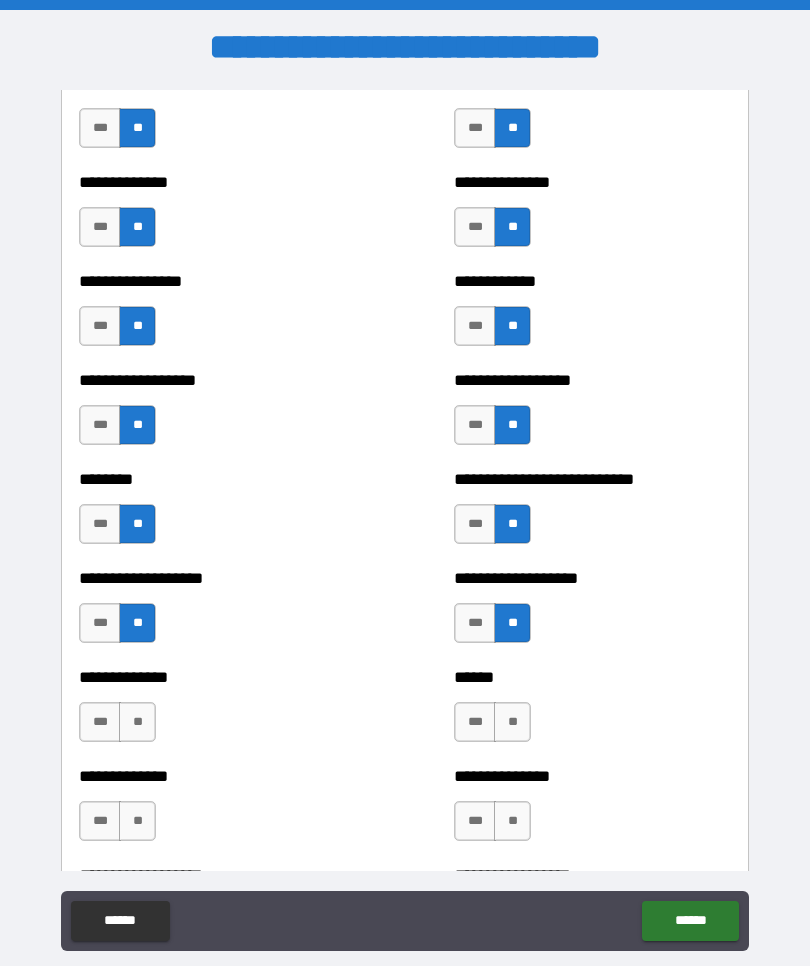 click on "**" at bounding box center (512, 722) 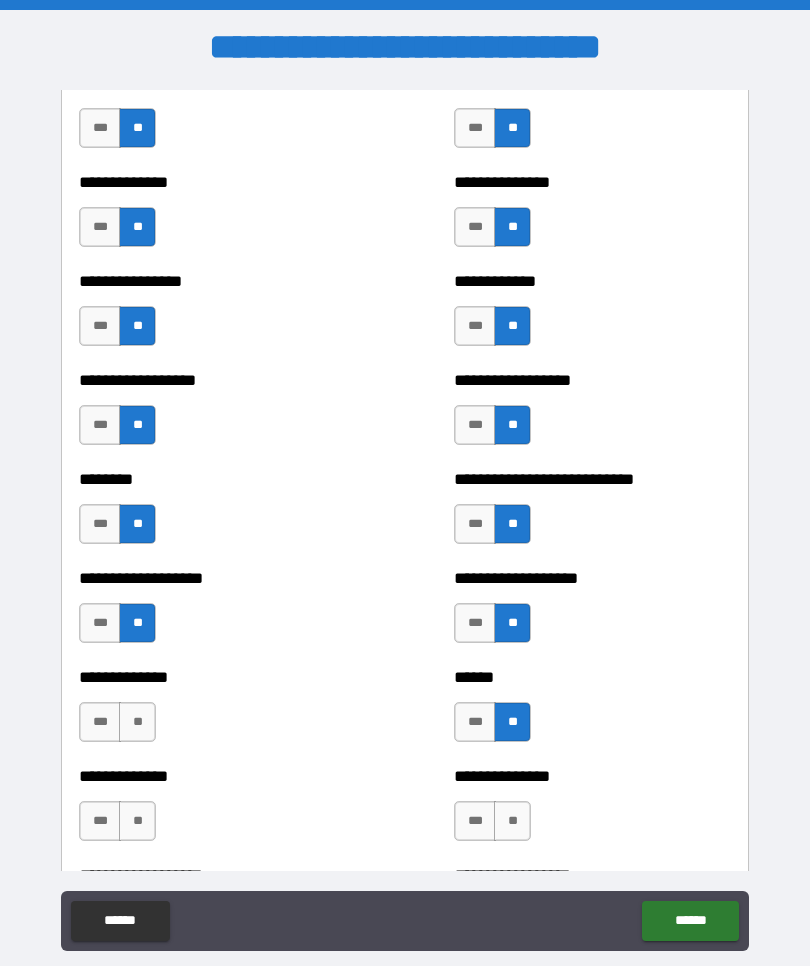 click on "**" at bounding box center (137, 722) 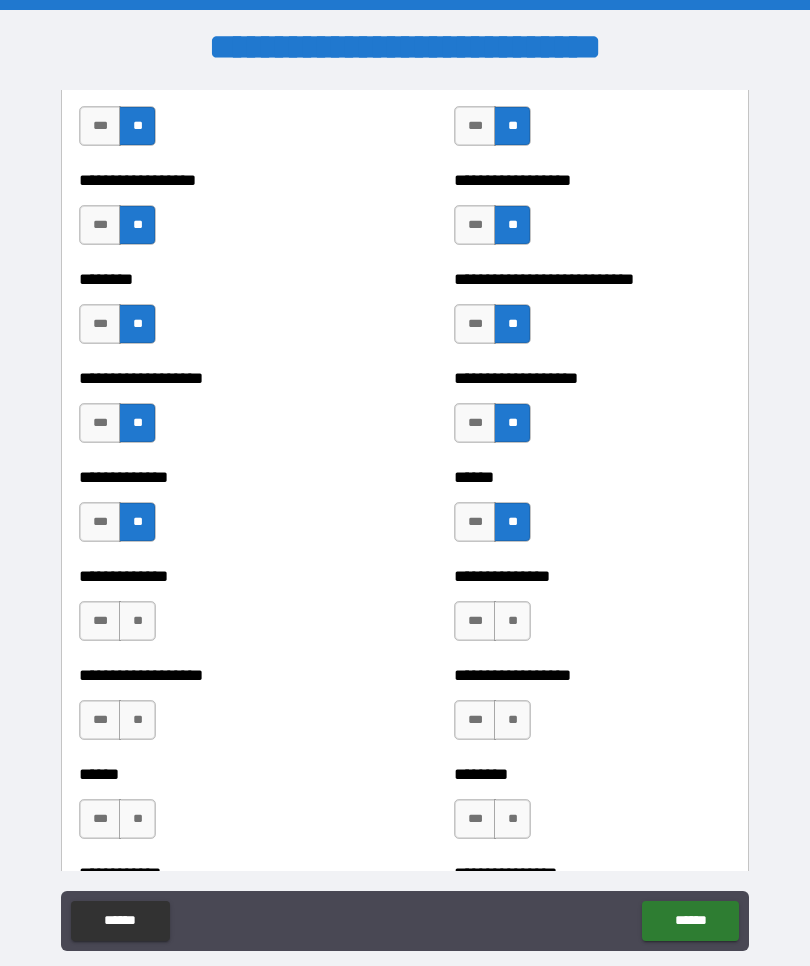 scroll, scrollTop: 4463, scrollLeft: 0, axis: vertical 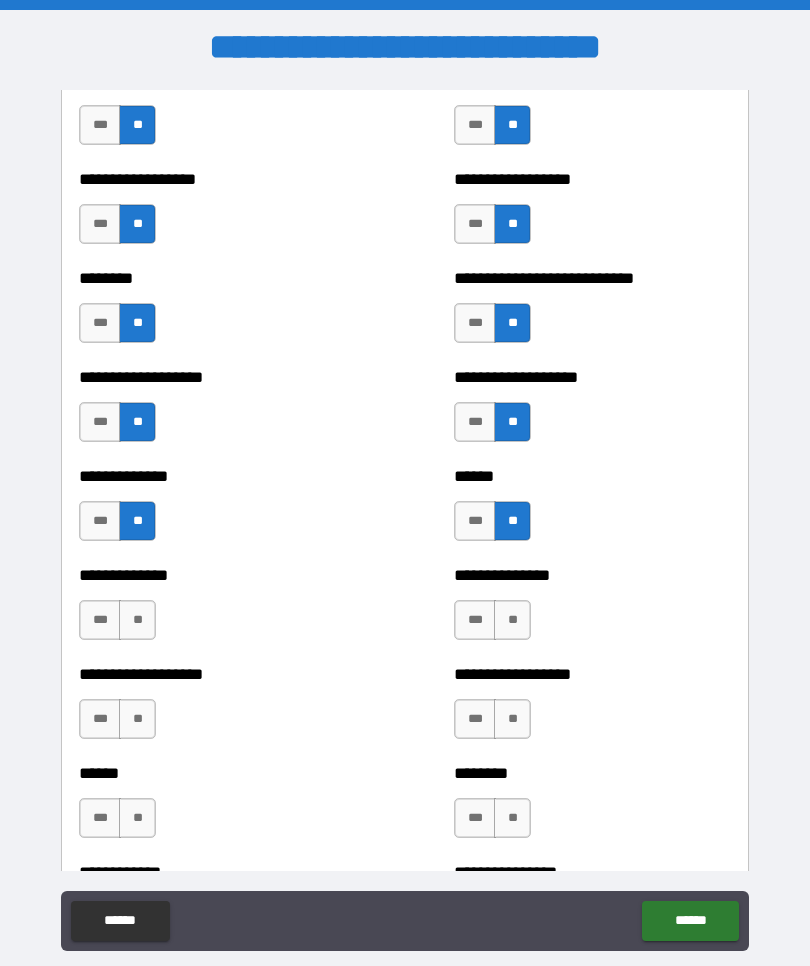 click on "**" at bounding box center (512, 620) 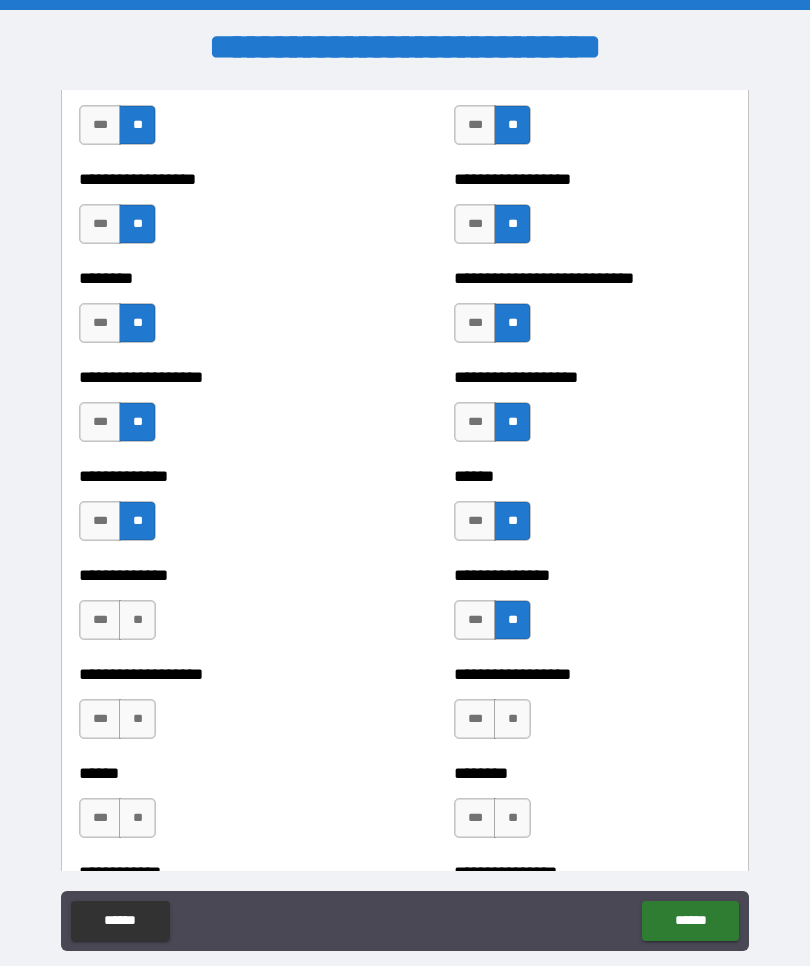 click on "**" at bounding box center (137, 620) 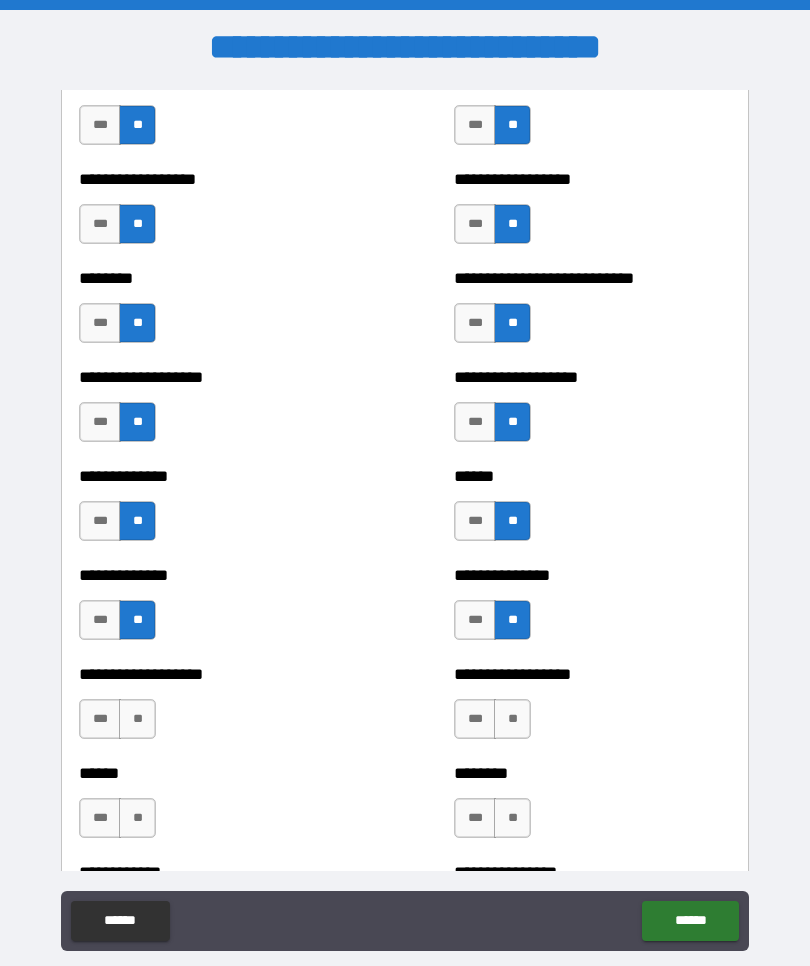 click on "**" at bounding box center [512, 719] 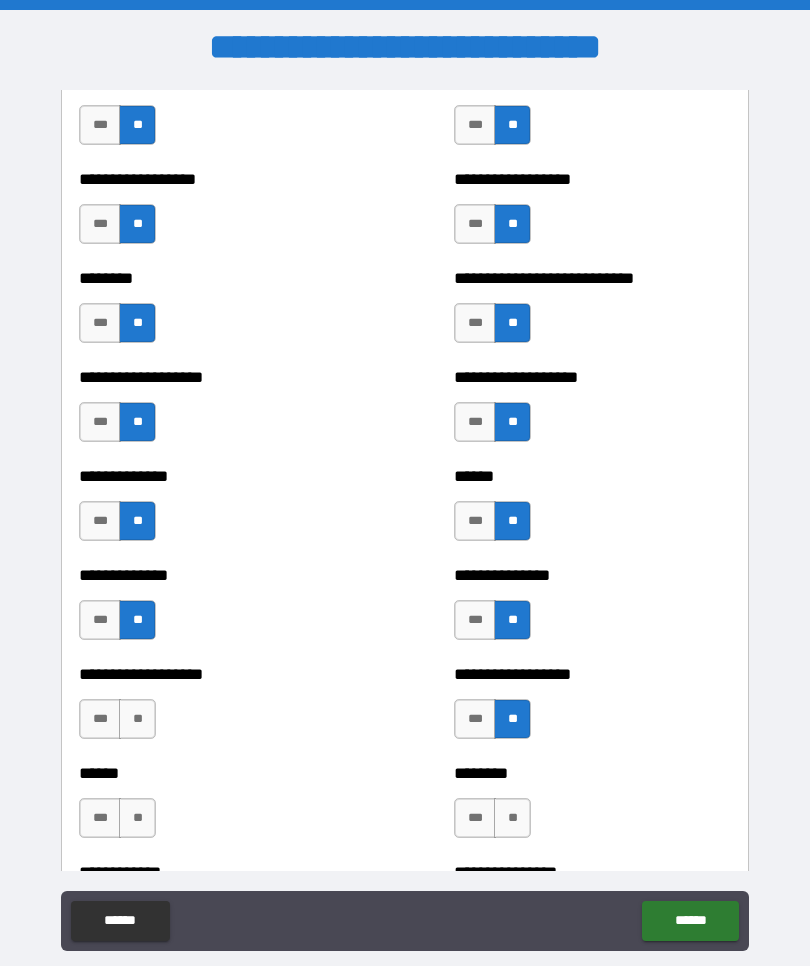 click on "**" at bounding box center [137, 719] 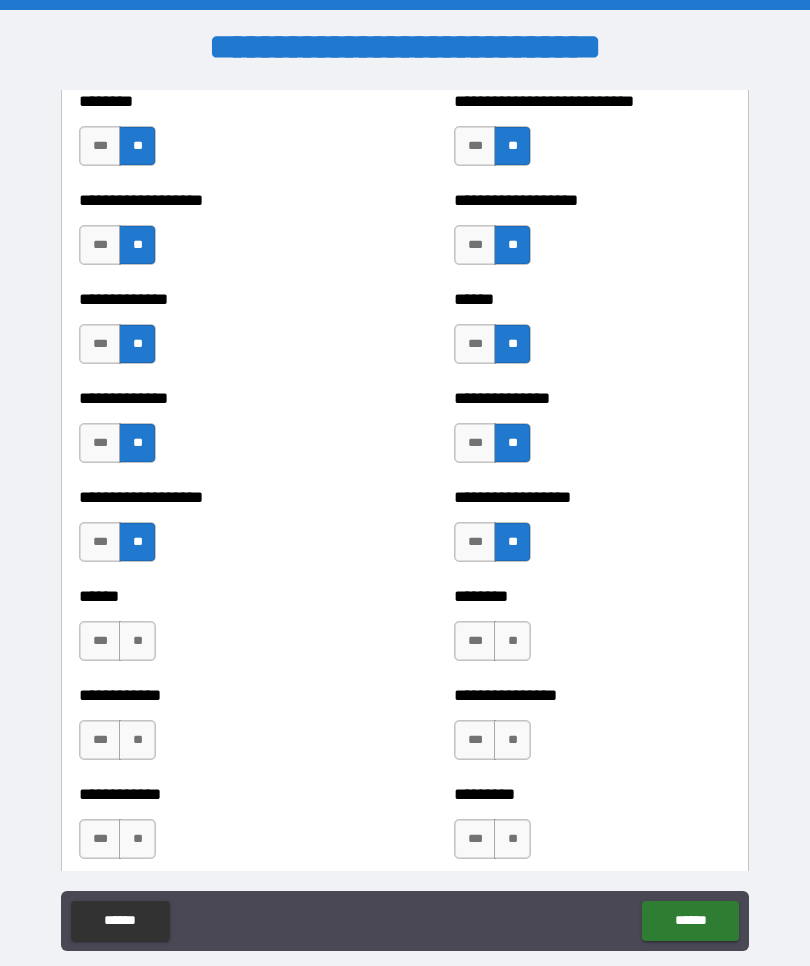 scroll, scrollTop: 4654, scrollLeft: 0, axis: vertical 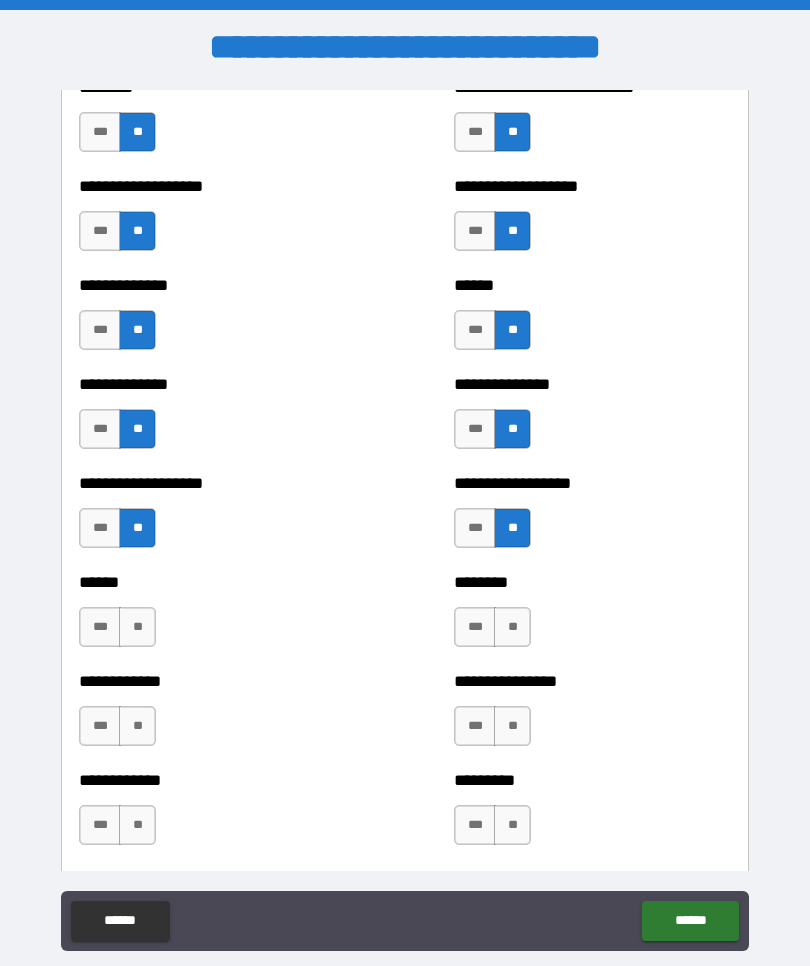click on "**" at bounding box center [137, 627] 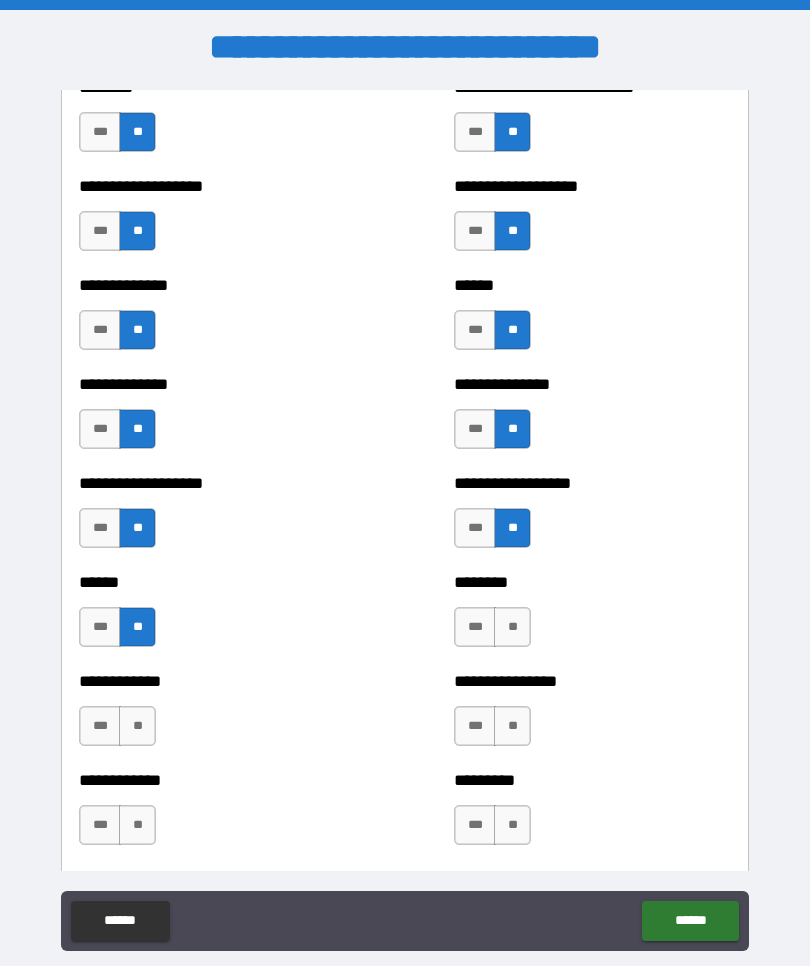 click on "**" at bounding box center [512, 627] 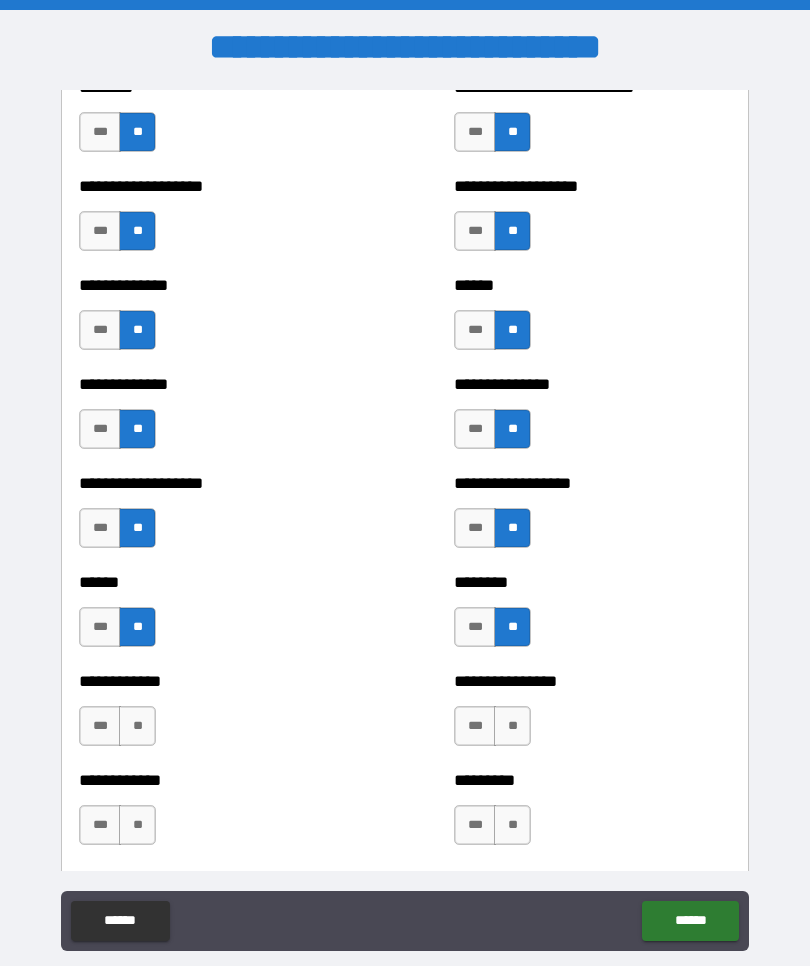 click on "**" at bounding box center [512, 726] 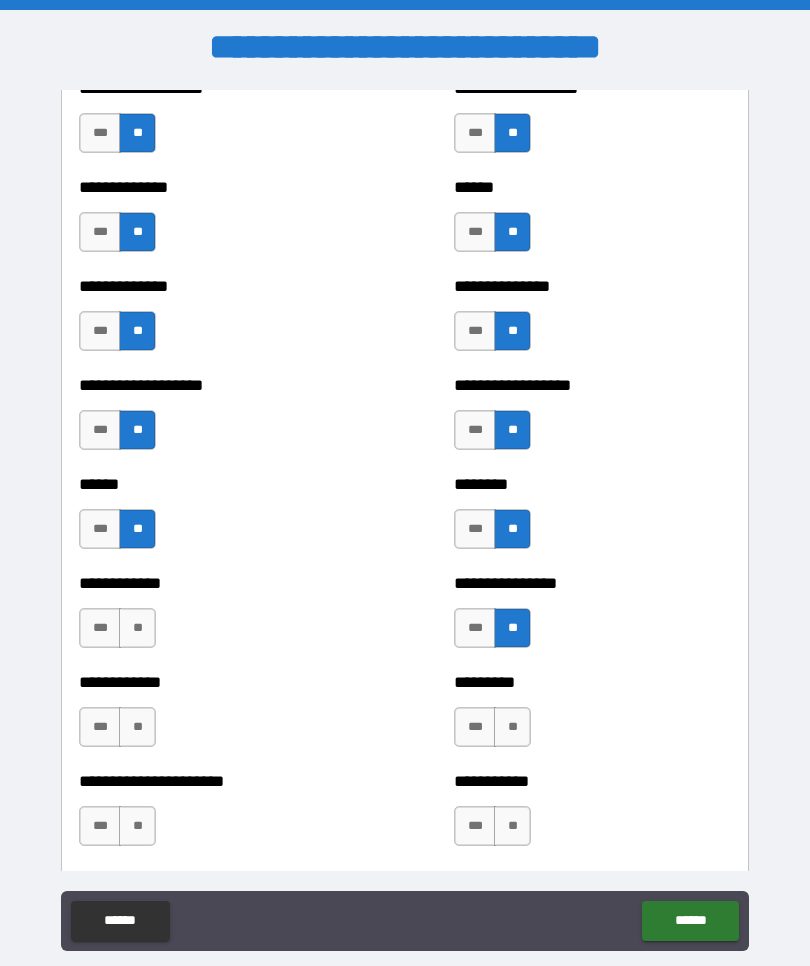 scroll, scrollTop: 4753, scrollLeft: 0, axis: vertical 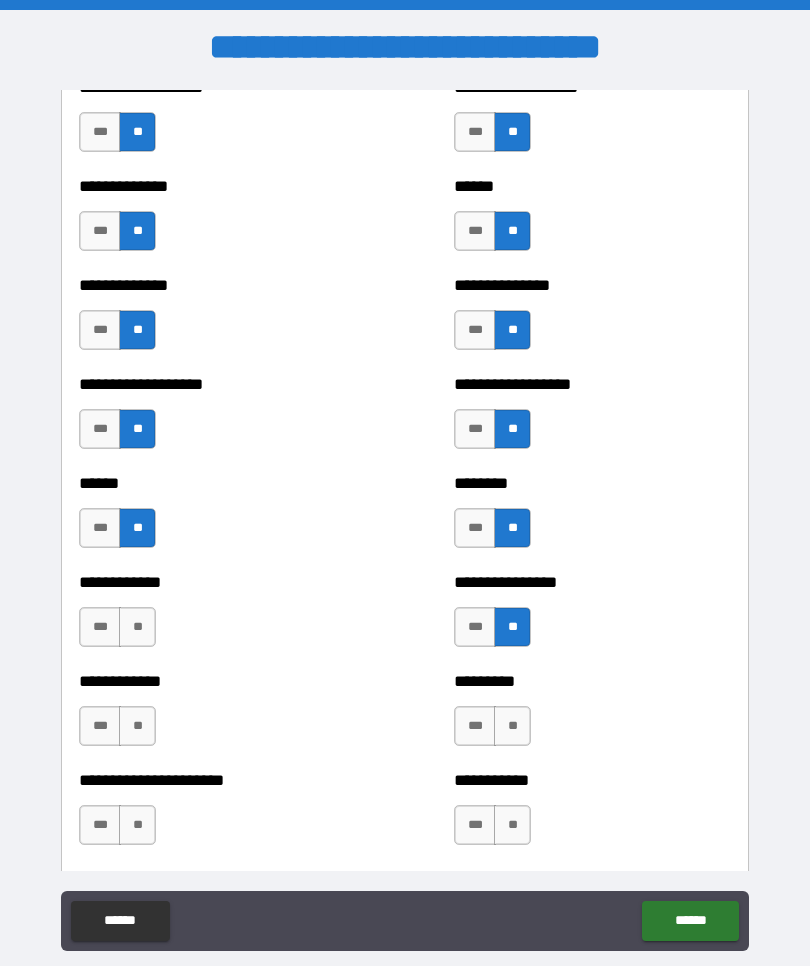click on "**" at bounding box center [137, 627] 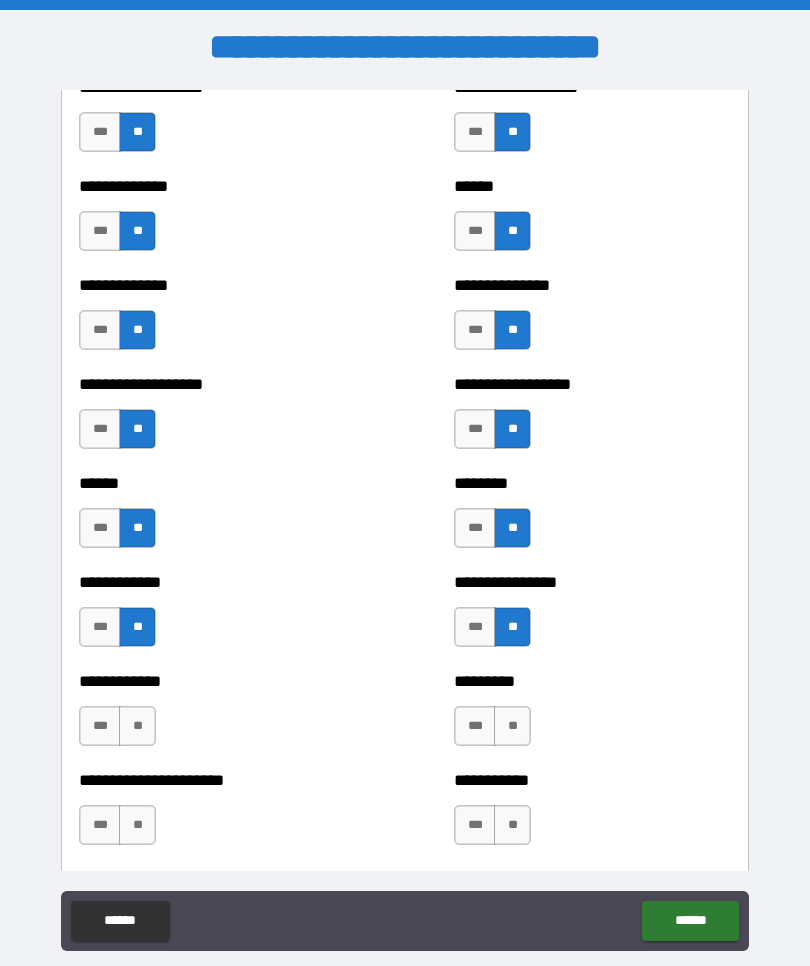 click on "**" at bounding box center [137, 726] 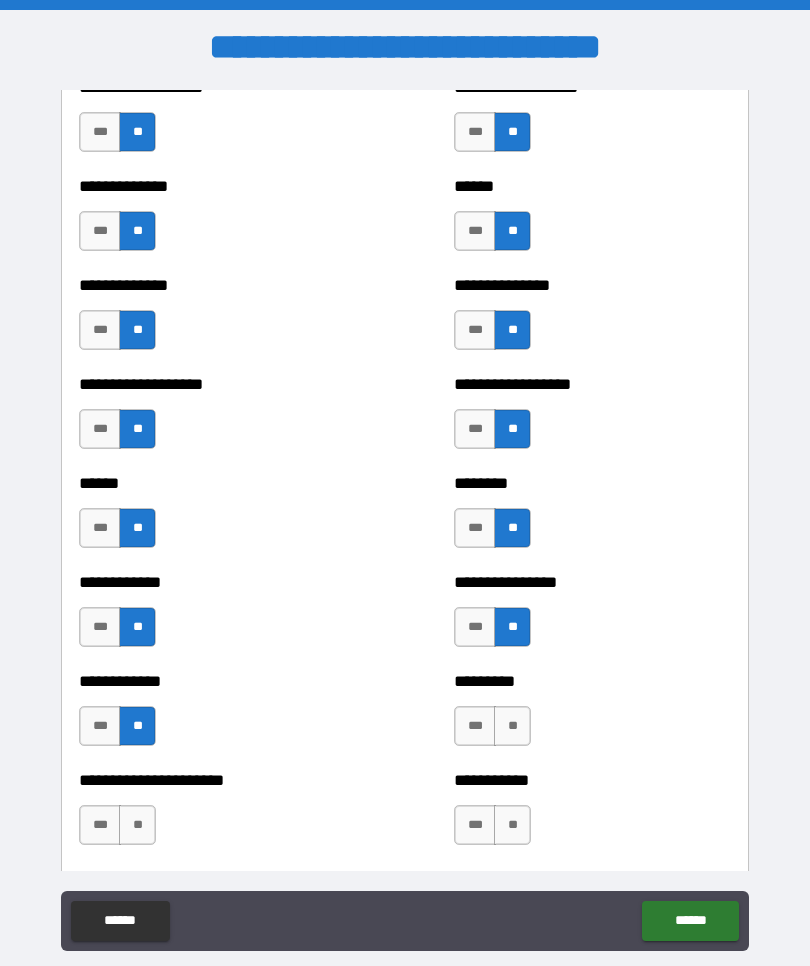 click on "**" at bounding box center [512, 726] 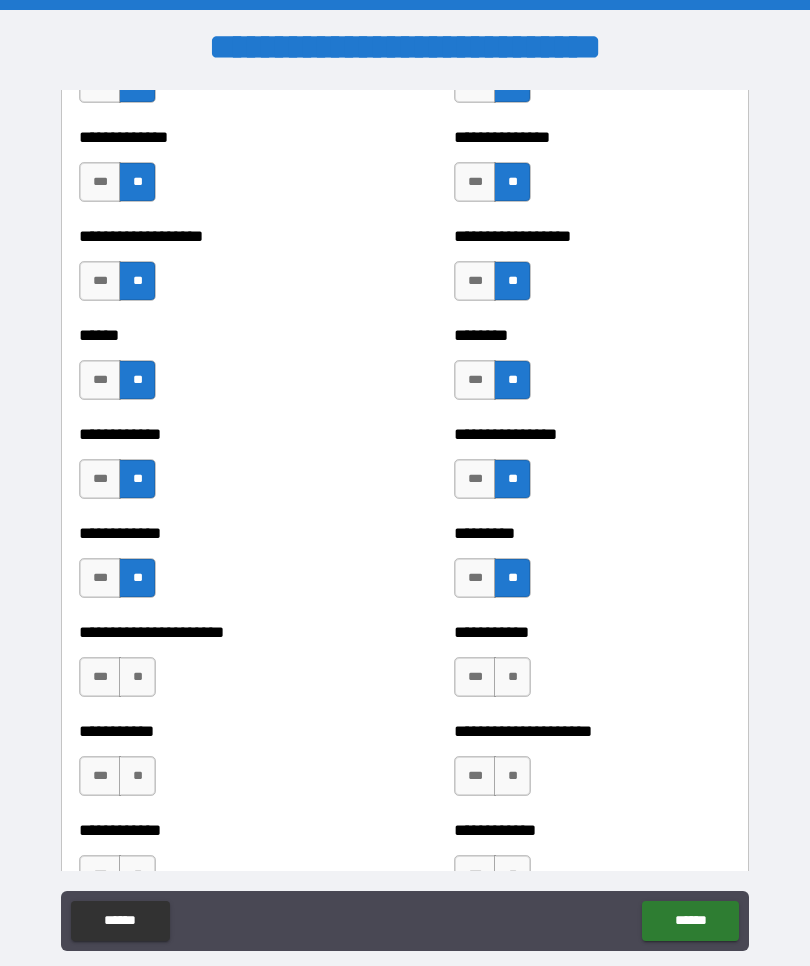 scroll, scrollTop: 4902, scrollLeft: 0, axis: vertical 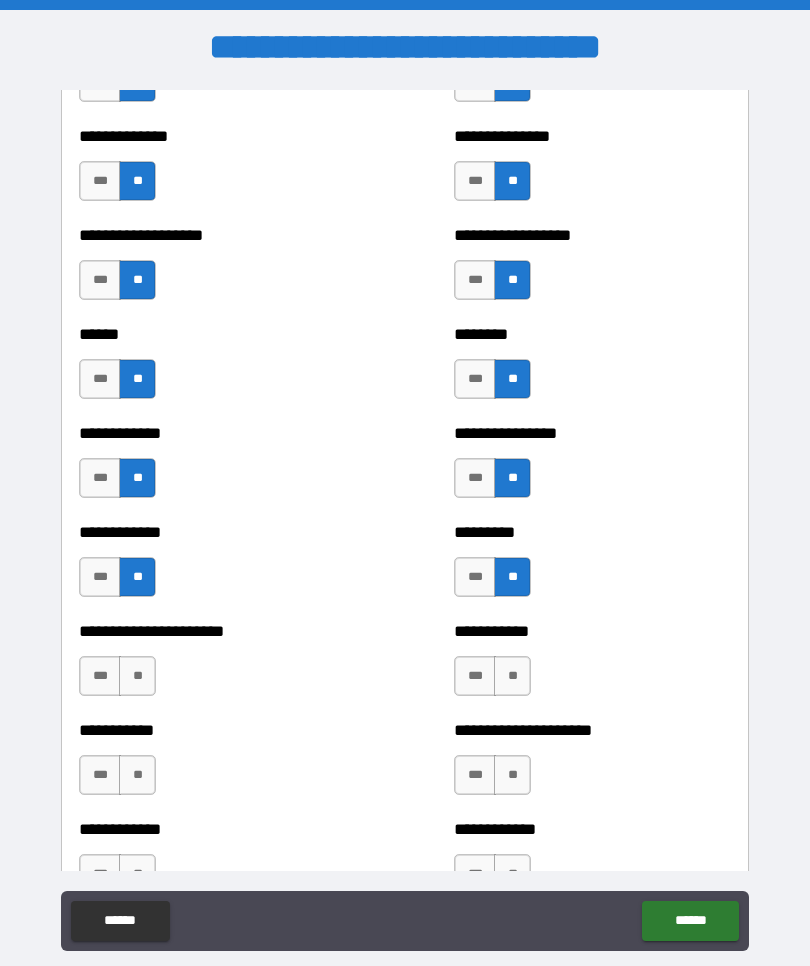 click on "**" at bounding box center [137, 676] 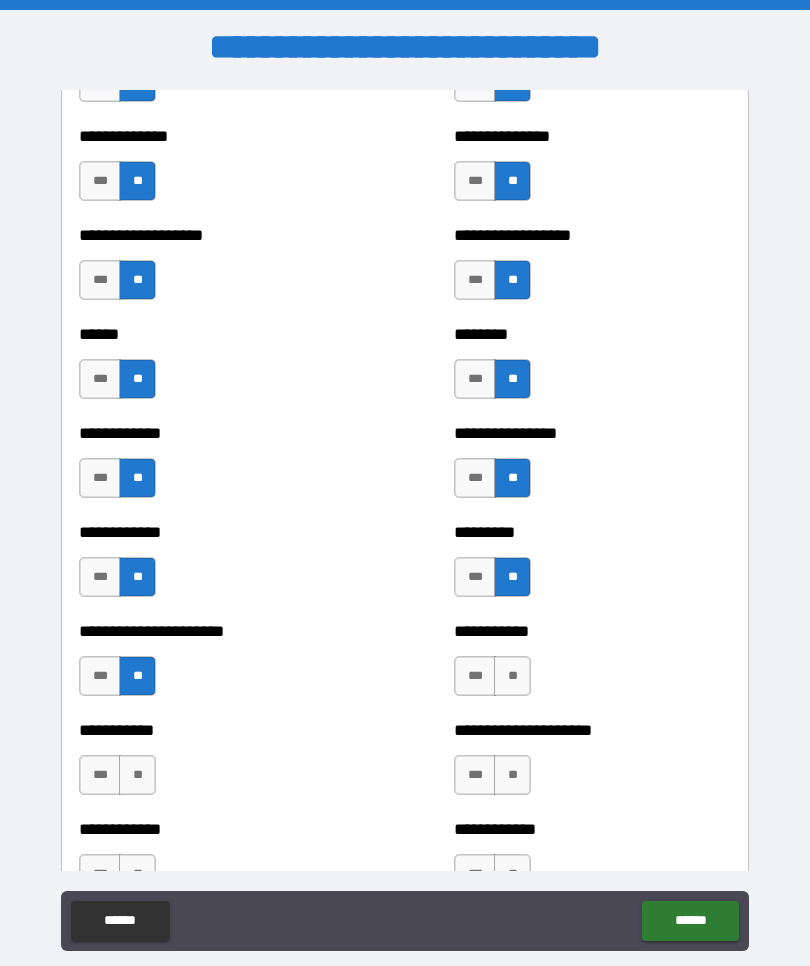 click on "**" at bounding box center (512, 676) 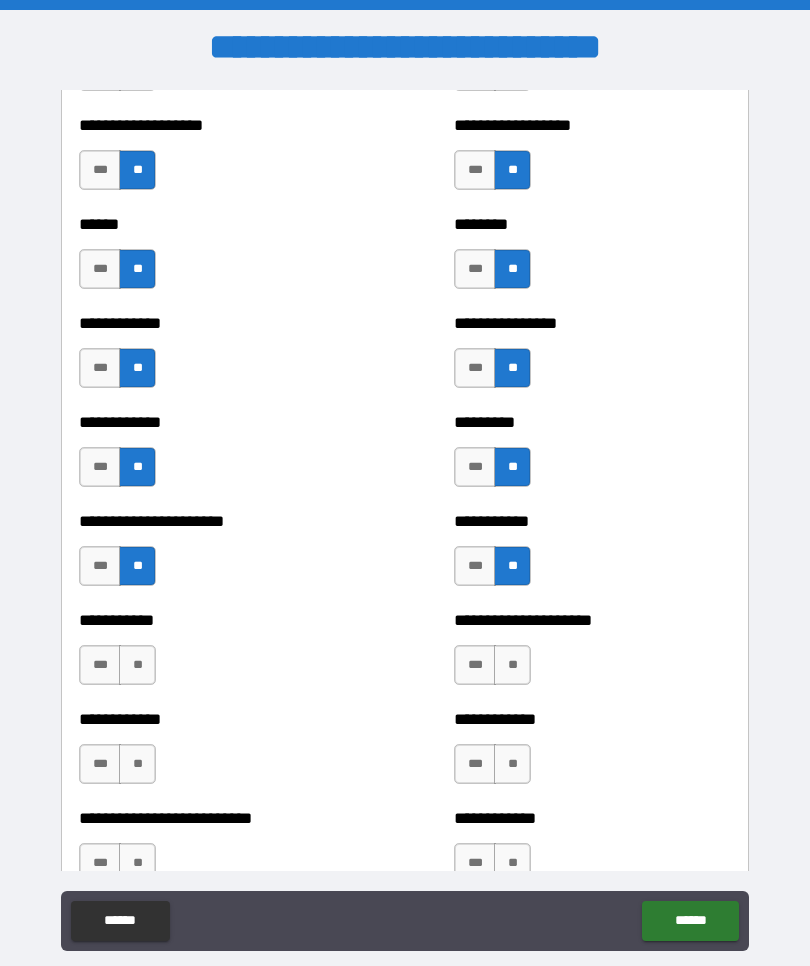 scroll, scrollTop: 5024, scrollLeft: 0, axis: vertical 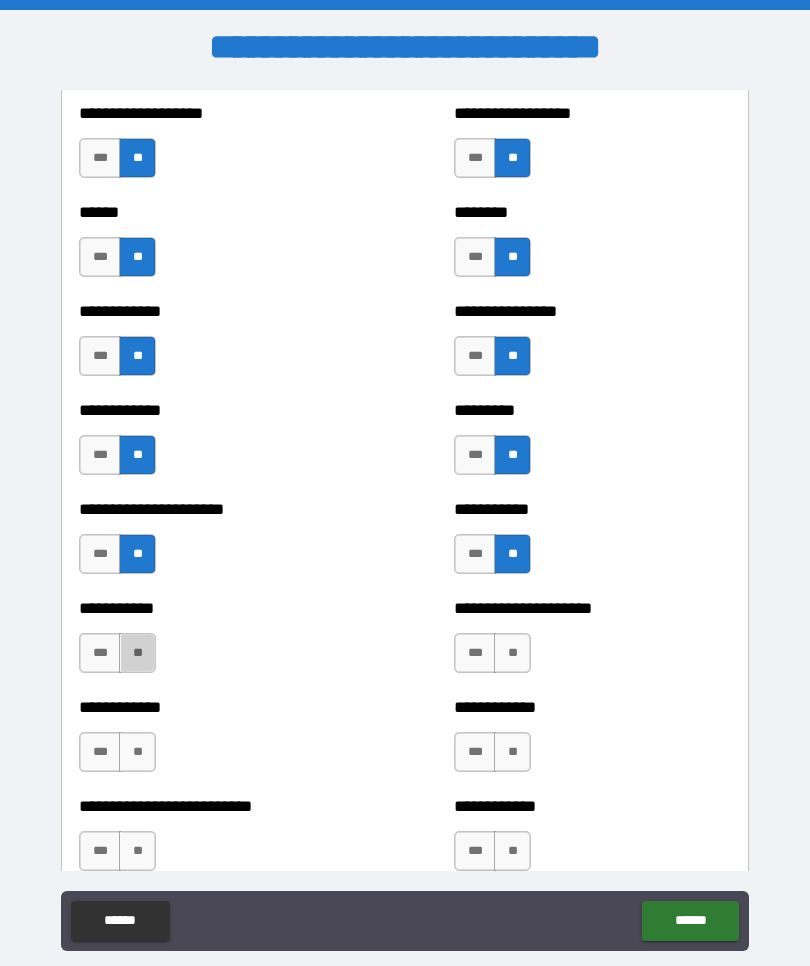 click on "**" at bounding box center [137, 653] 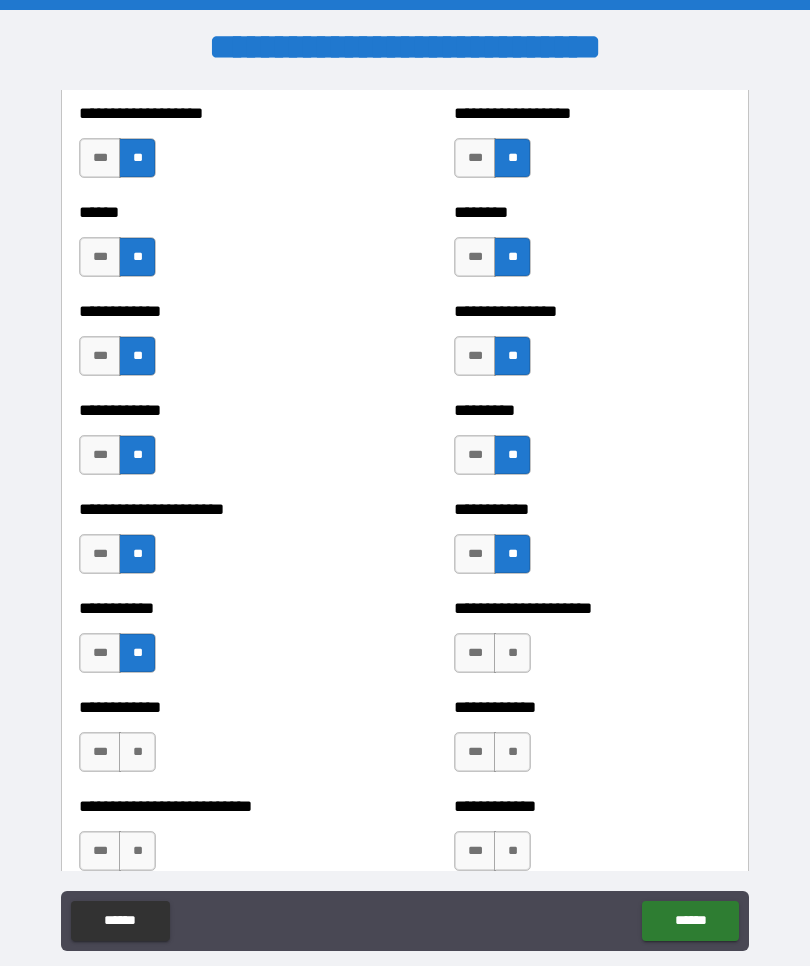 click on "**" at bounding box center (512, 653) 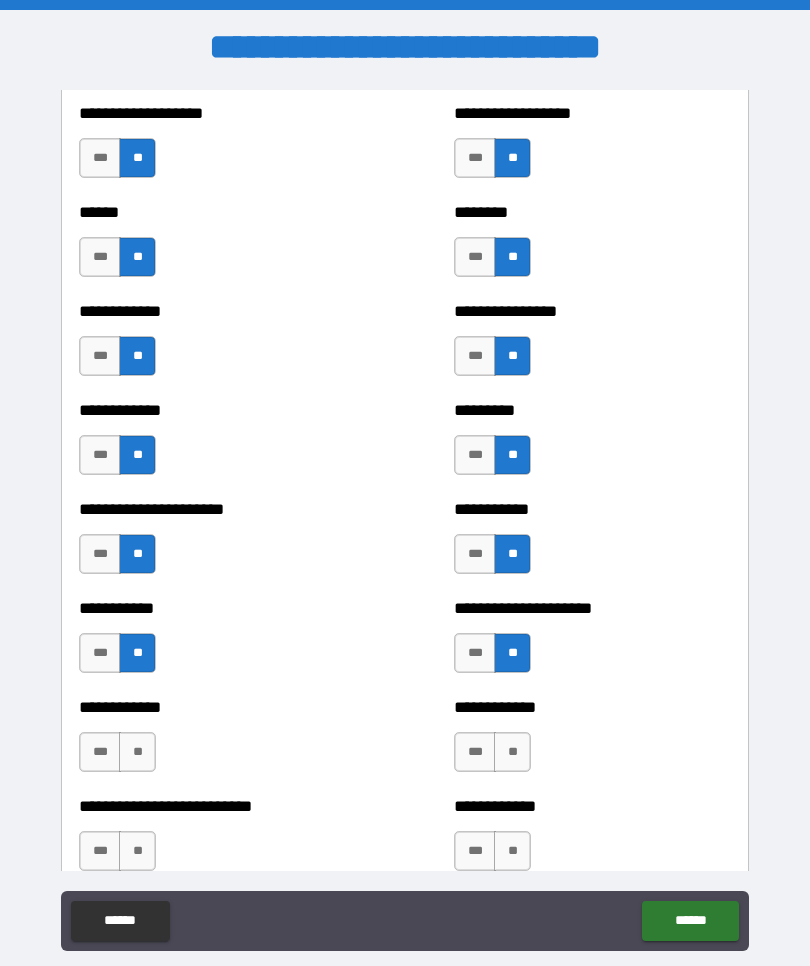 click on "**" at bounding box center (512, 752) 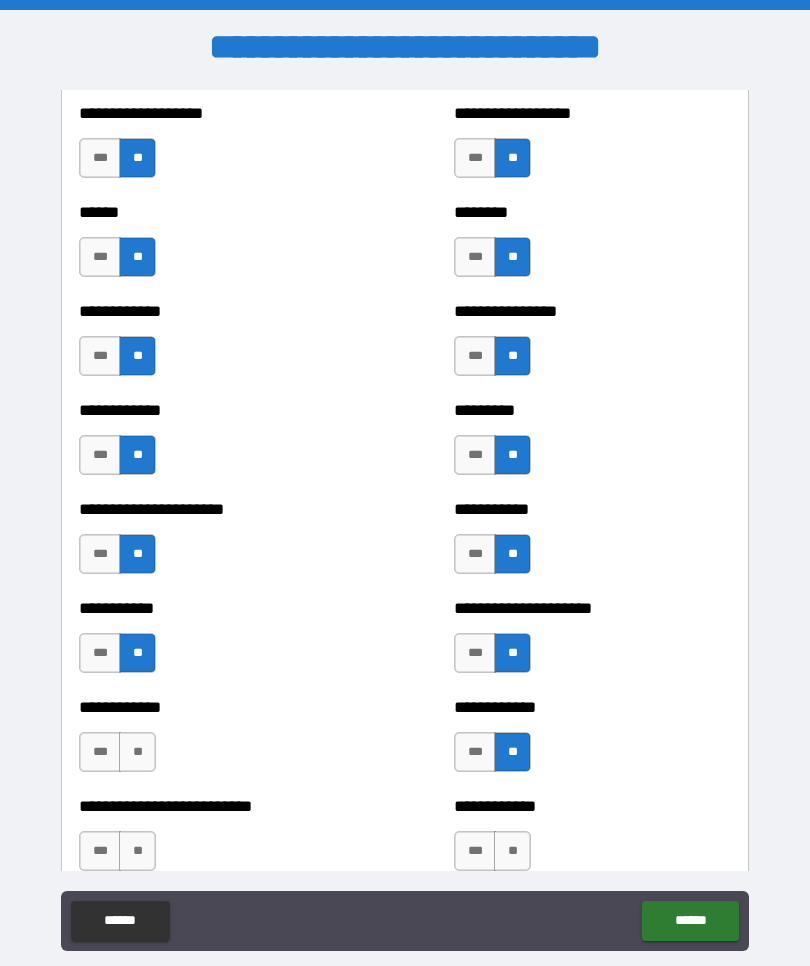 click on "**" at bounding box center (137, 752) 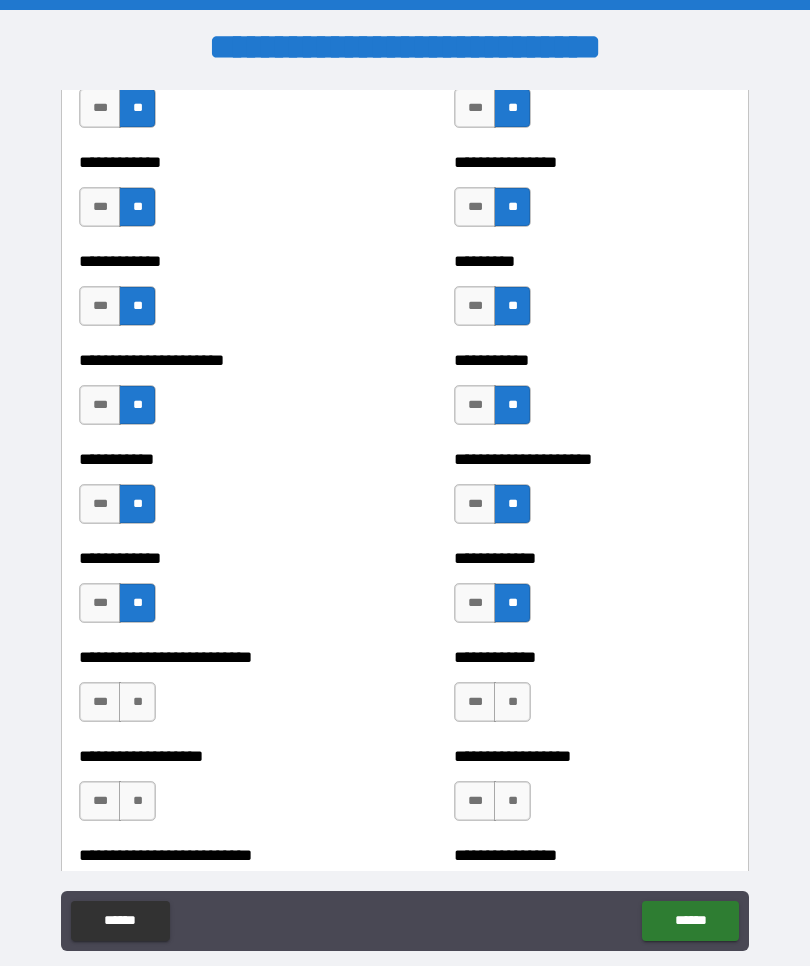 scroll, scrollTop: 5185, scrollLeft: 0, axis: vertical 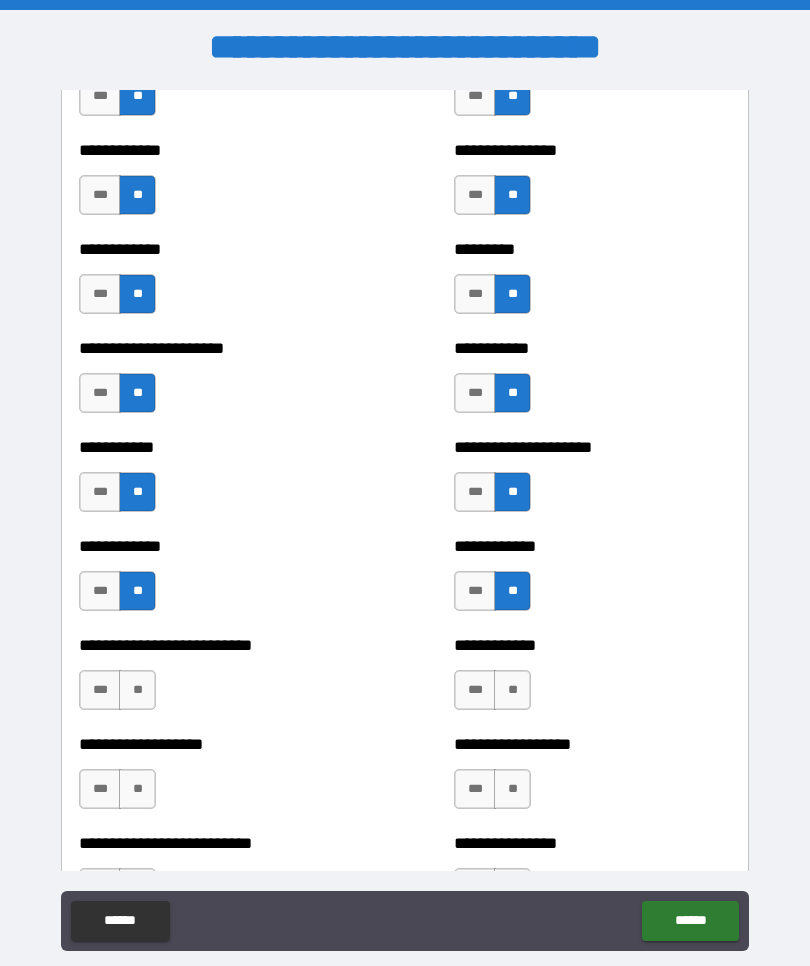 click on "**" at bounding box center (137, 690) 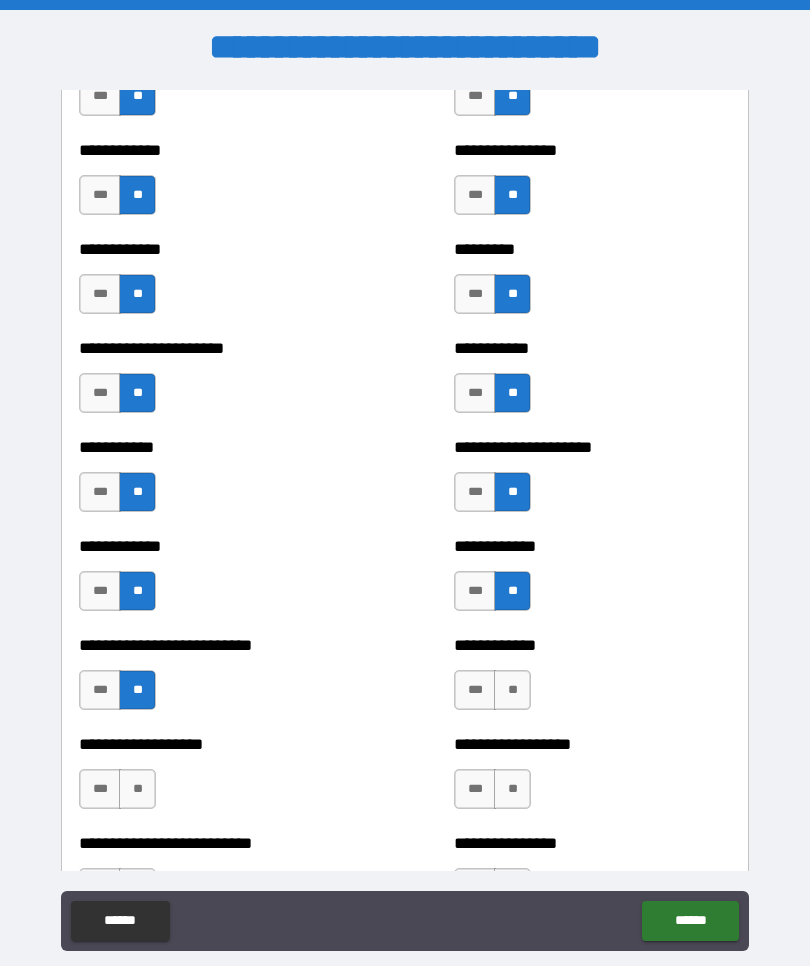 click on "**" at bounding box center (512, 690) 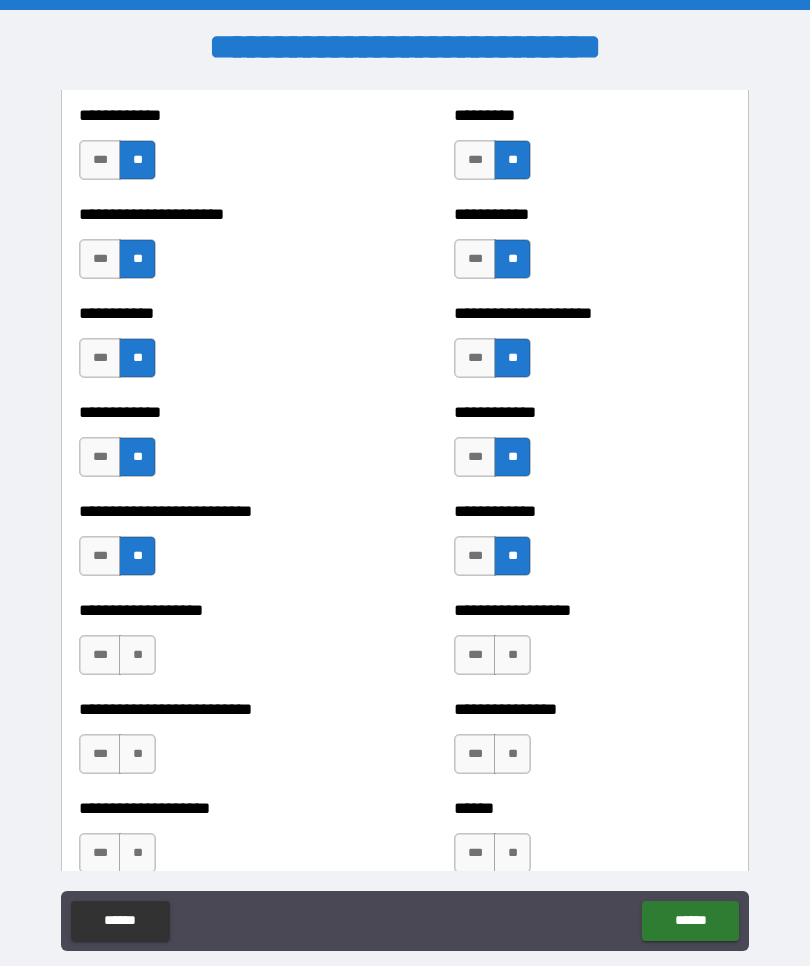 scroll, scrollTop: 5320, scrollLeft: 0, axis: vertical 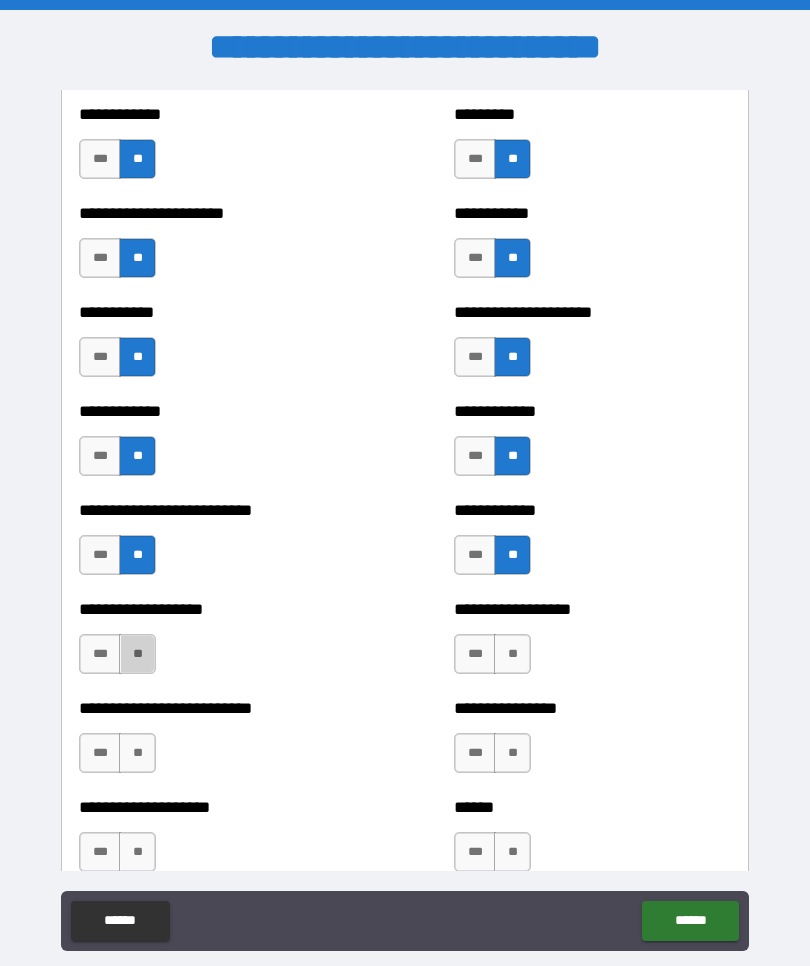 click on "**" at bounding box center [137, 654] 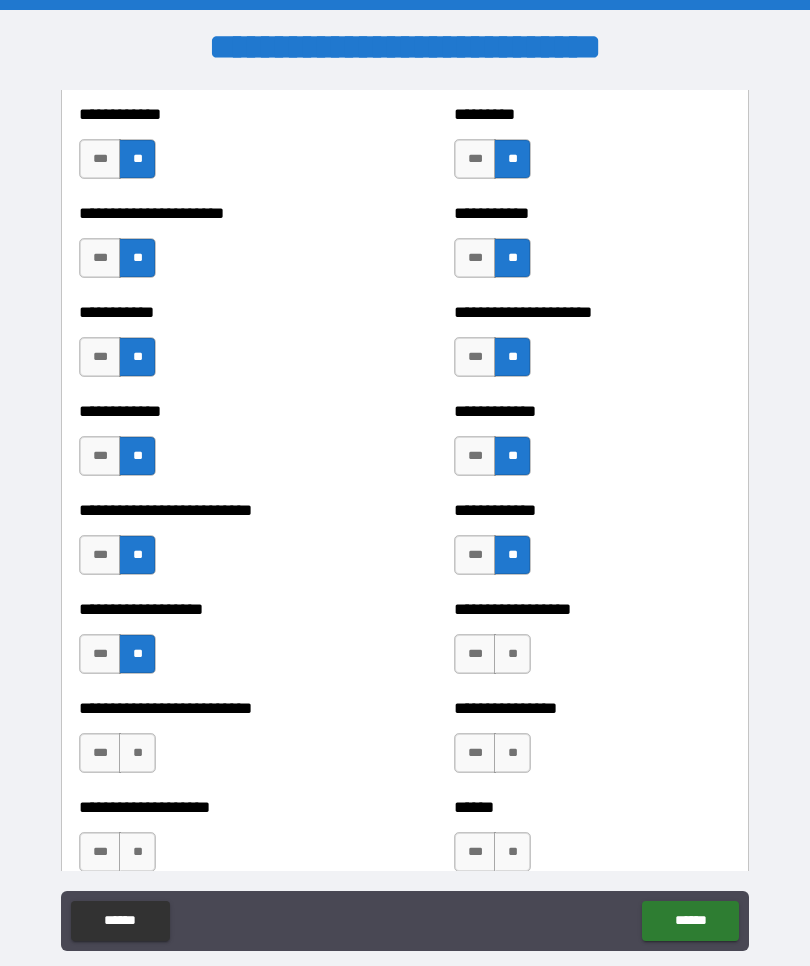 click on "**" at bounding box center [512, 654] 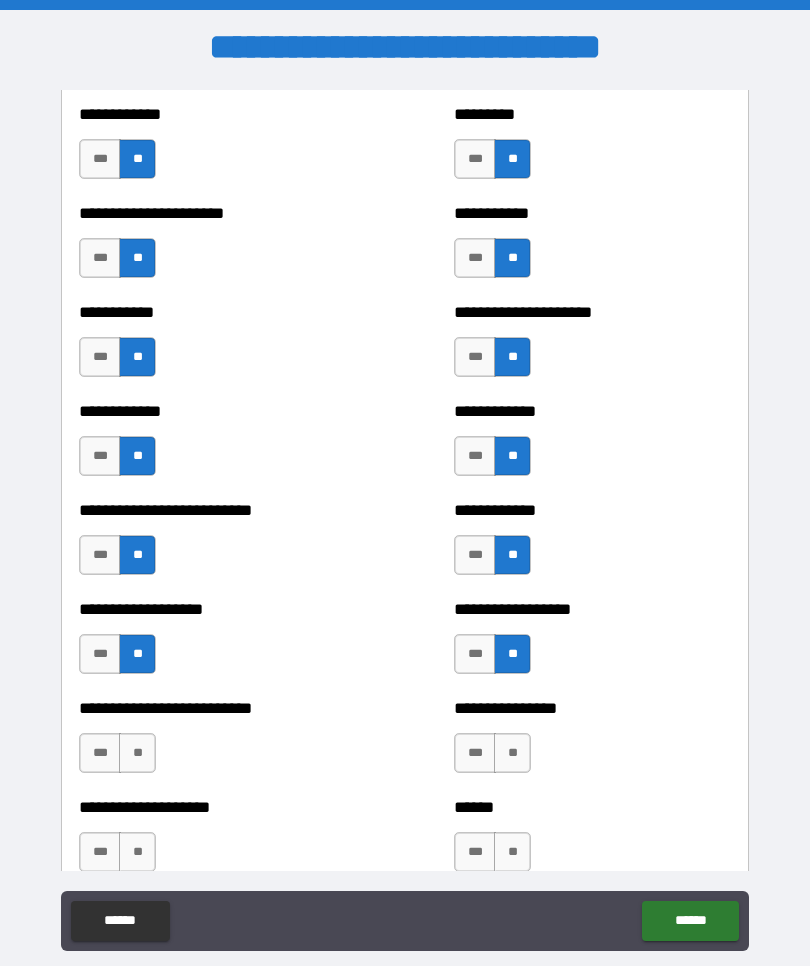 click on "**" at bounding box center [512, 753] 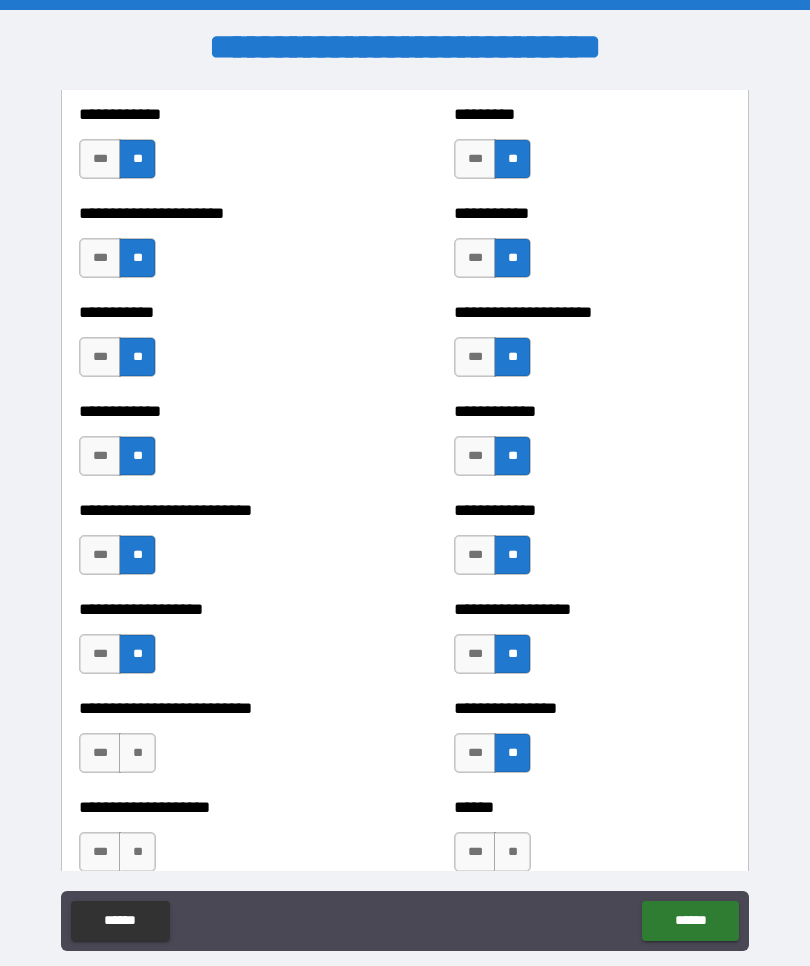 click on "**" at bounding box center [137, 753] 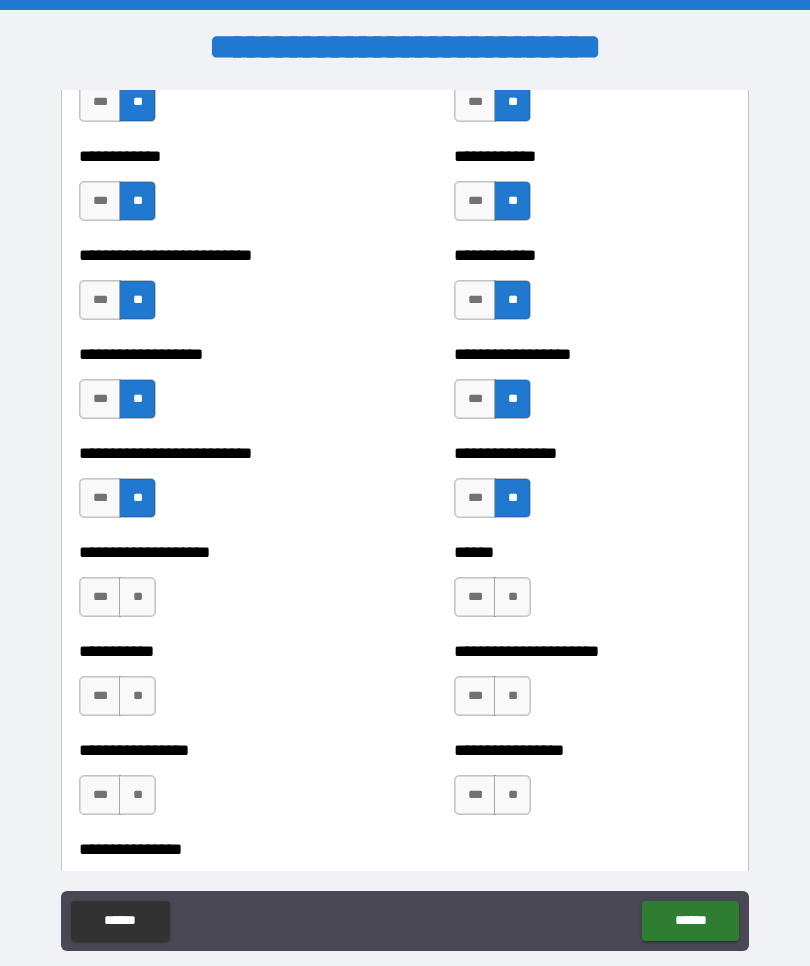 scroll, scrollTop: 5576, scrollLeft: 0, axis: vertical 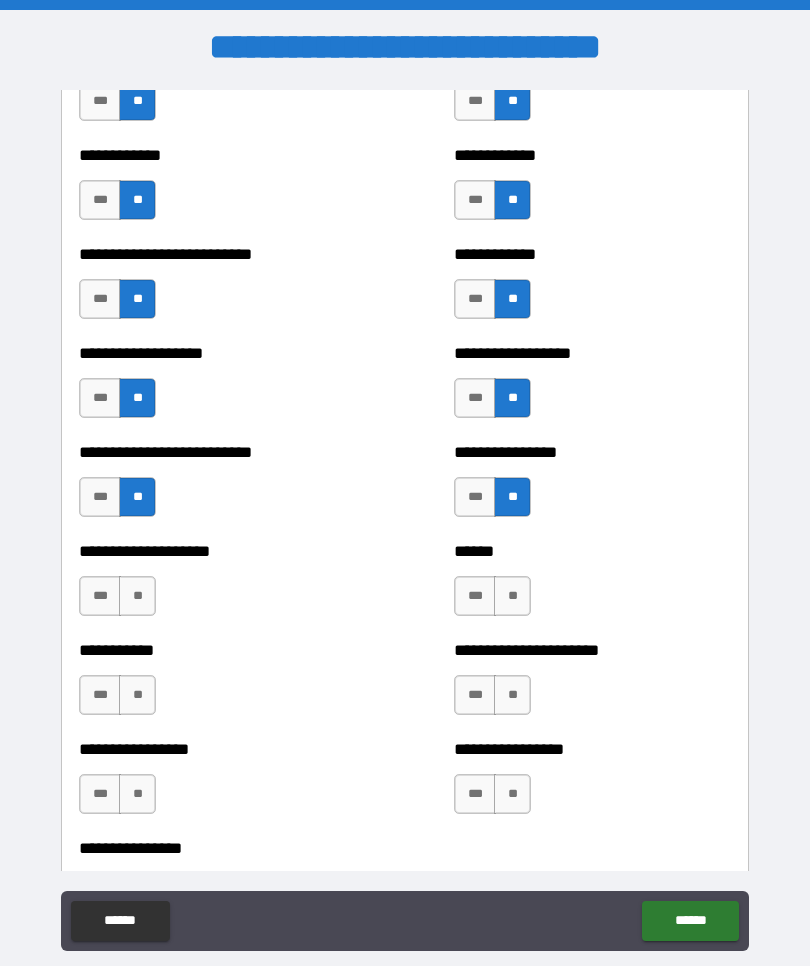 click on "**" at bounding box center (512, 596) 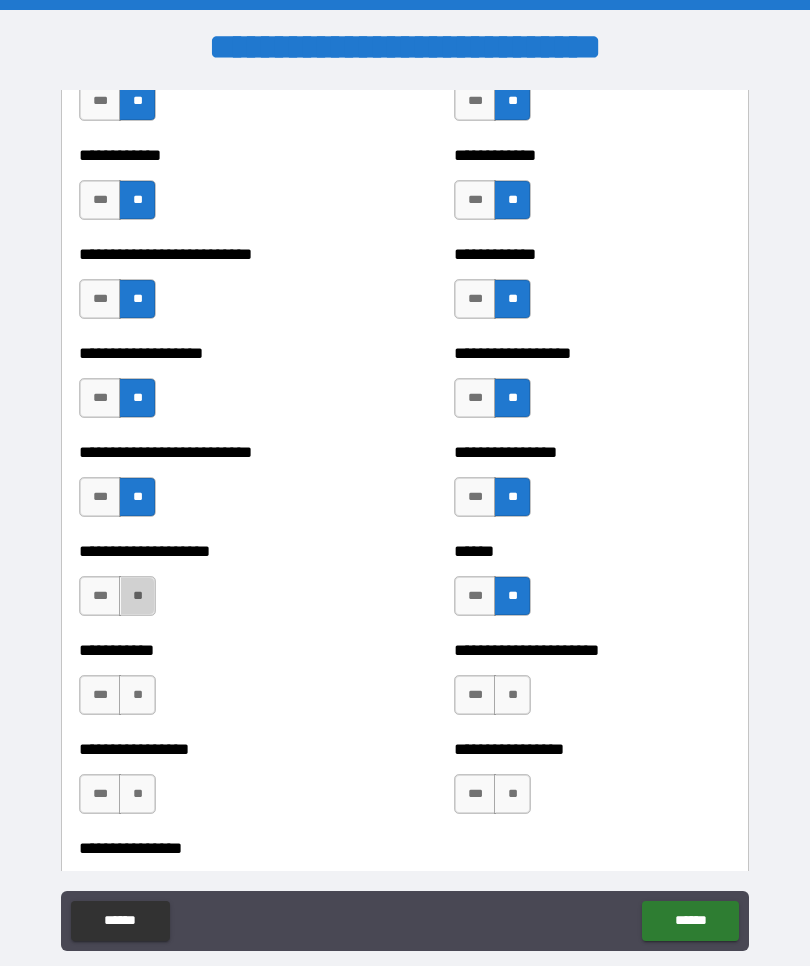 click on "**" at bounding box center [137, 596] 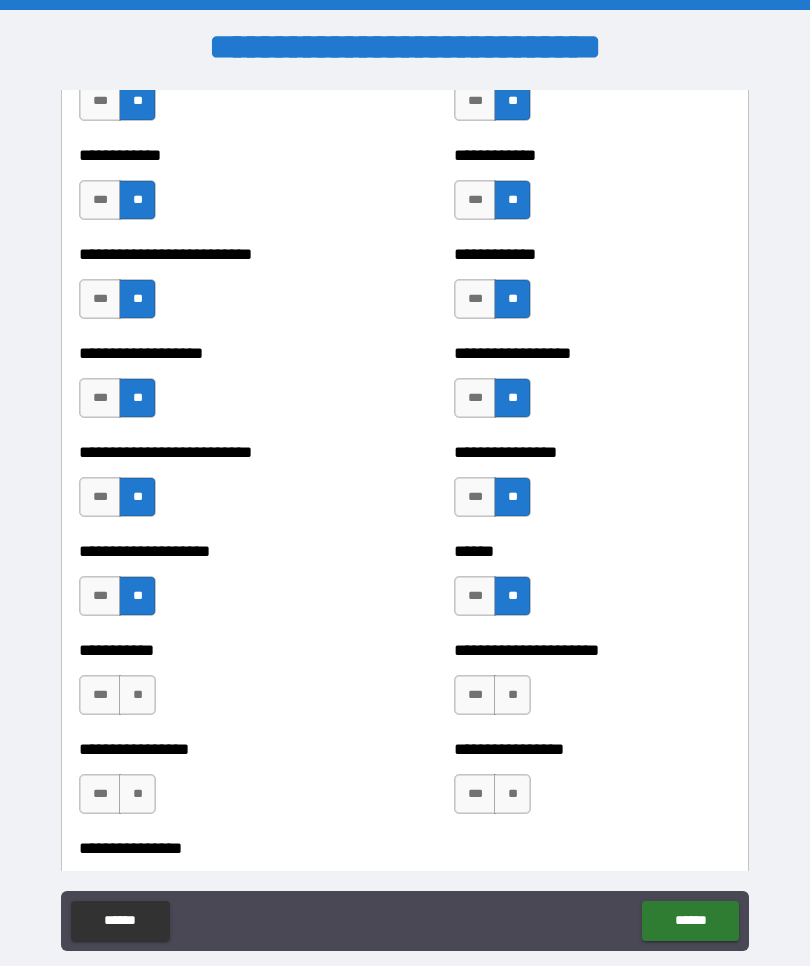 click on "**" at bounding box center [512, 695] 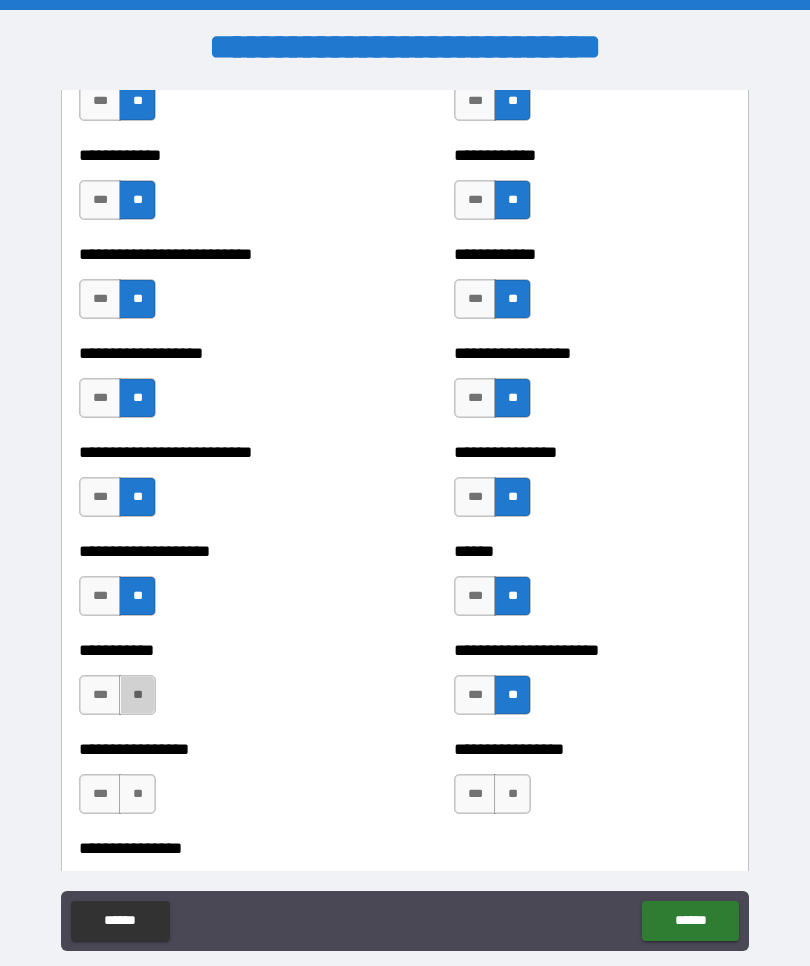 click on "**" at bounding box center (137, 695) 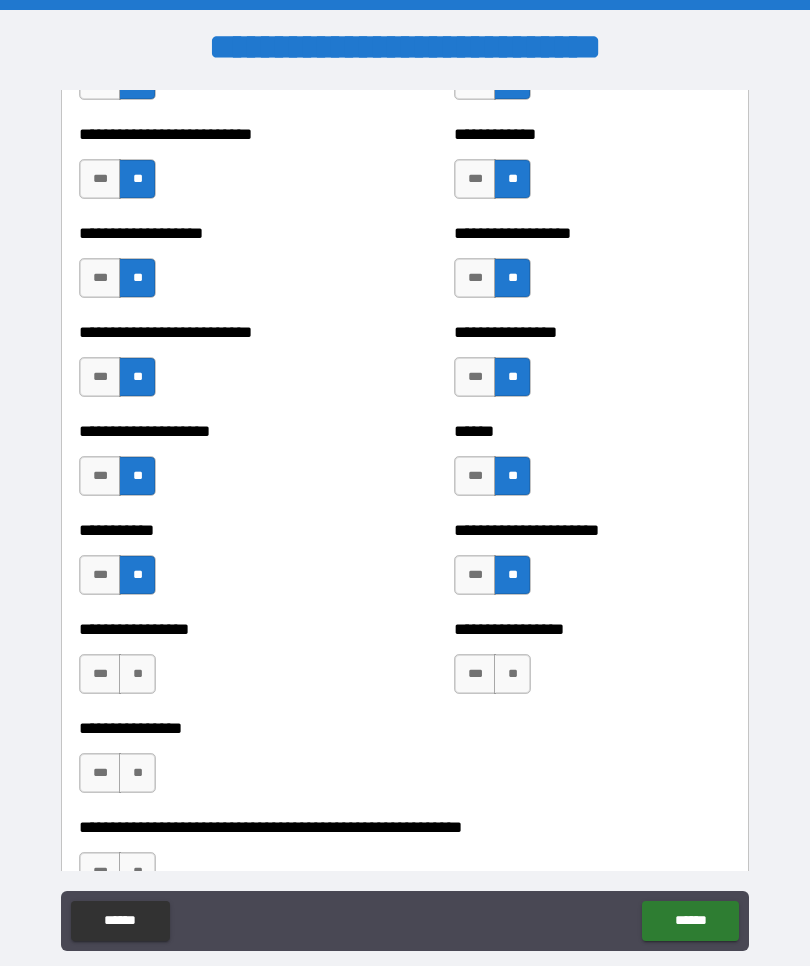 scroll, scrollTop: 5708, scrollLeft: 0, axis: vertical 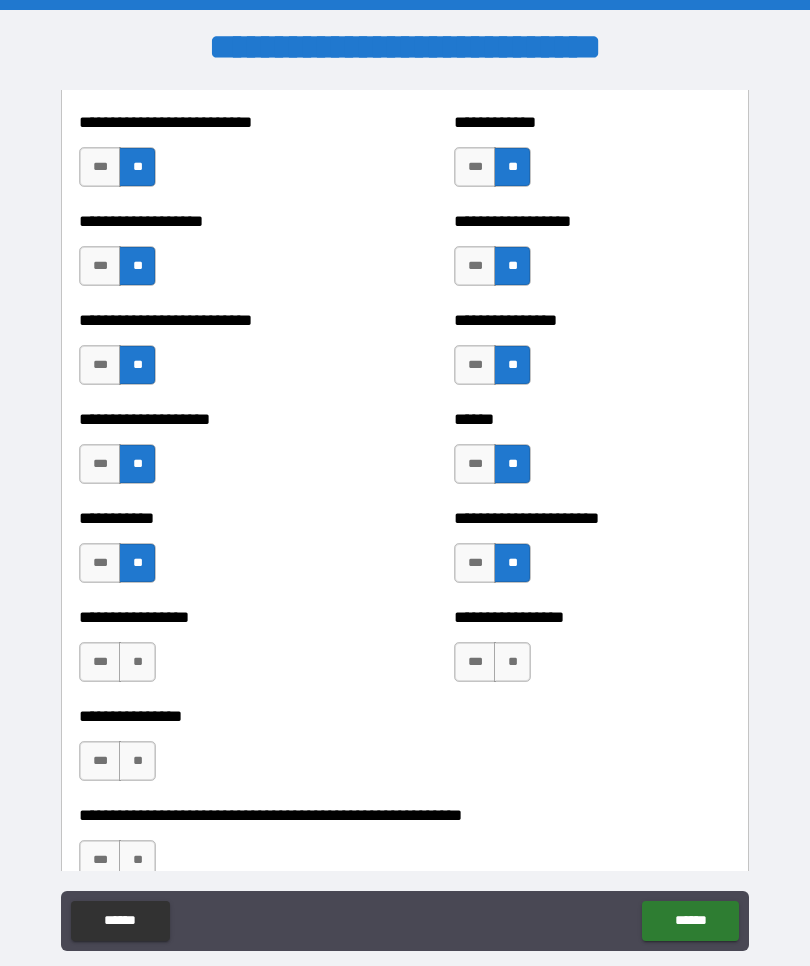 click on "**" at bounding box center (512, 662) 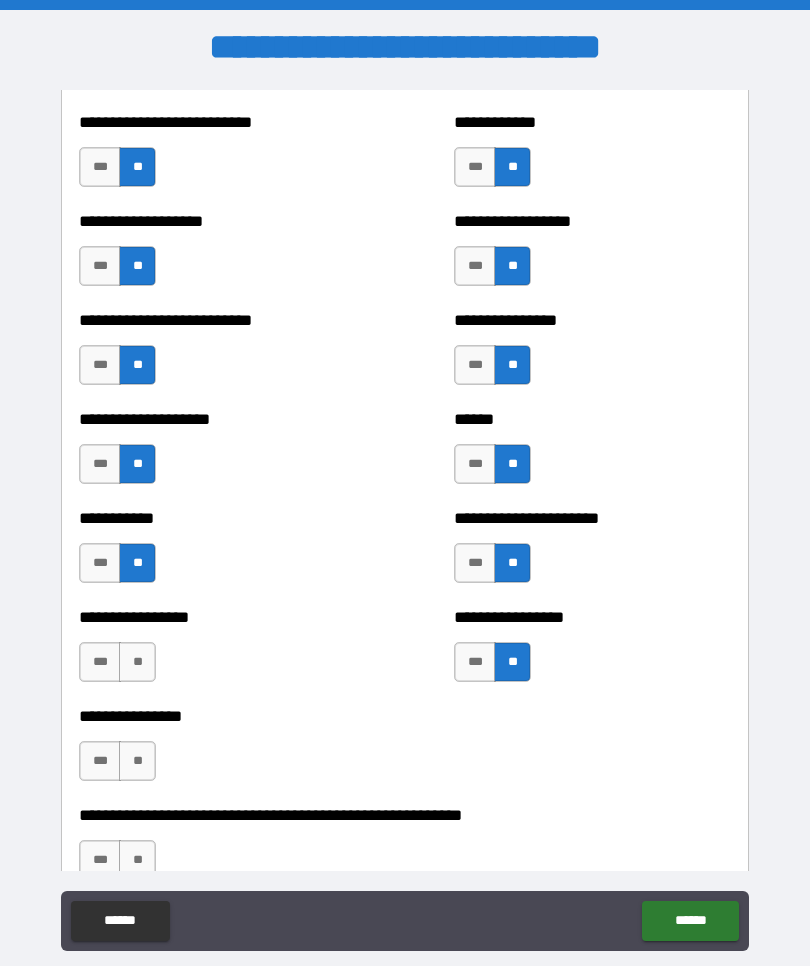 click on "**" at bounding box center (137, 662) 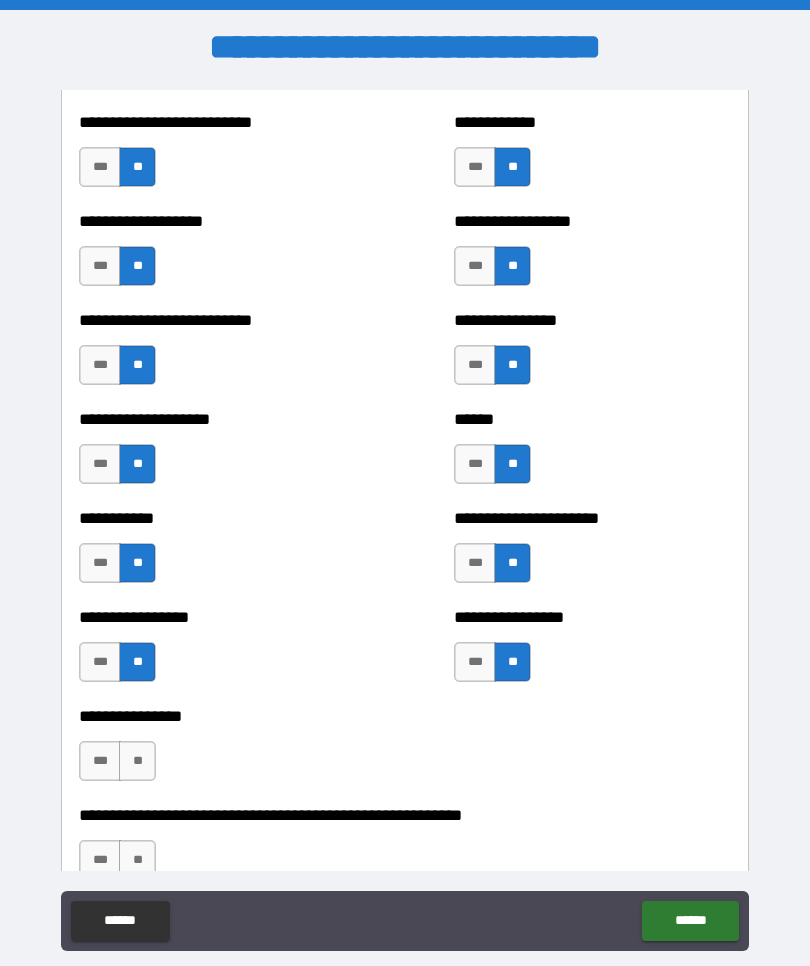 click on "**" at bounding box center [137, 761] 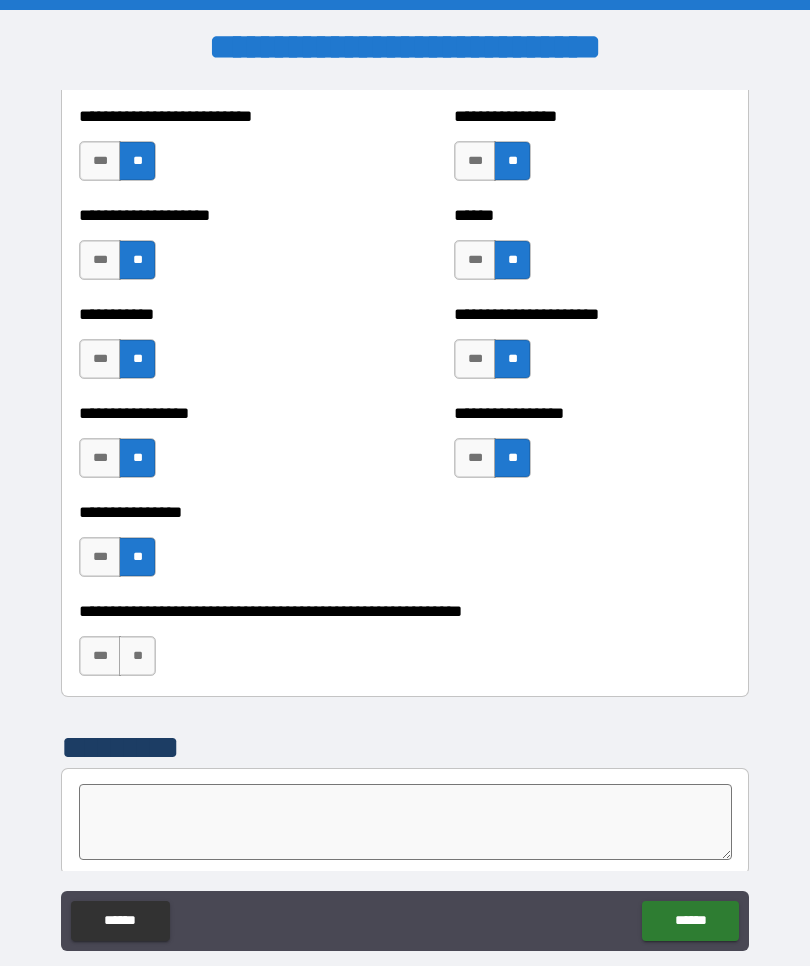 scroll, scrollTop: 5917, scrollLeft: 0, axis: vertical 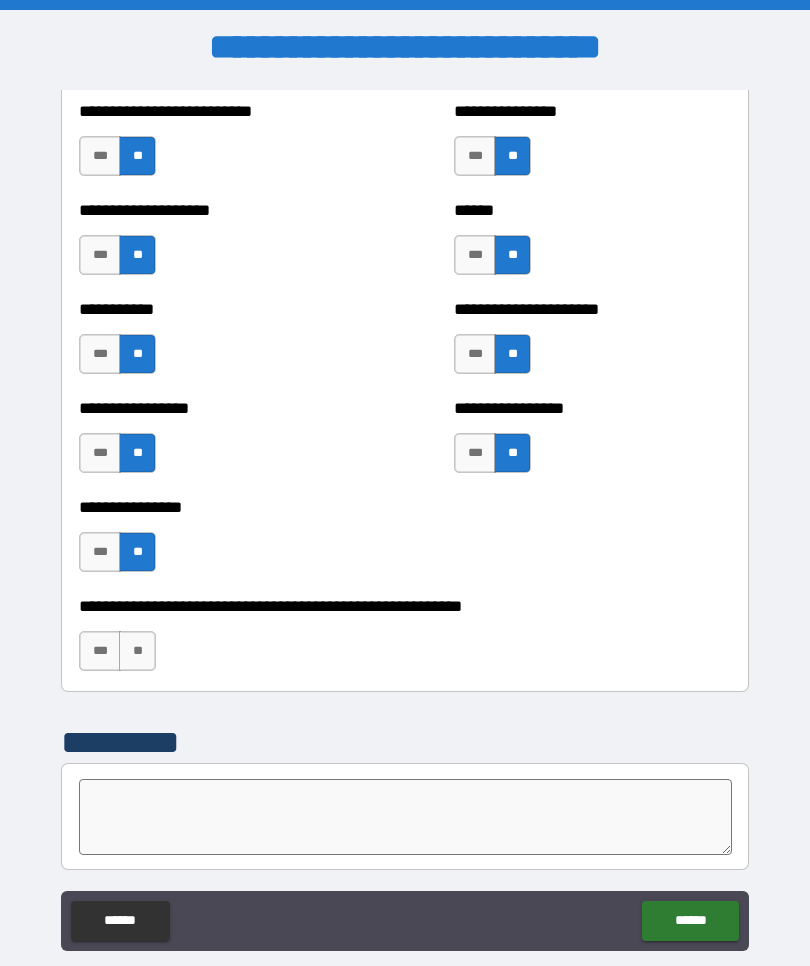 click on "**" at bounding box center [137, 651] 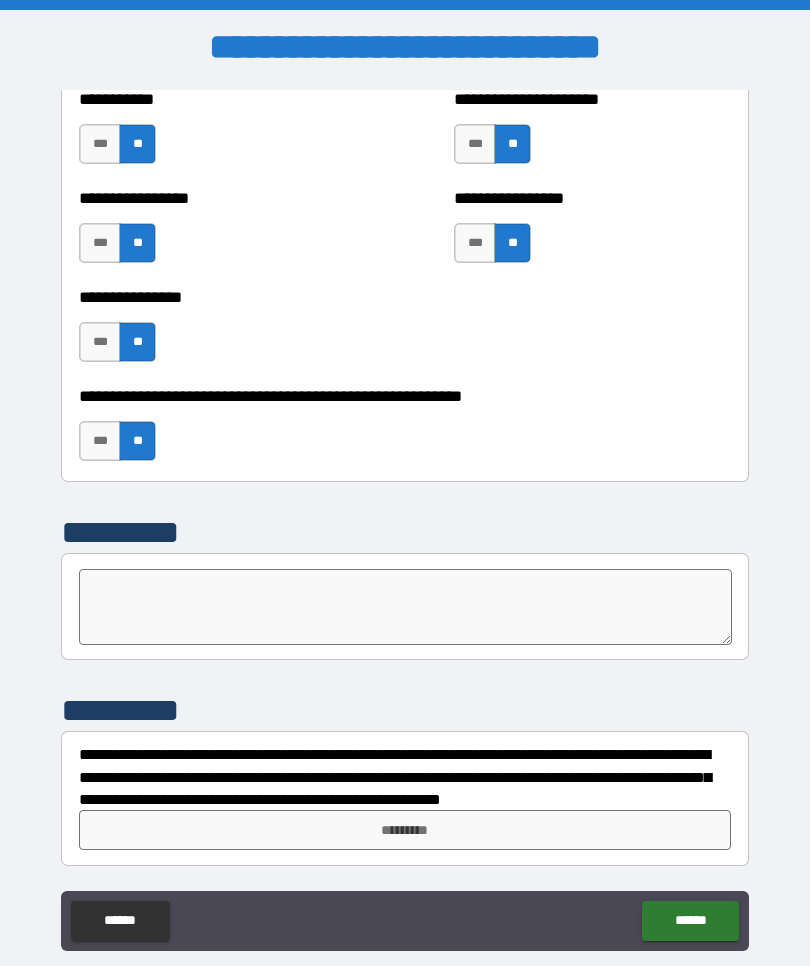 scroll, scrollTop: 6127, scrollLeft: 0, axis: vertical 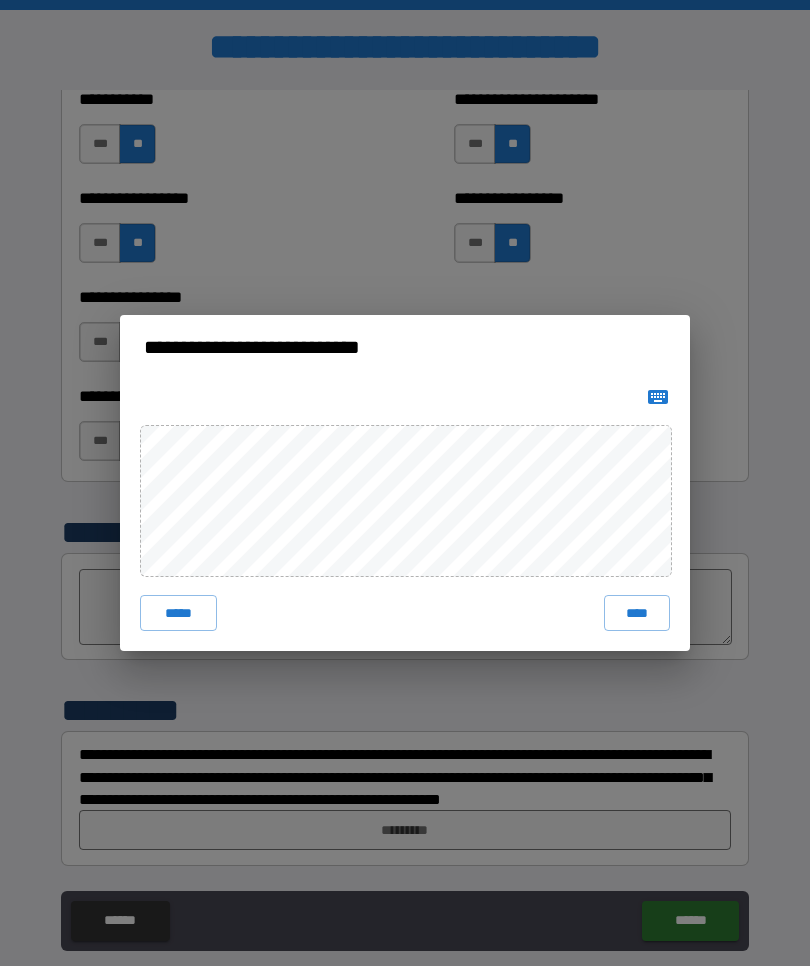 click on "****" at bounding box center [637, 613] 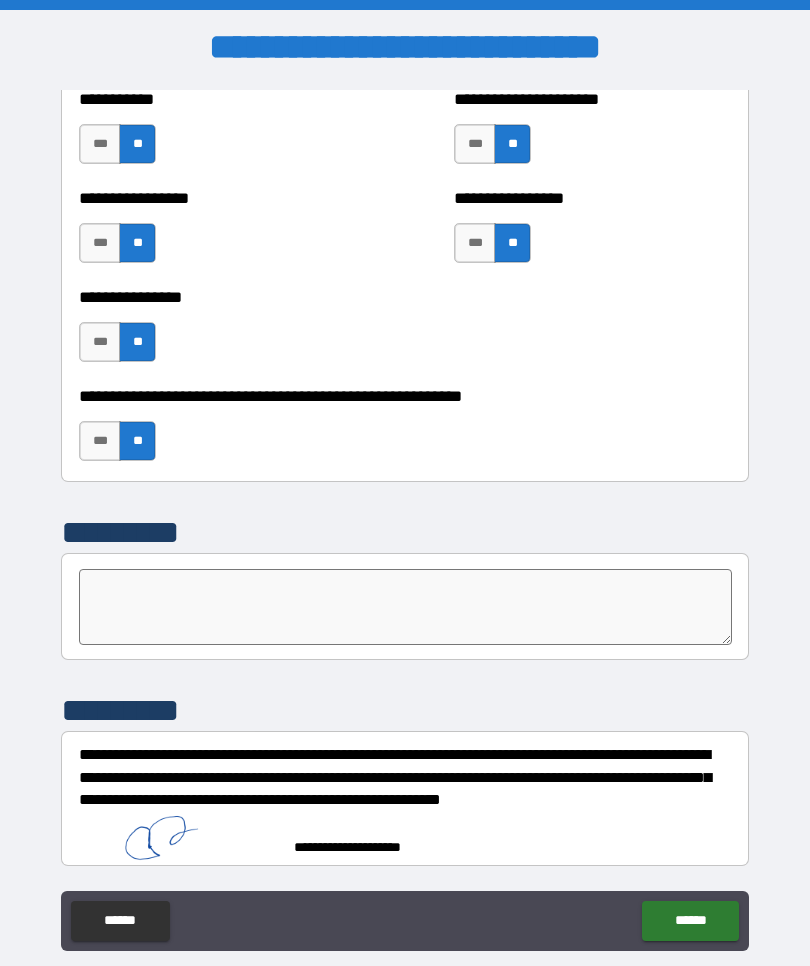 scroll, scrollTop: 6117, scrollLeft: 0, axis: vertical 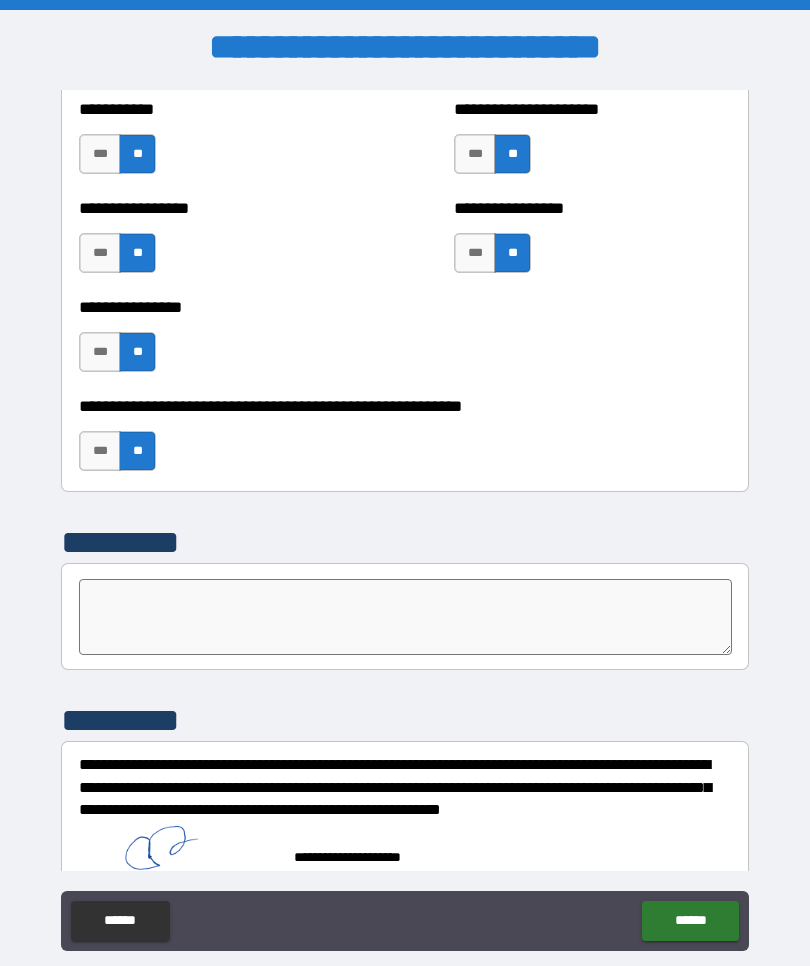 click on "******" at bounding box center (690, 921) 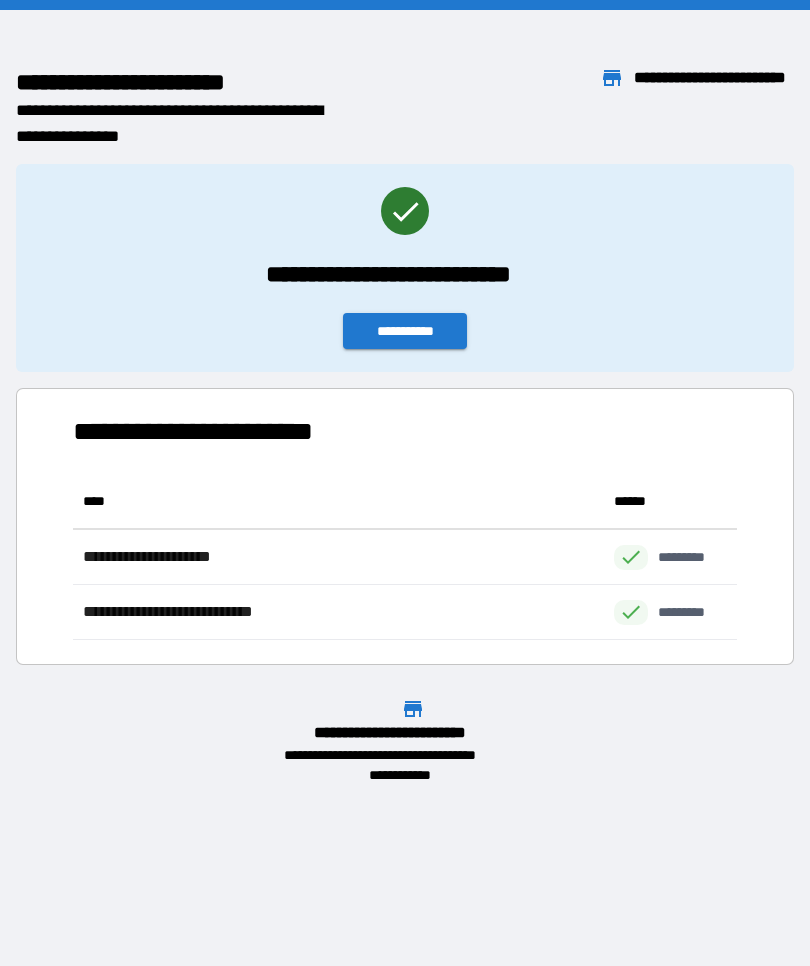 scroll, scrollTop: 1, scrollLeft: 1, axis: both 